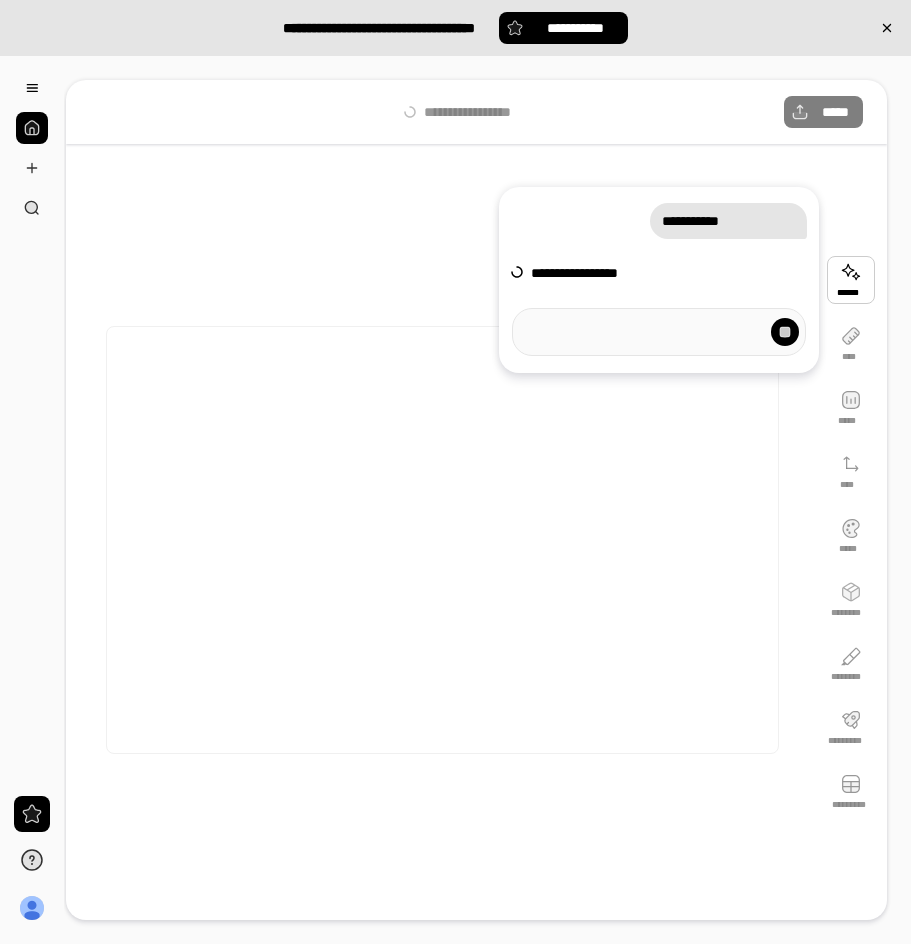 scroll, scrollTop: 0, scrollLeft: 0, axis: both 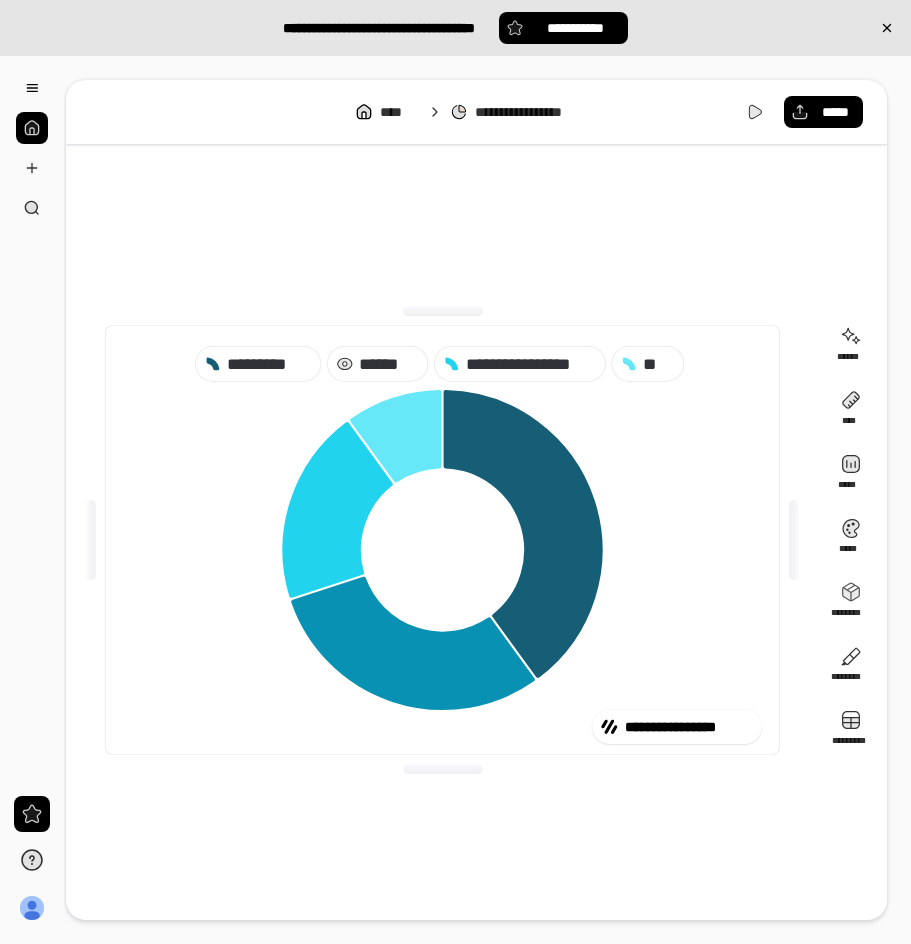 click on "******" at bounding box center [389, 364] 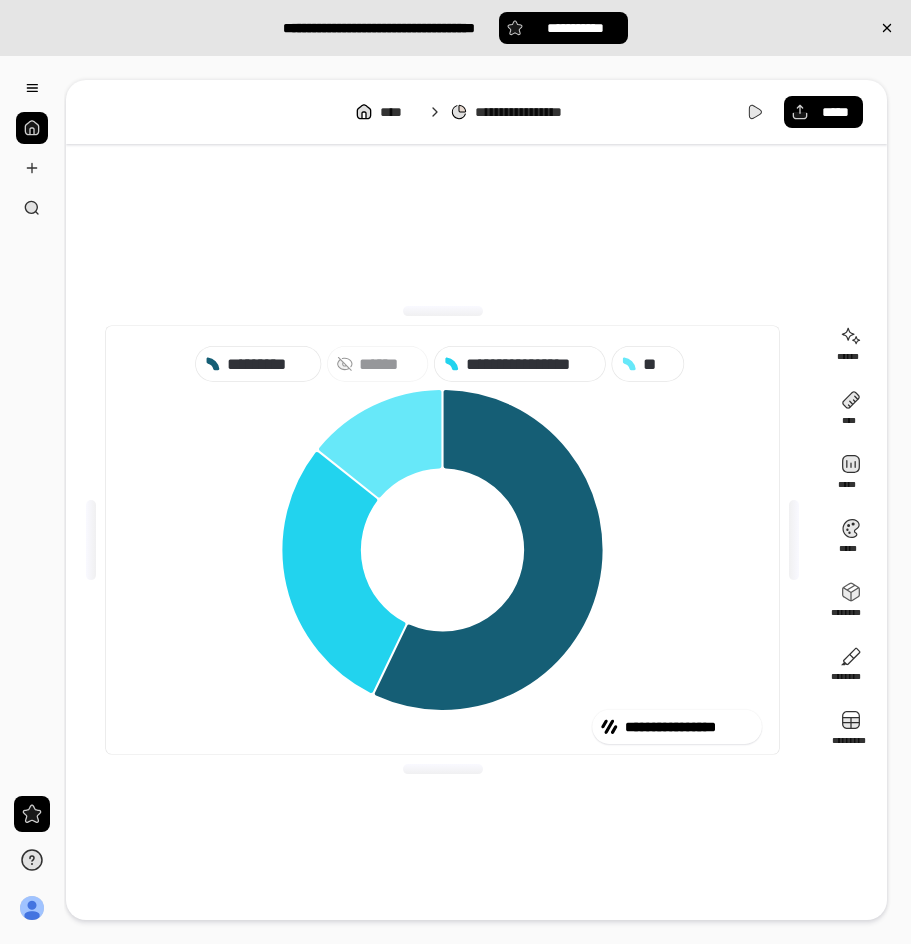 click on "******" at bounding box center (389, 364) 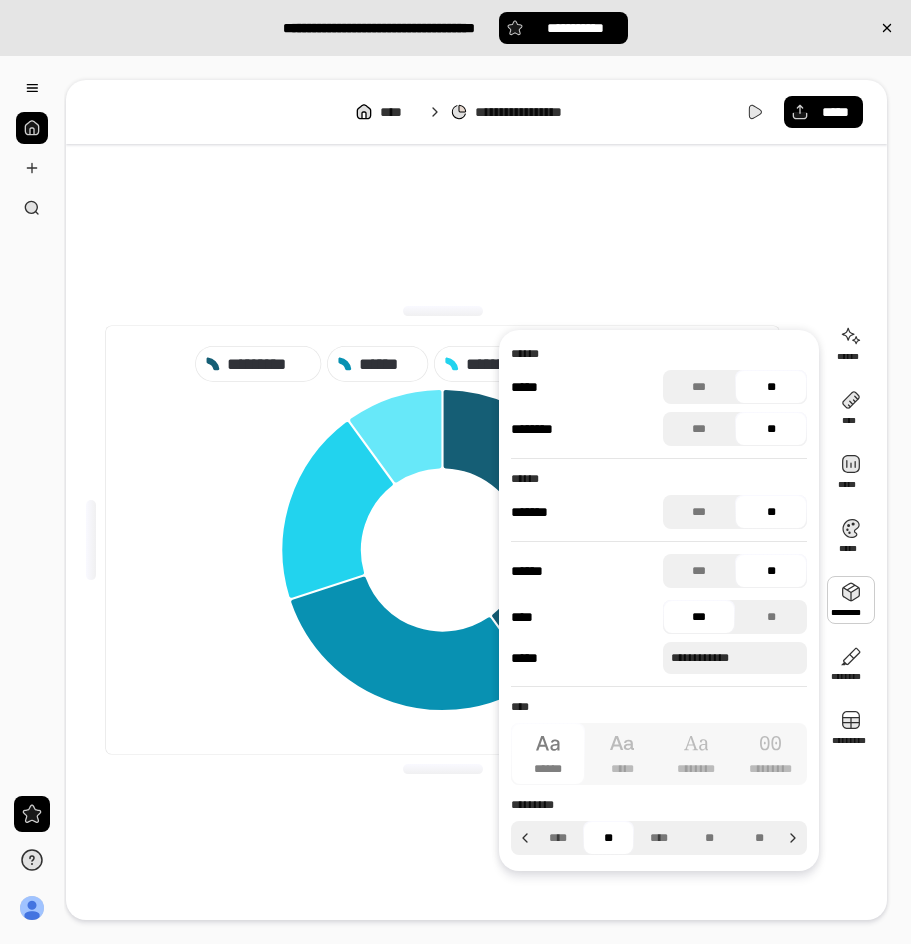 click at bounding box center [851, 600] 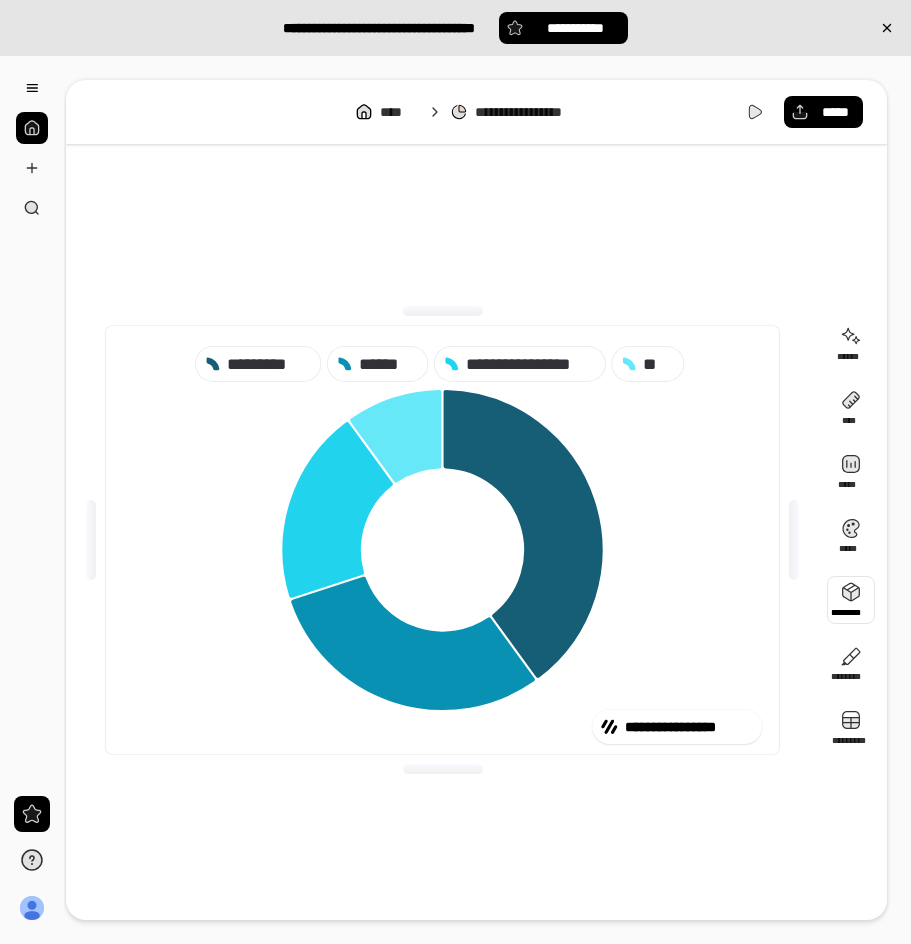 click at bounding box center (851, 600) 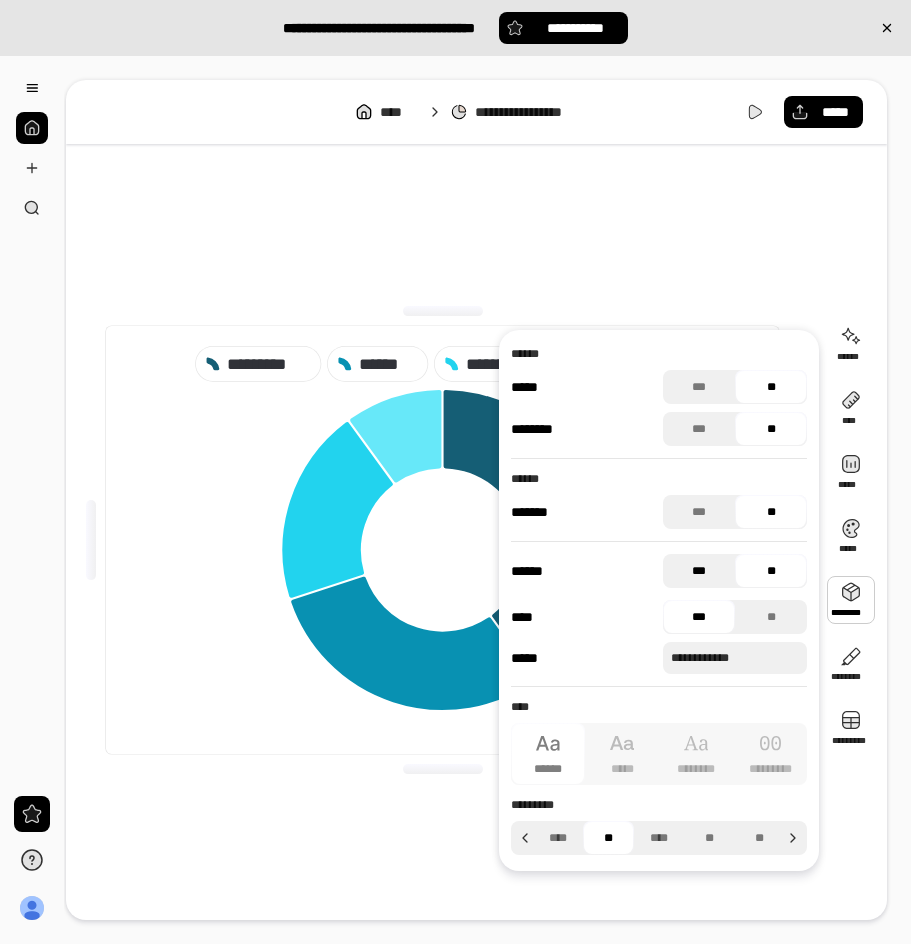 click on "***" at bounding box center [699, 571] 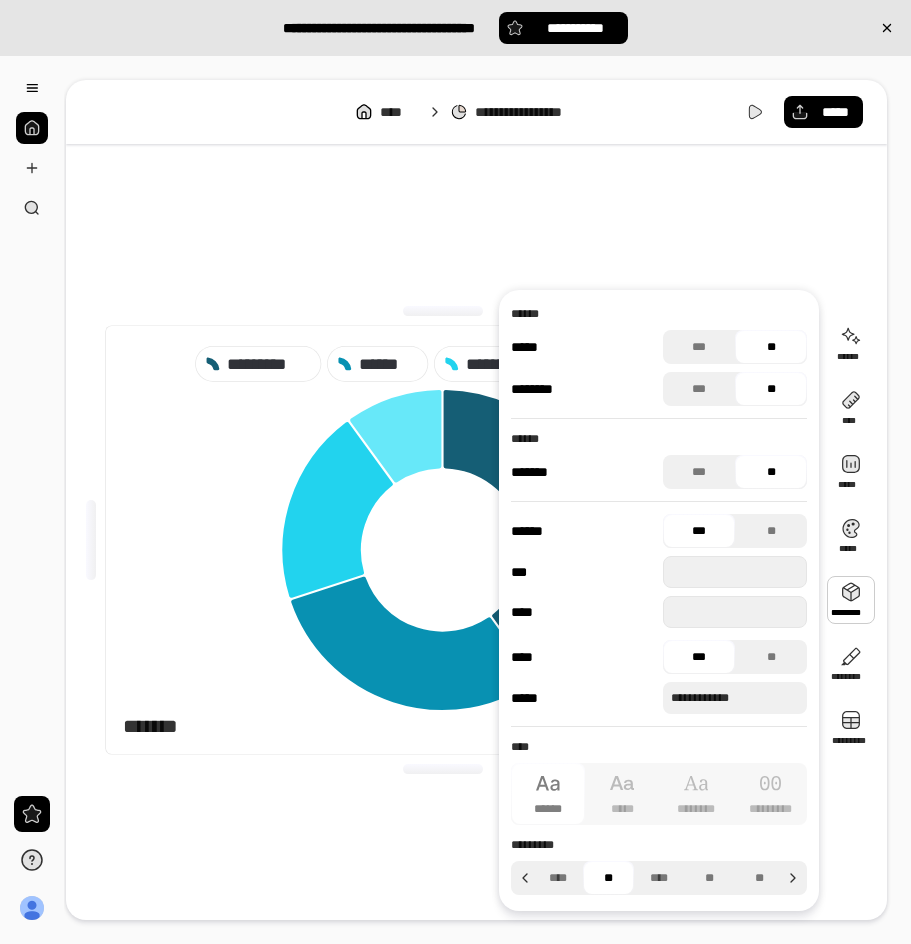 click on "***" at bounding box center (699, 531) 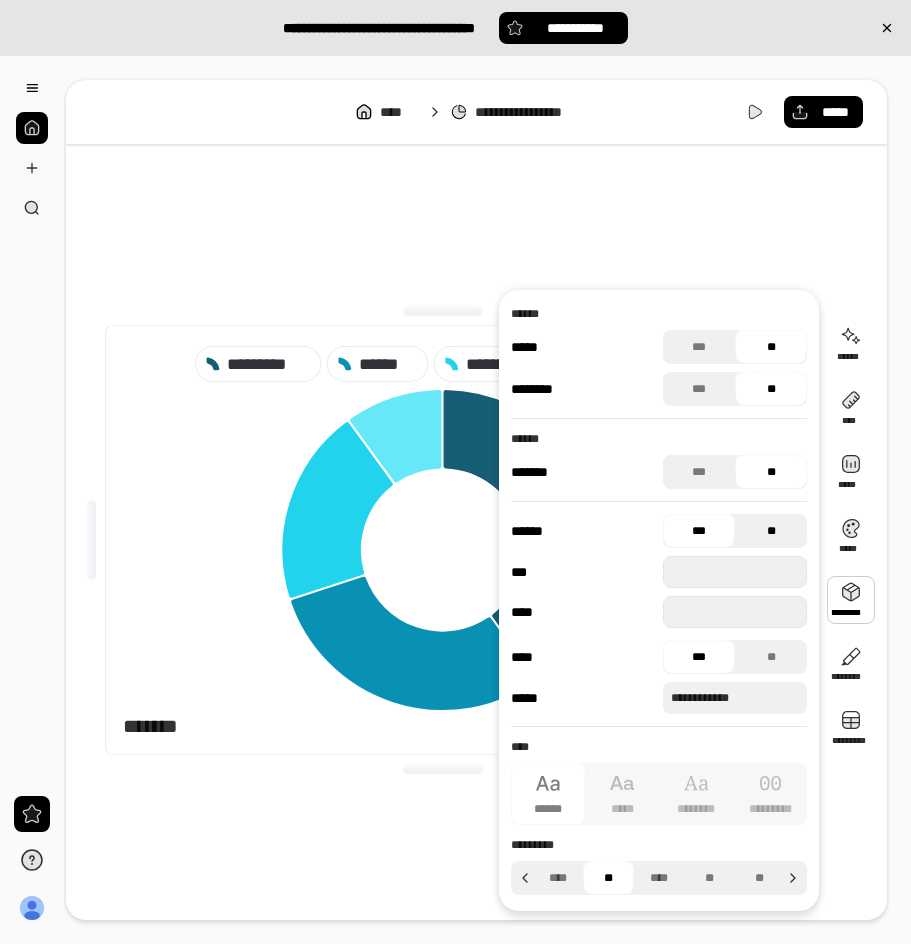 click on "**" at bounding box center [771, 531] 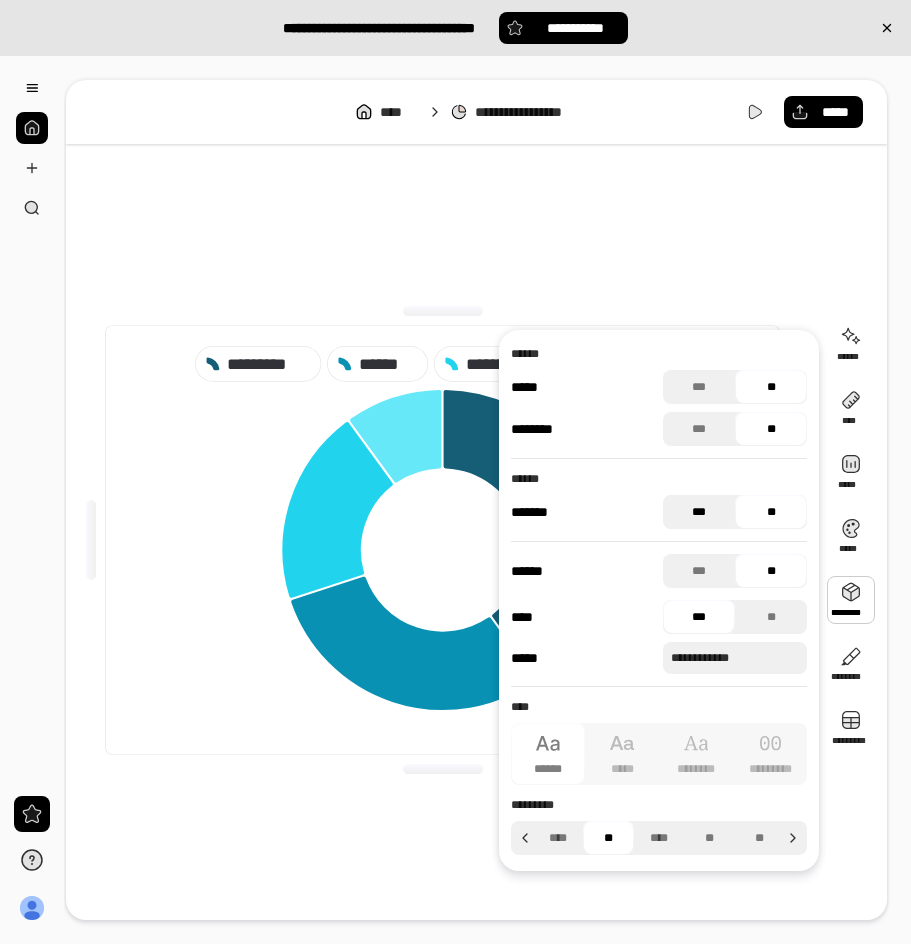 click on "***" at bounding box center [699, 512] 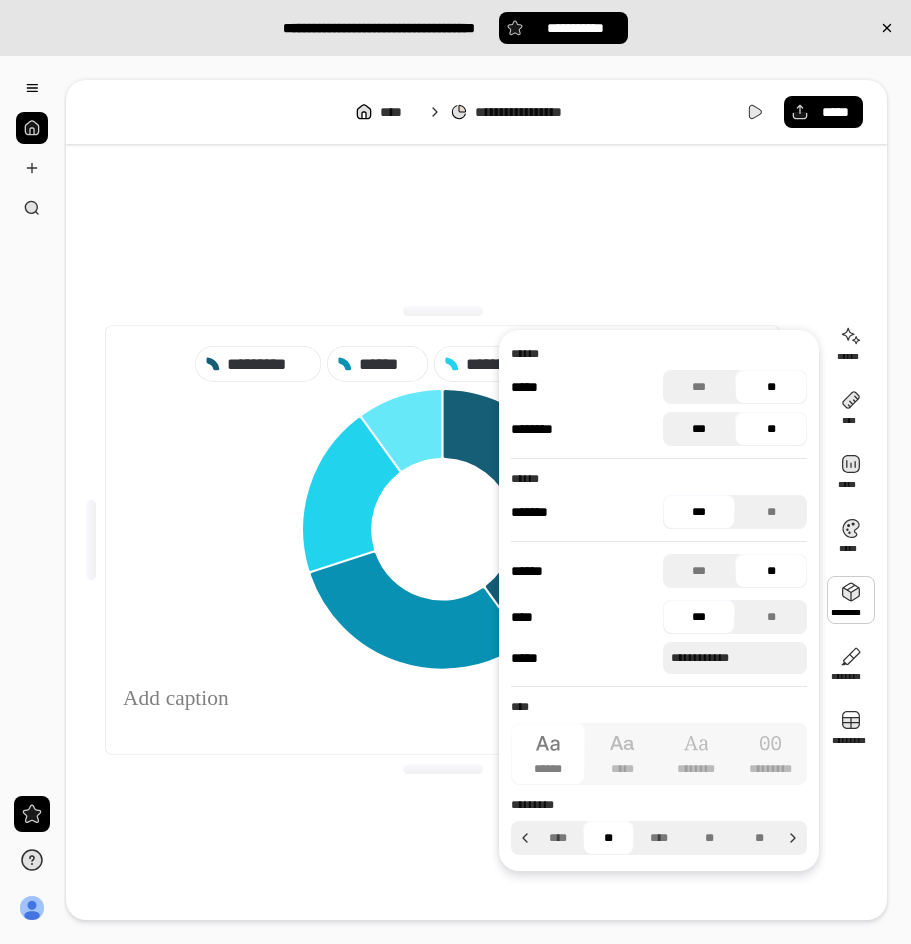click on "***" at bounding box center (699, 429) 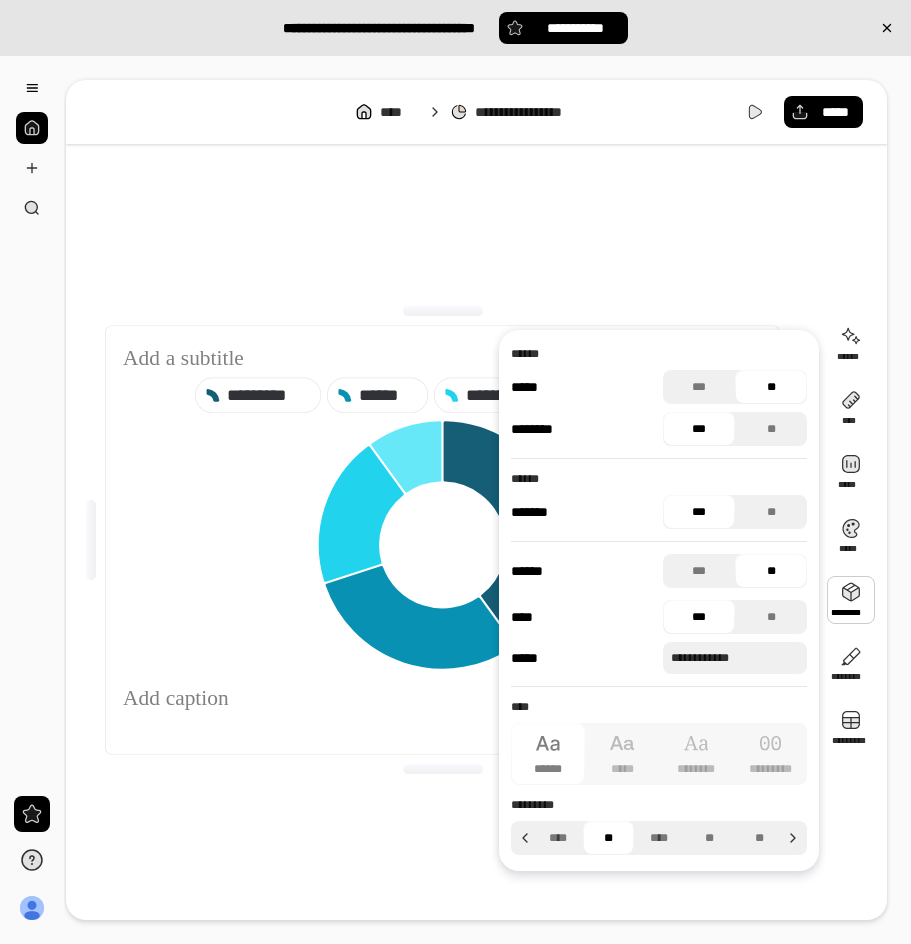 drag, startPoint x: 752, startPoint y: 381, endPoint x: 756, endPoint y: 401, distance: 20.396078 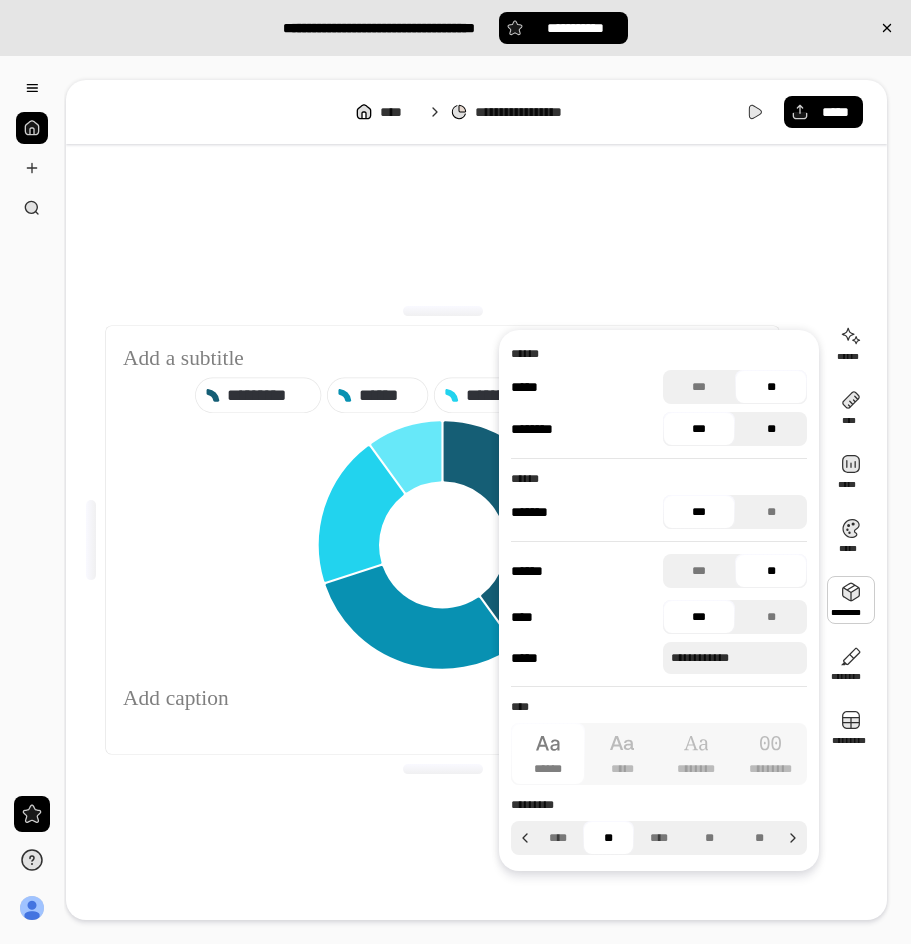 click on "**" at bounding box center [771, 429] 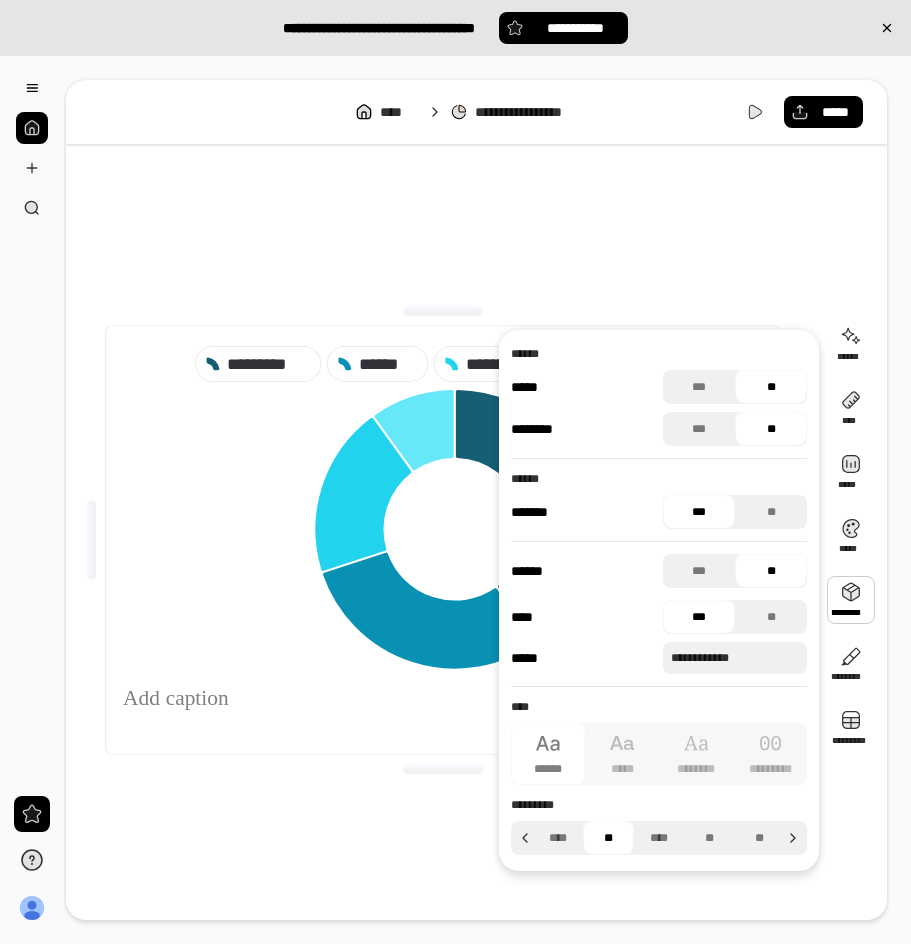 click on "****** ******* *** **" at bounding box center [659, 500] 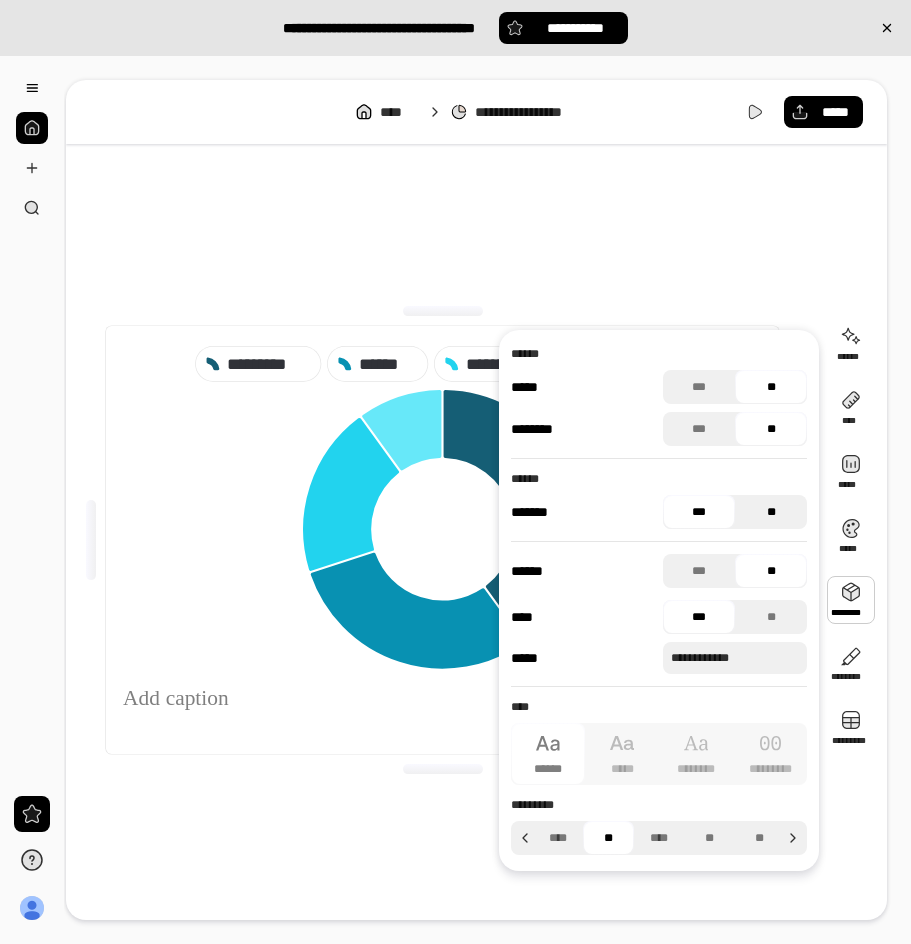 click on "**" at bounding box center (771, 512) 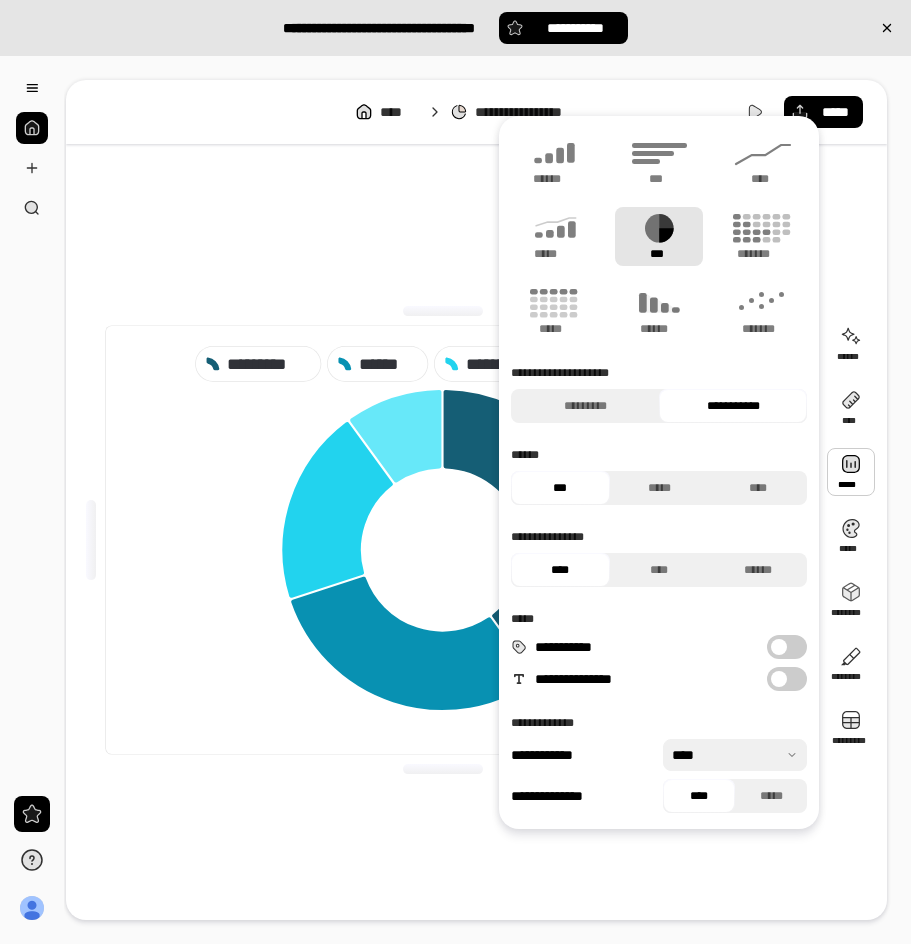 click at bounding box center (779, 647) 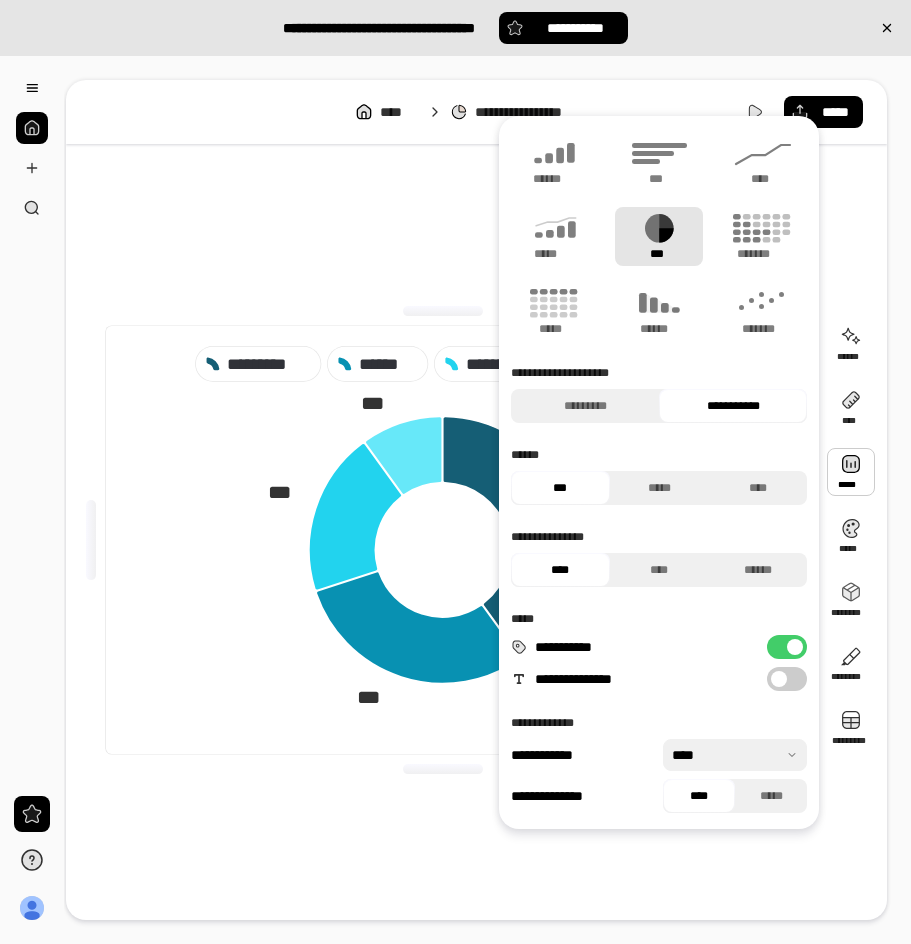 click on "**********" at bounding box center [787, 679] 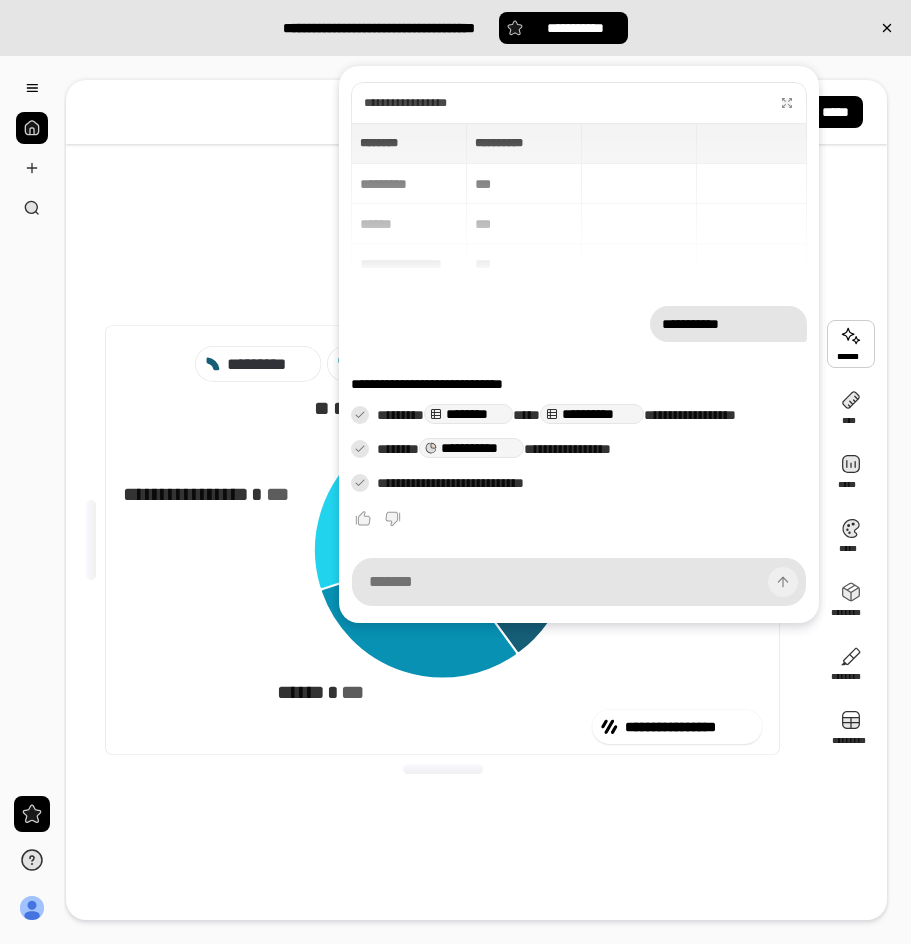 click at bounding box center [851, 344] 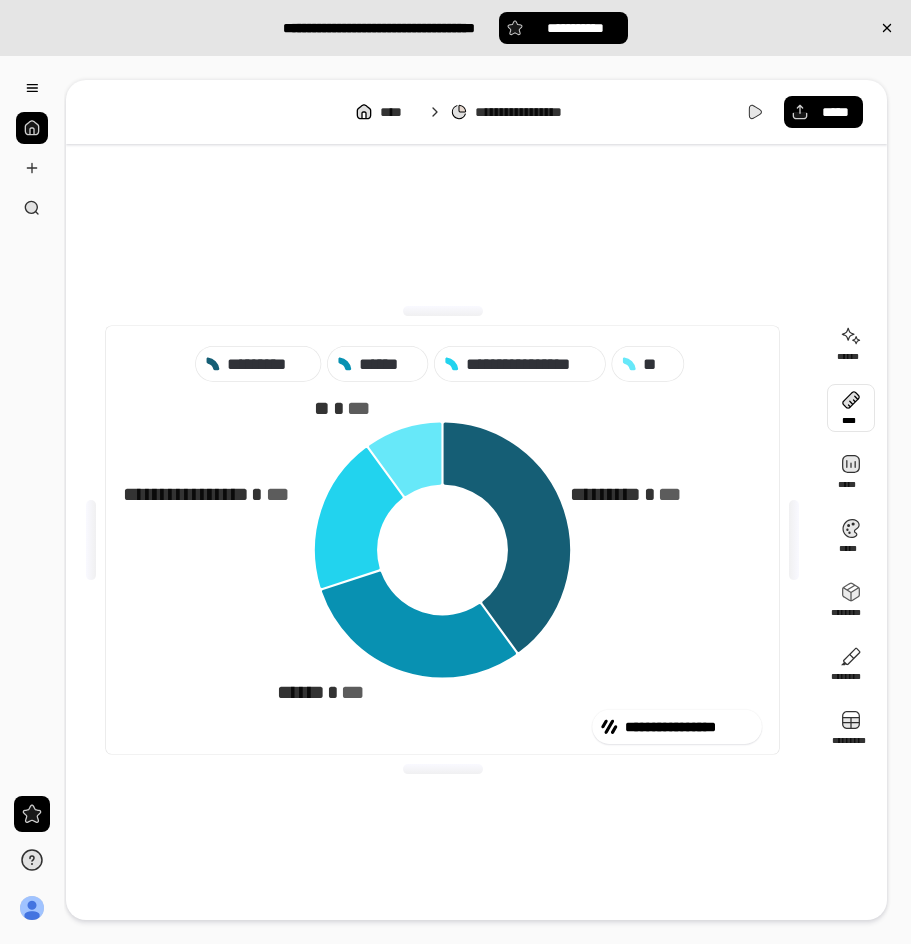 click at bounding box center (851, 408) 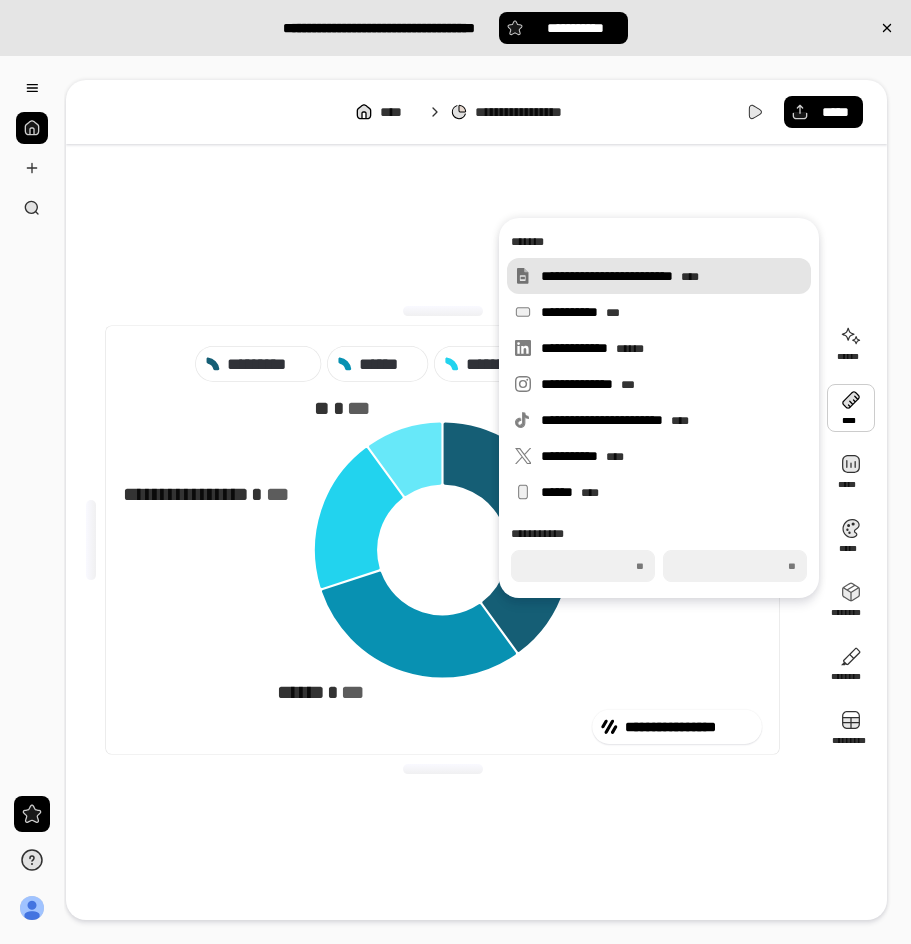 click on "**********" at bounding box center (672, 276) 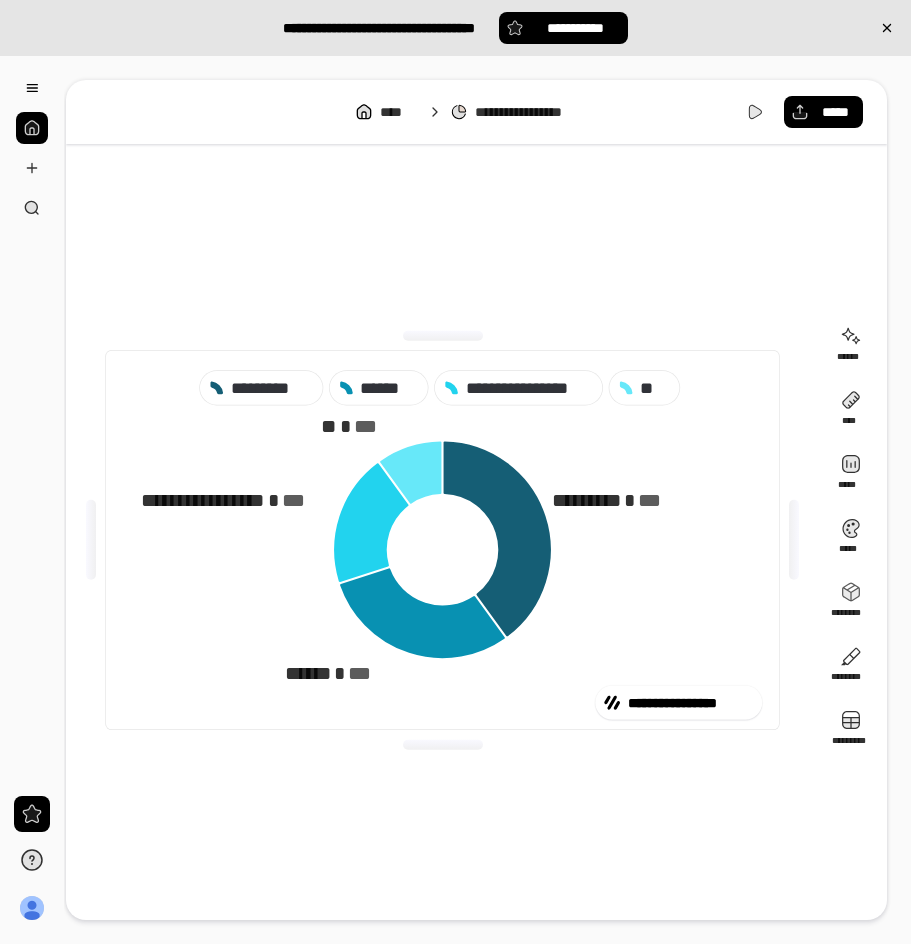 click 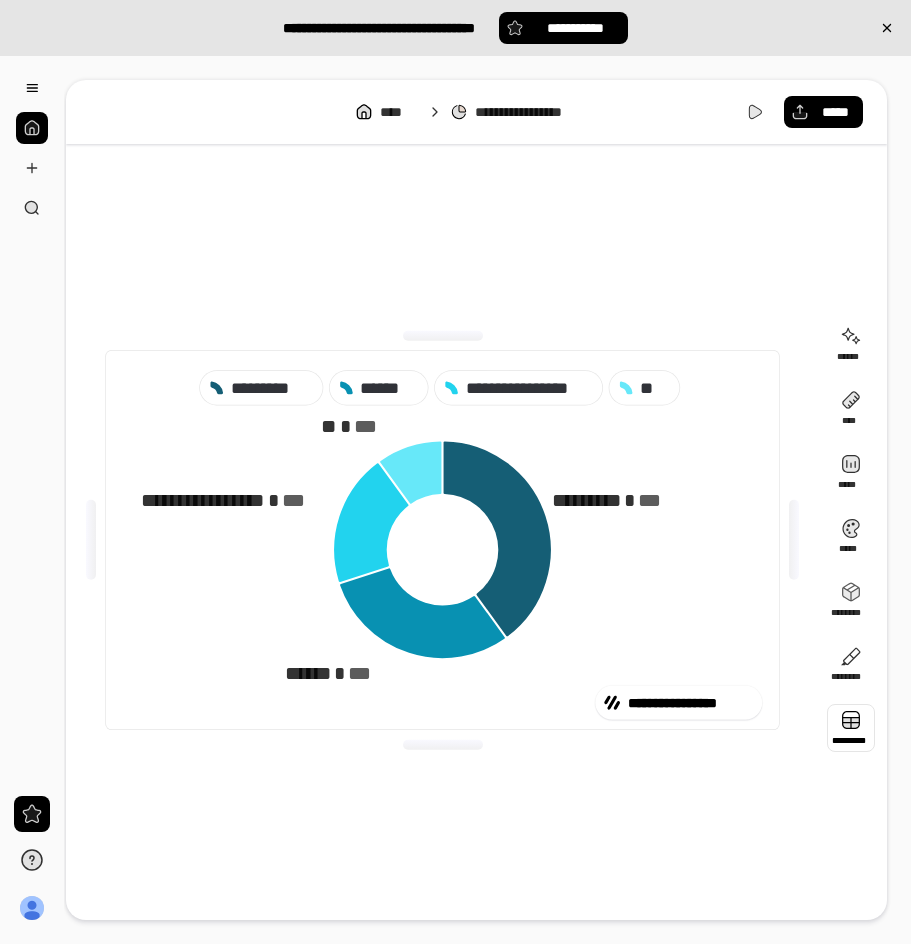click at bounding box center (851, 728) 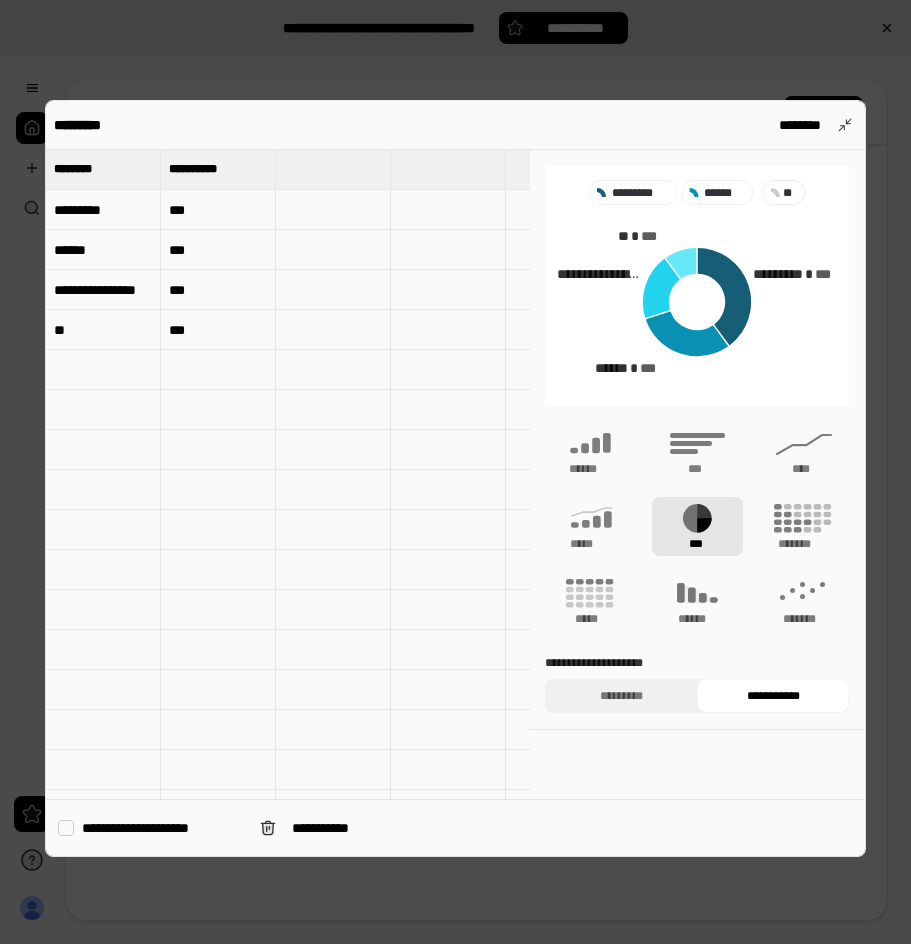 click on "*********" at bounding box center (103, 210) 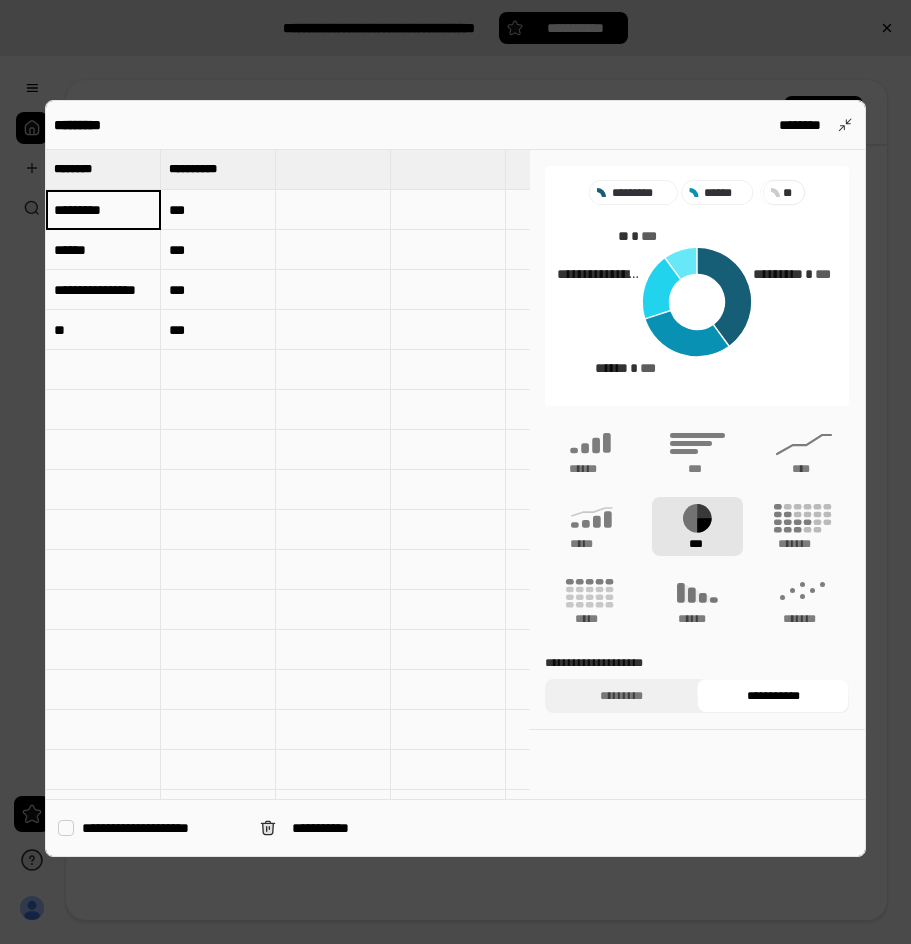 click on "**********" at bounding box center (103, 290) 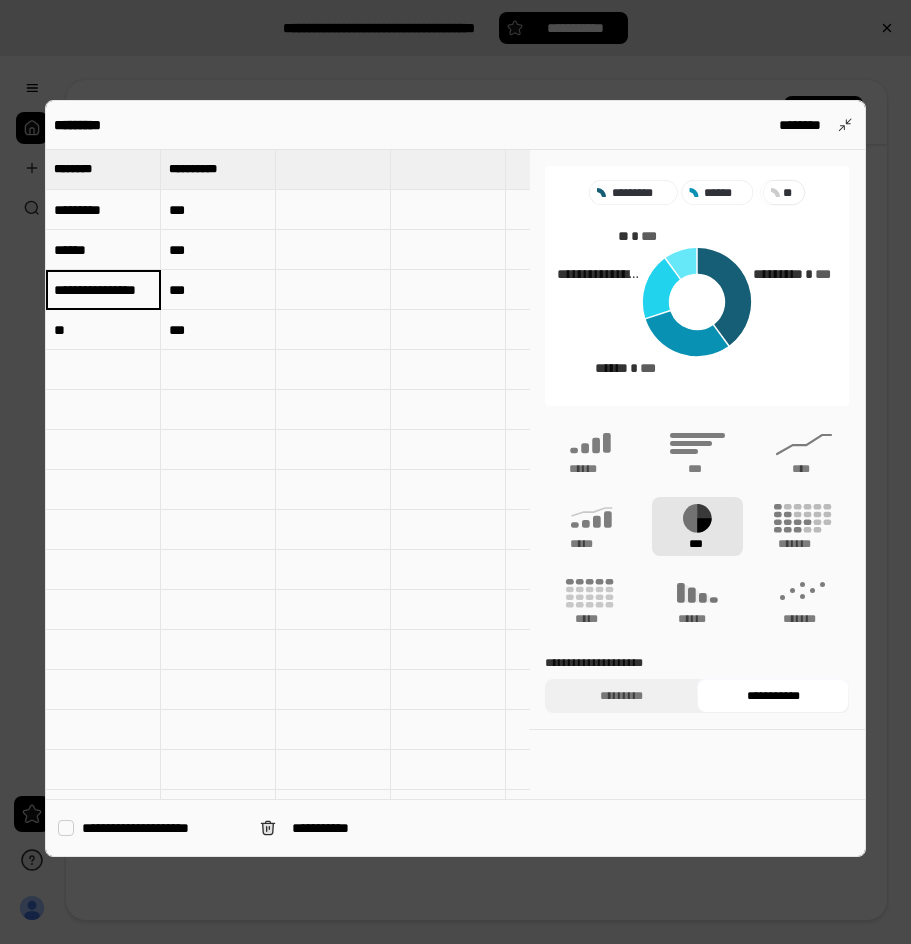 click on "**********" at bounding box center (103, 290) 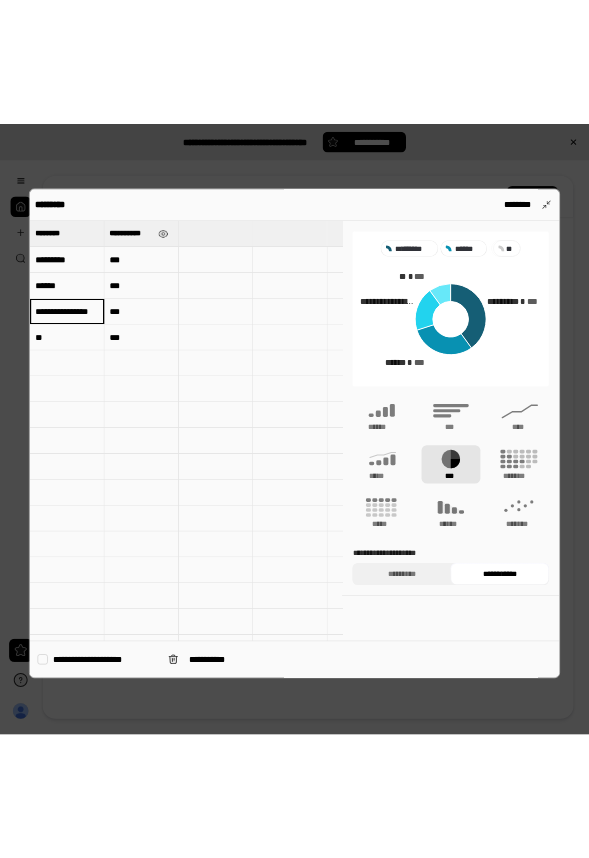 scroll, scrollTop: 0, scrollLeft: 0, axis: both 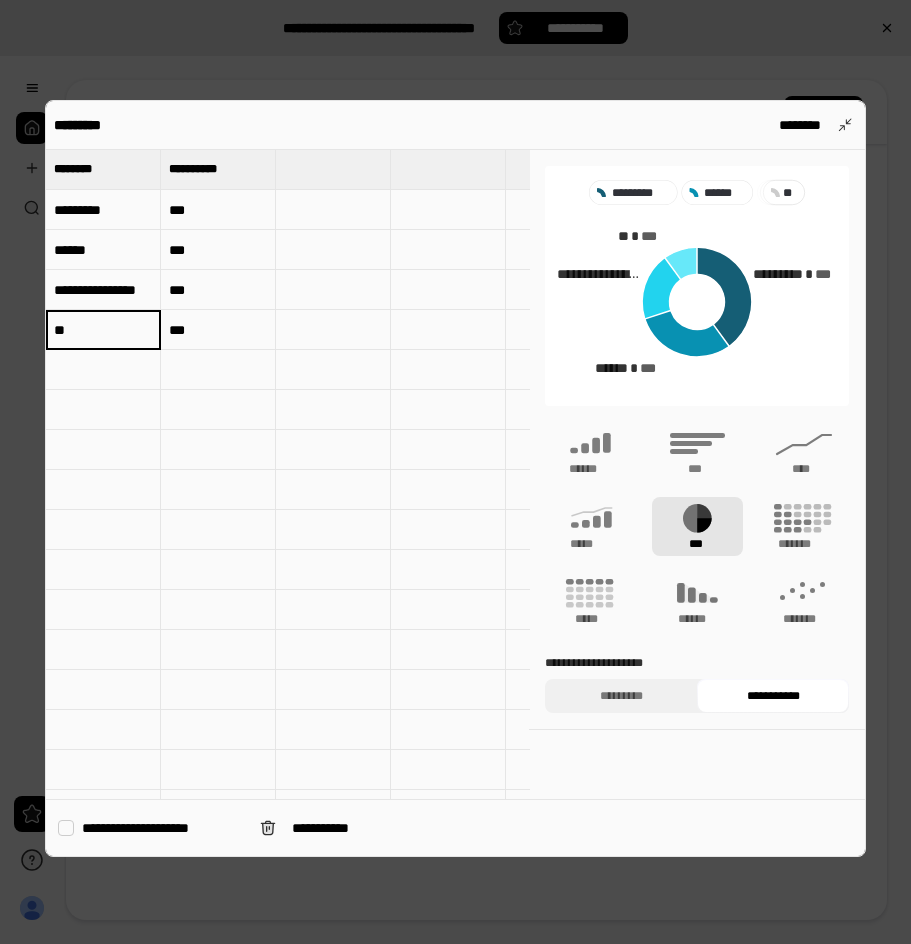 click on "**********" at bounding box center (103, 290) 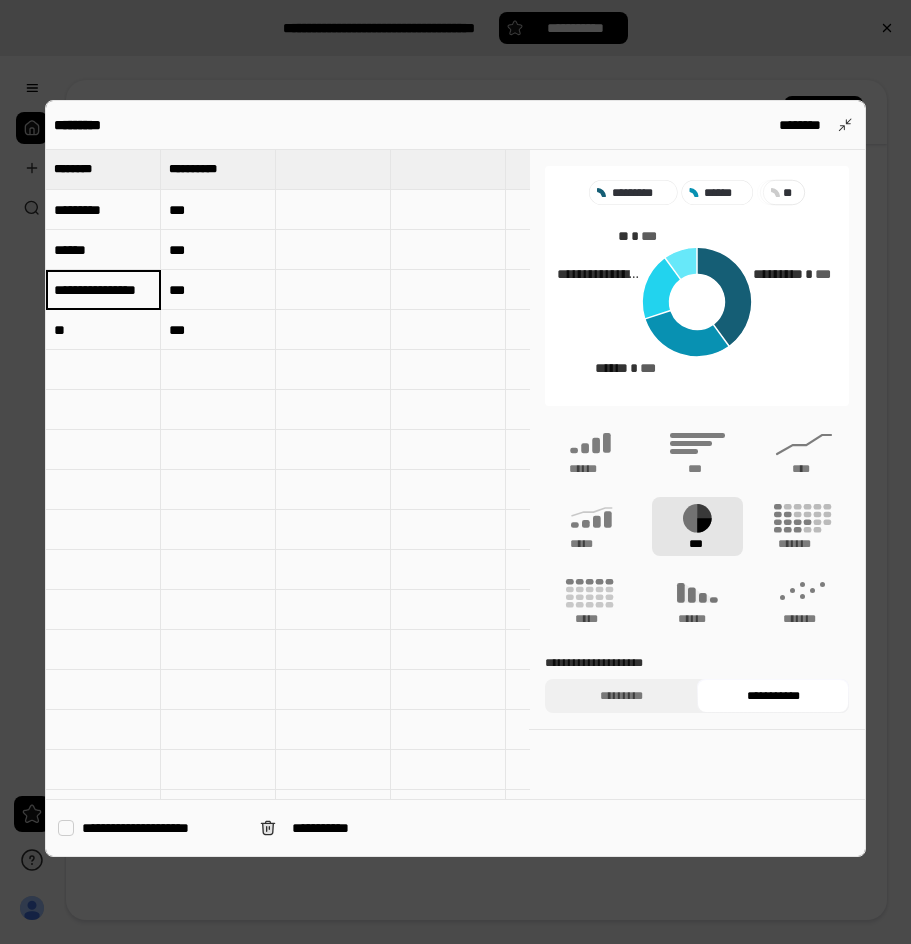 click on "**********" at bounding box center (103, 289) 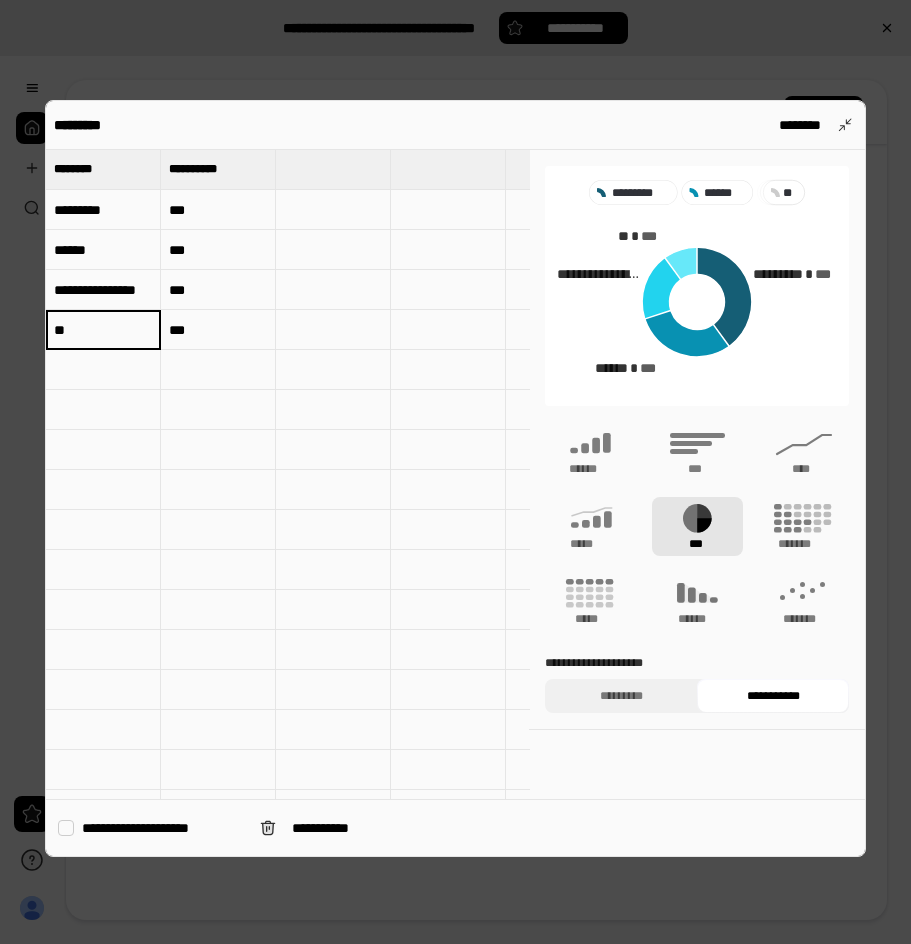 click on "**********" at bounding box center (103, 290) 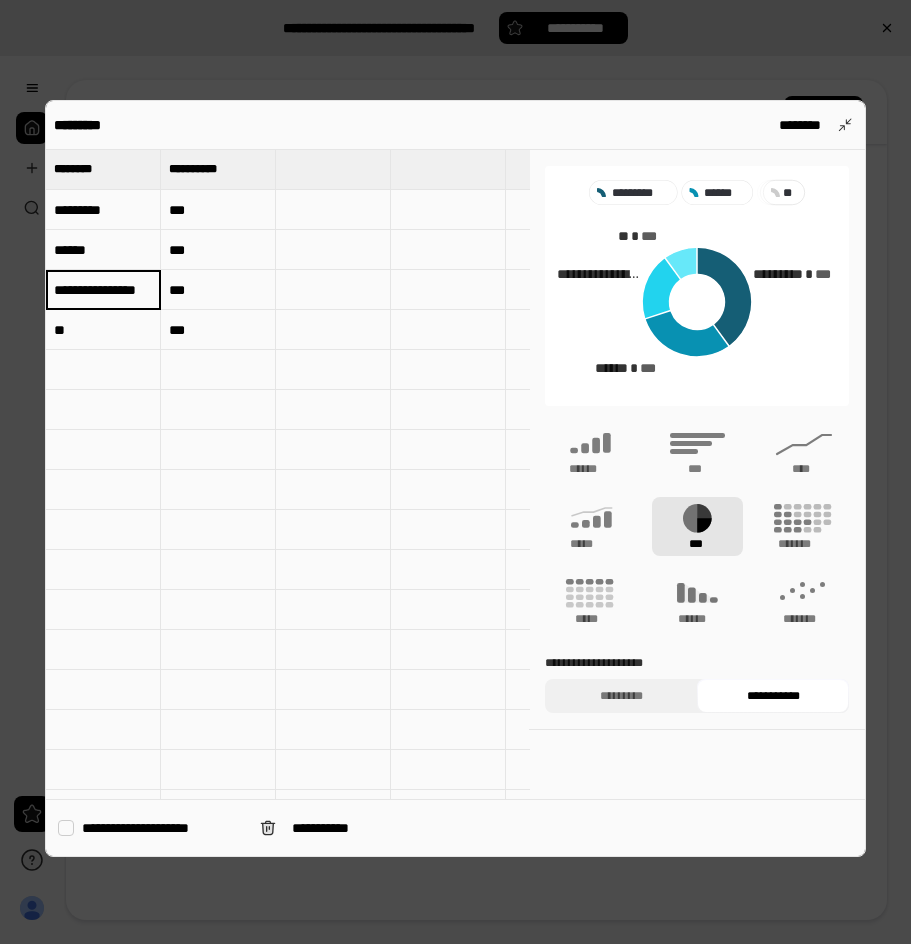 click on "**********" at bounding box center (103, 290) 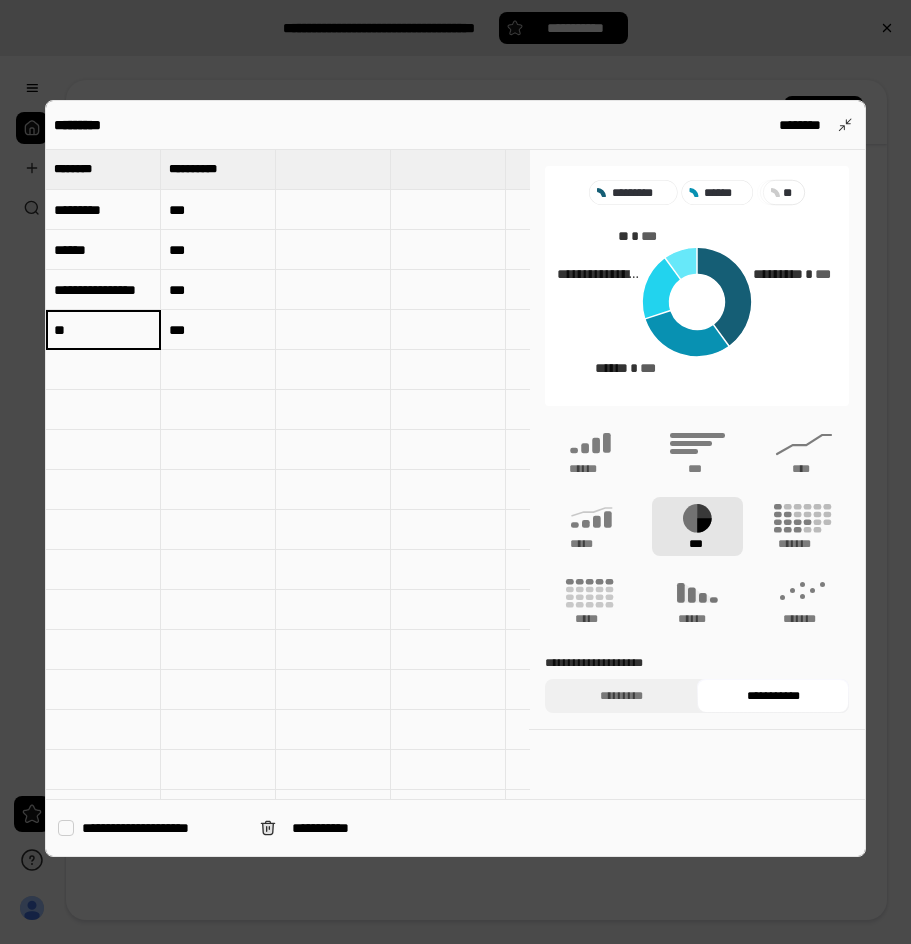 click at bounding box center (455, 472) 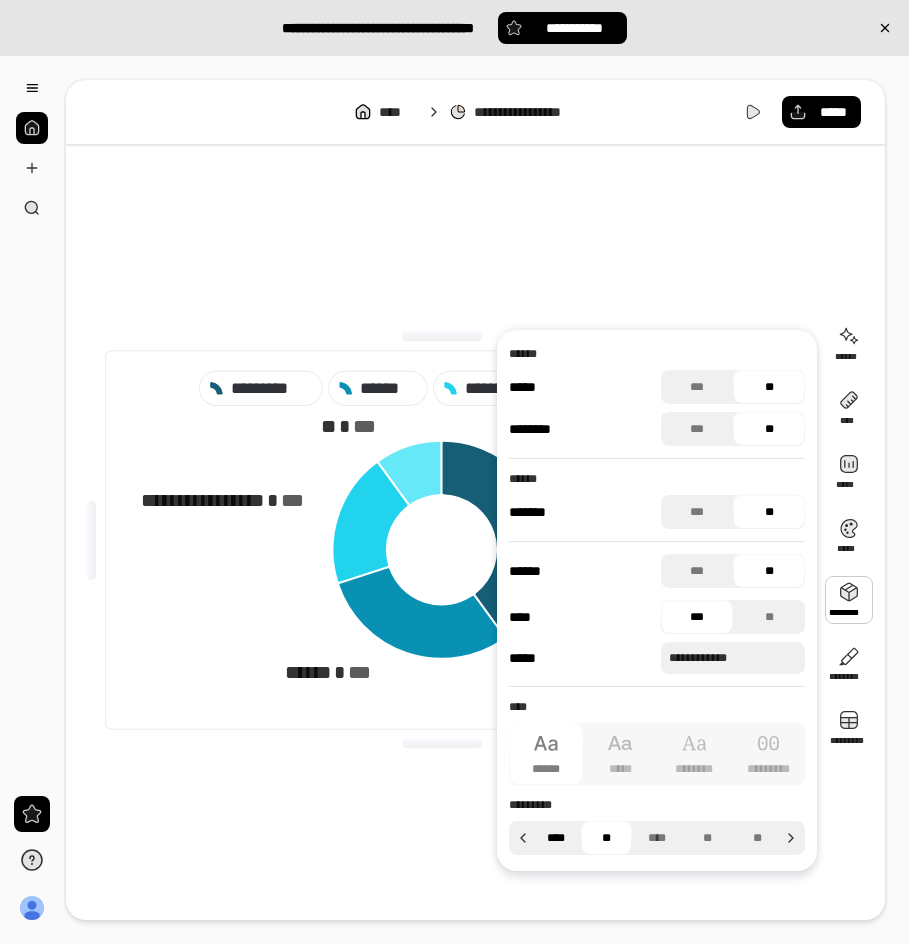 click on "****" at bounding box center [556, 838] 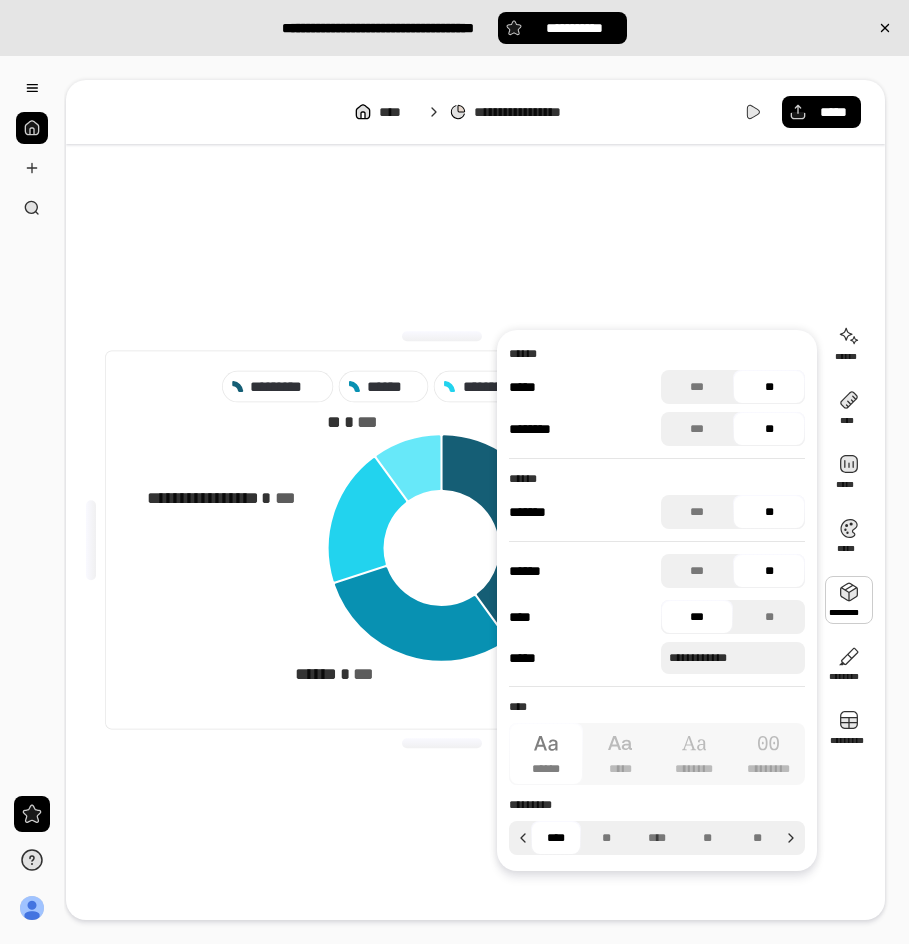 click on "**********" at bounding box center (441, 540) 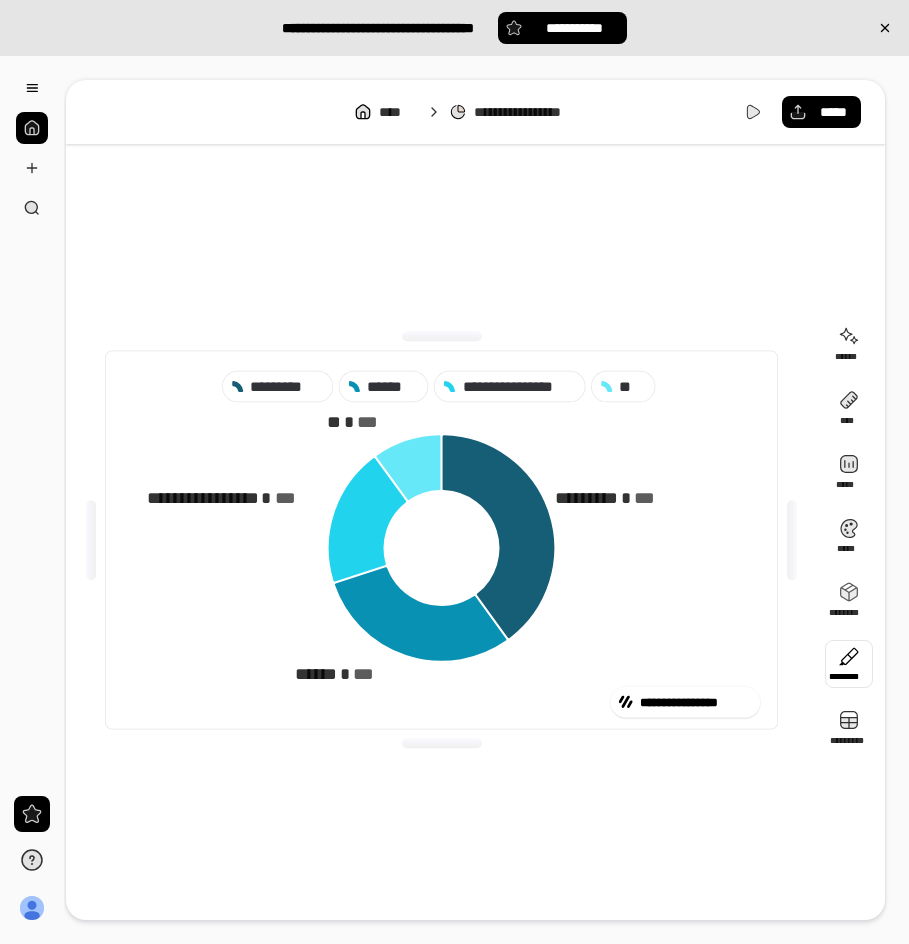 click at bounding box center (849, 664) 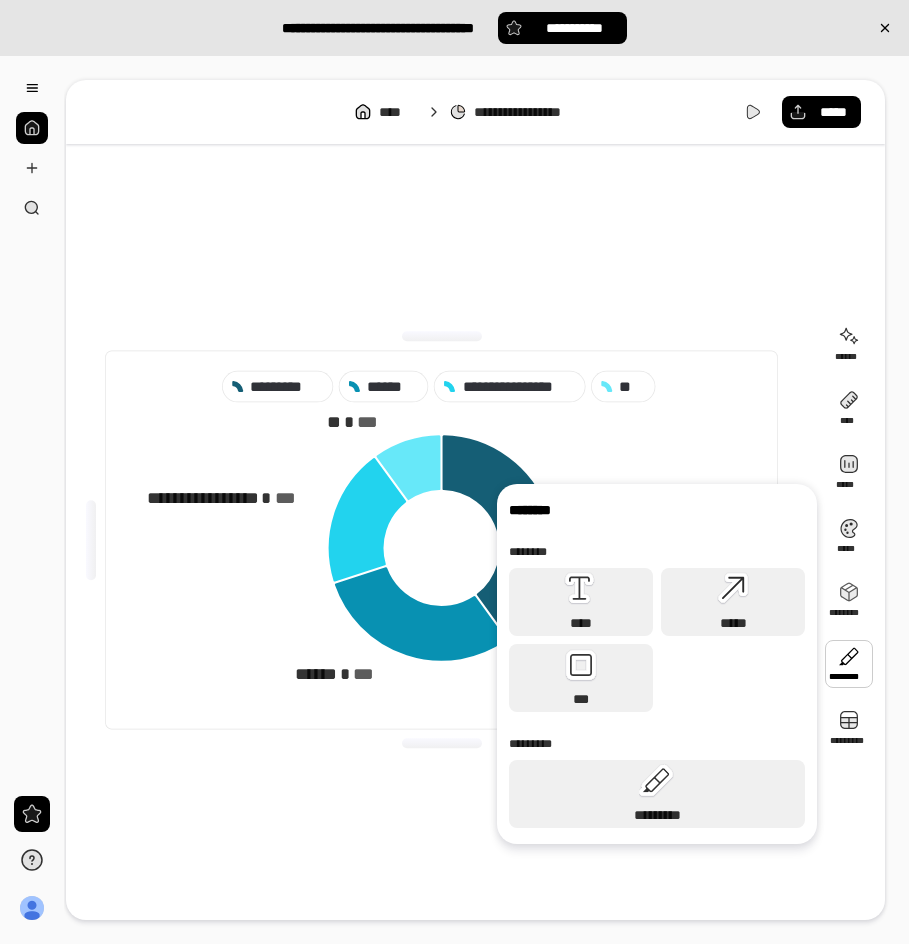 click on "**********" at bounding box center (441, 540) 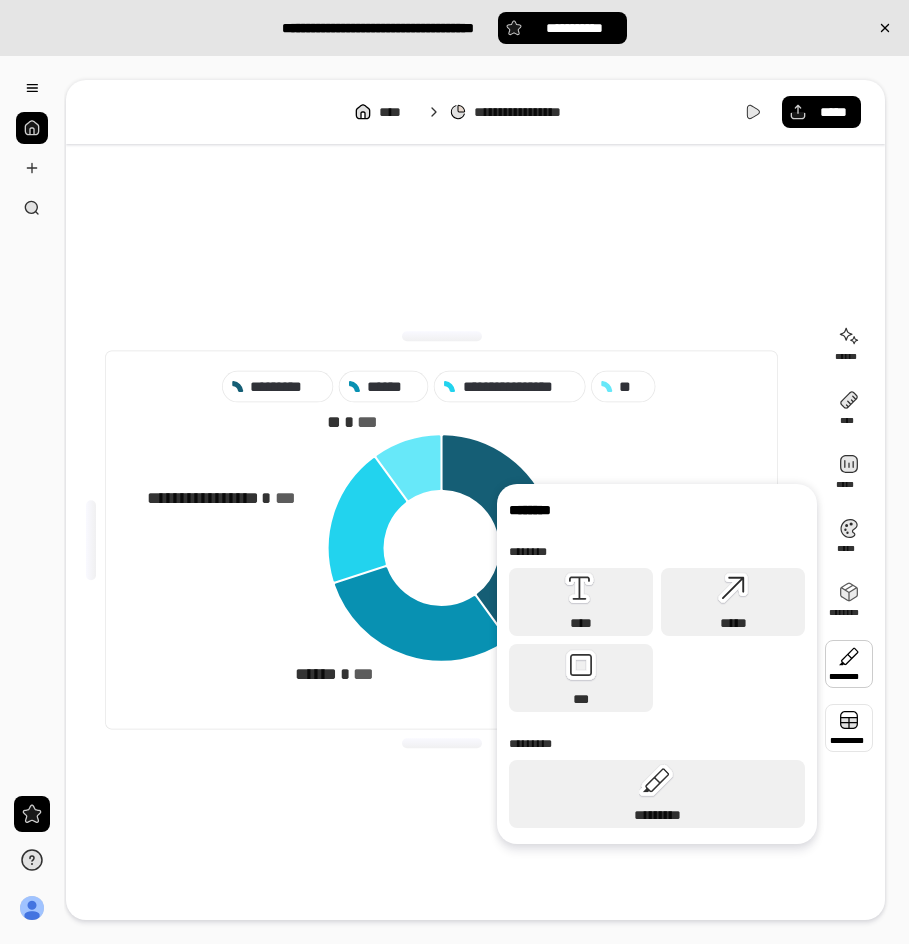 click at bounding box center (849, 728) 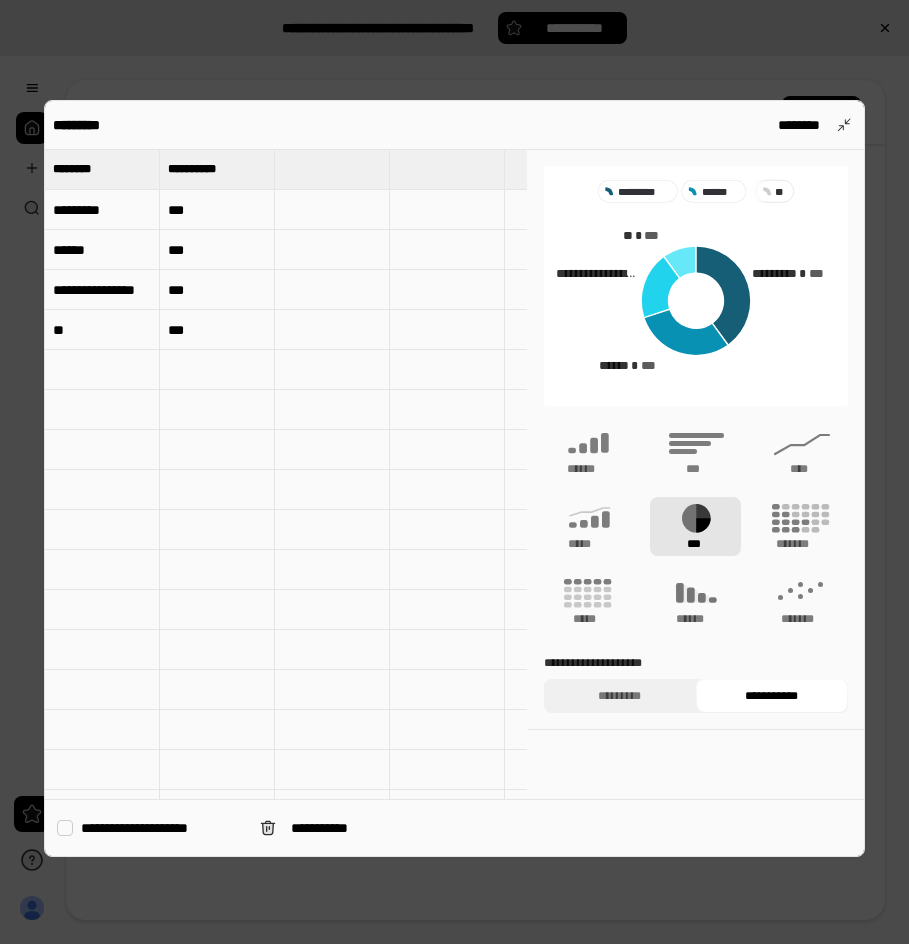 click at bounding box center (454, 472) 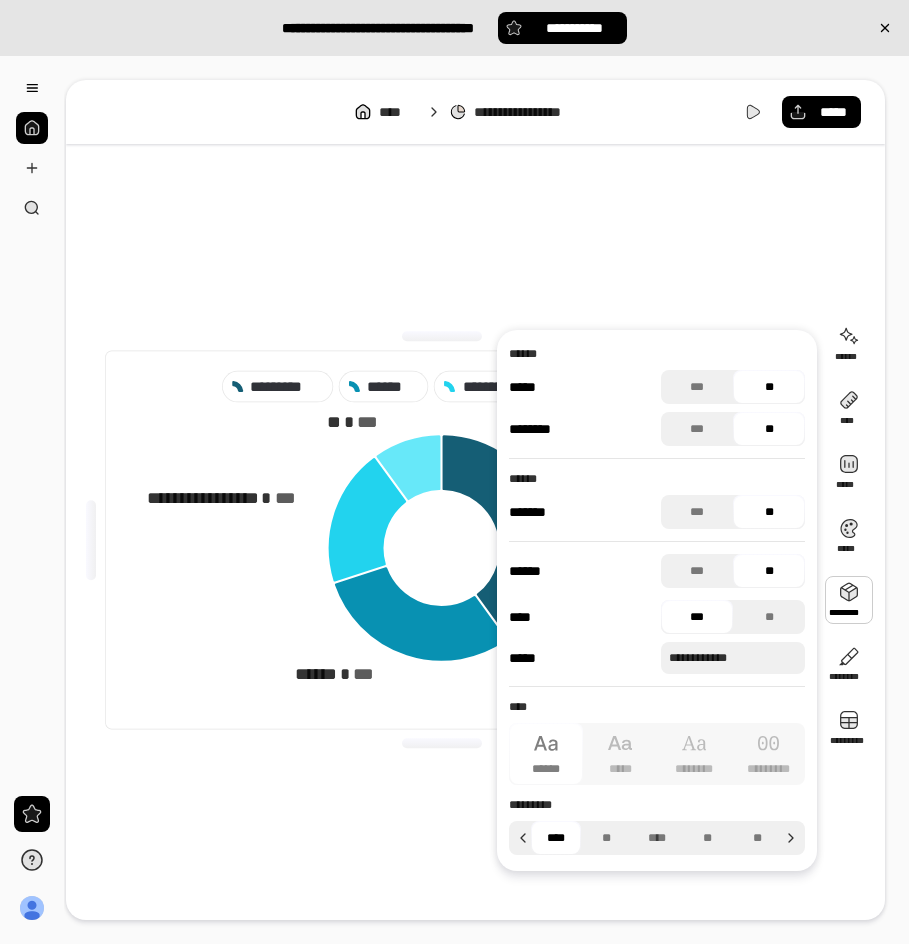click at bounding box center [849, 600] 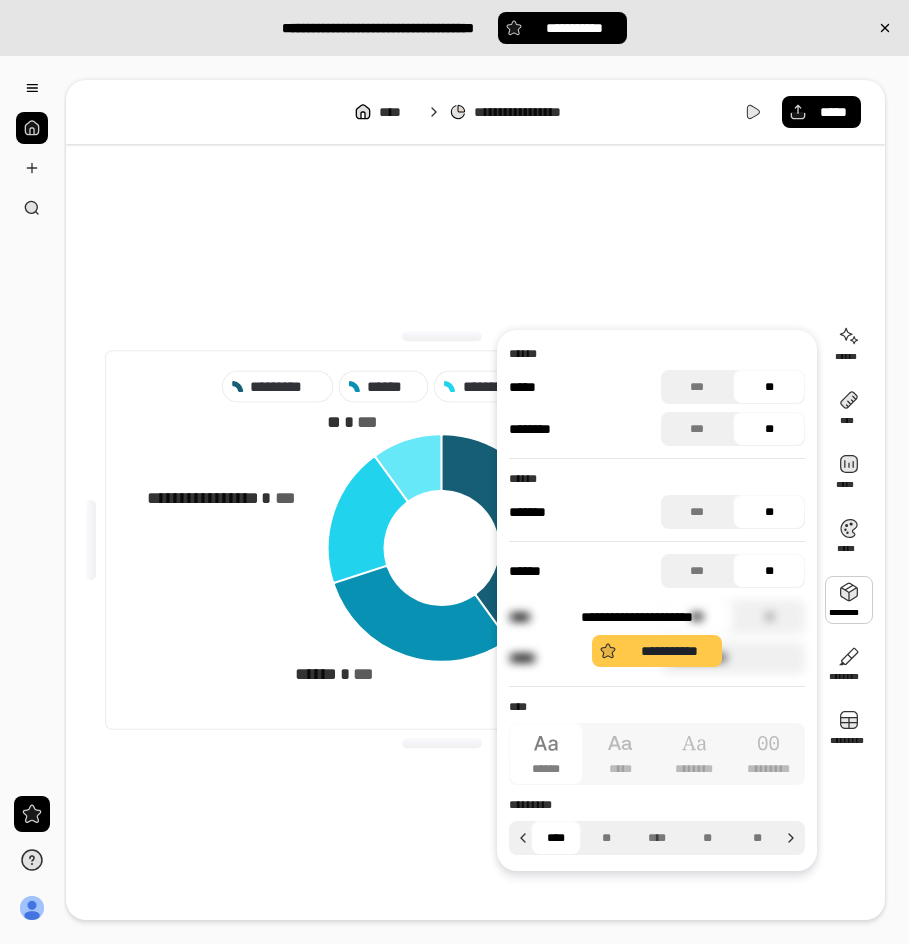 click on "**********" at bounding box center (657, 637) 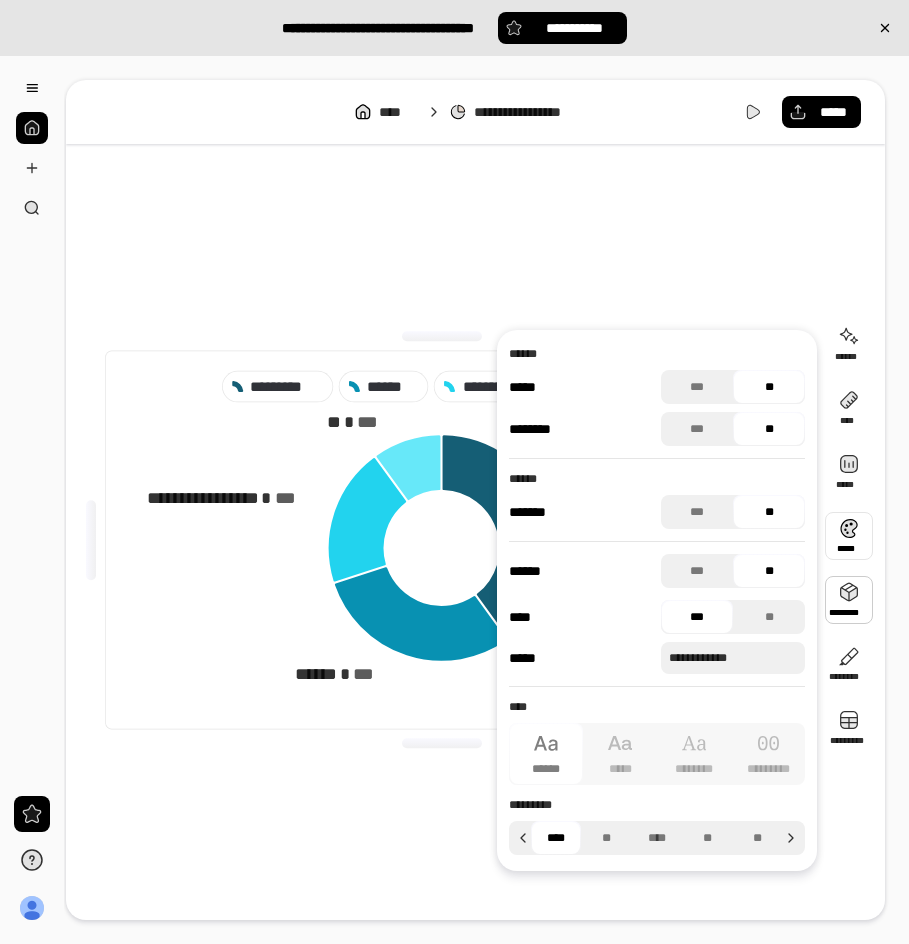 click at bounding box center [849, 536] 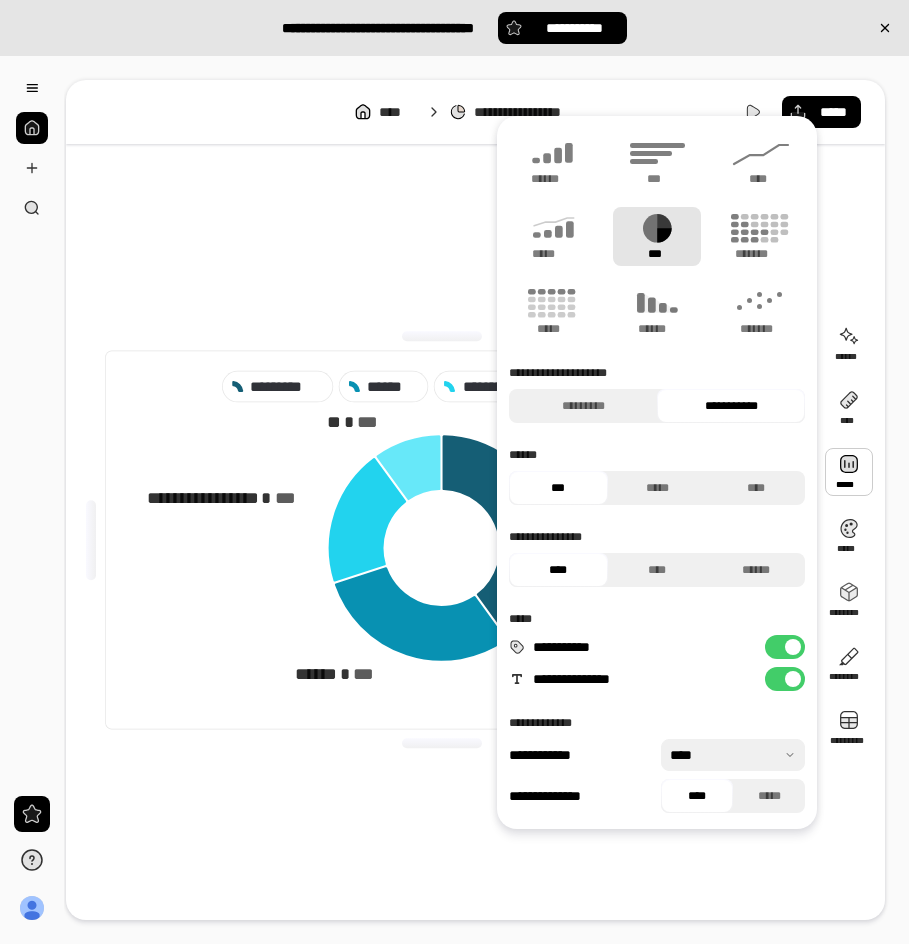 click at bounding box center [849, 472] 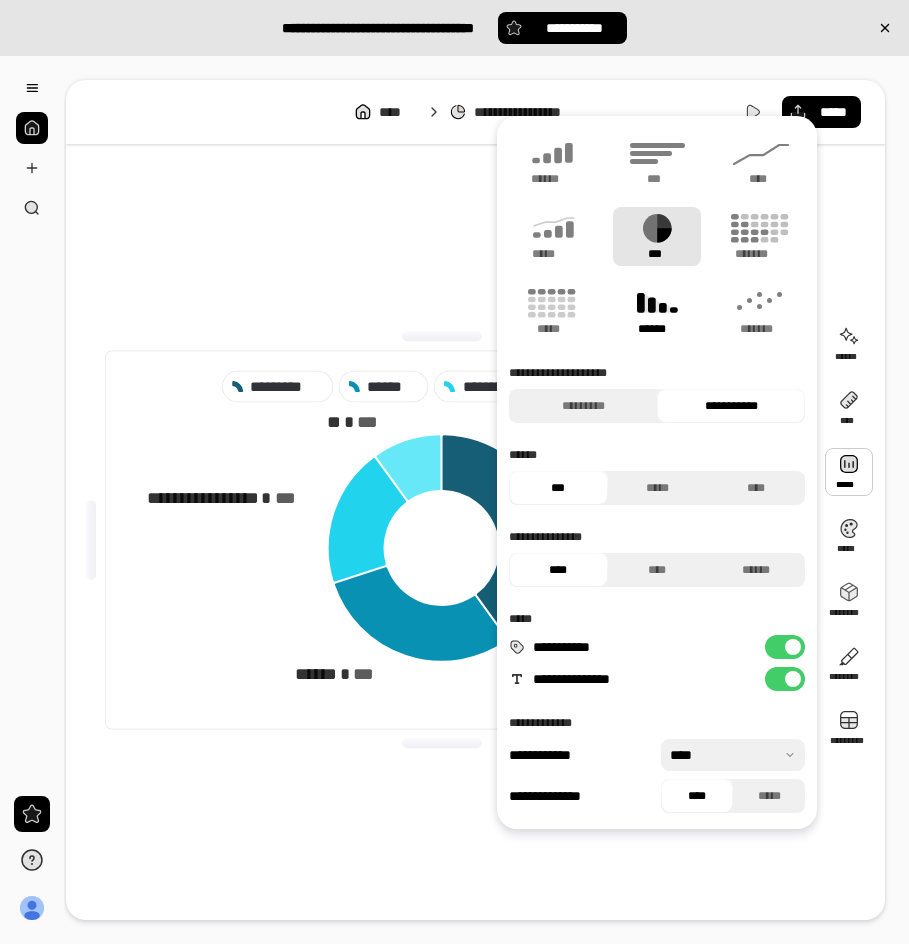 click 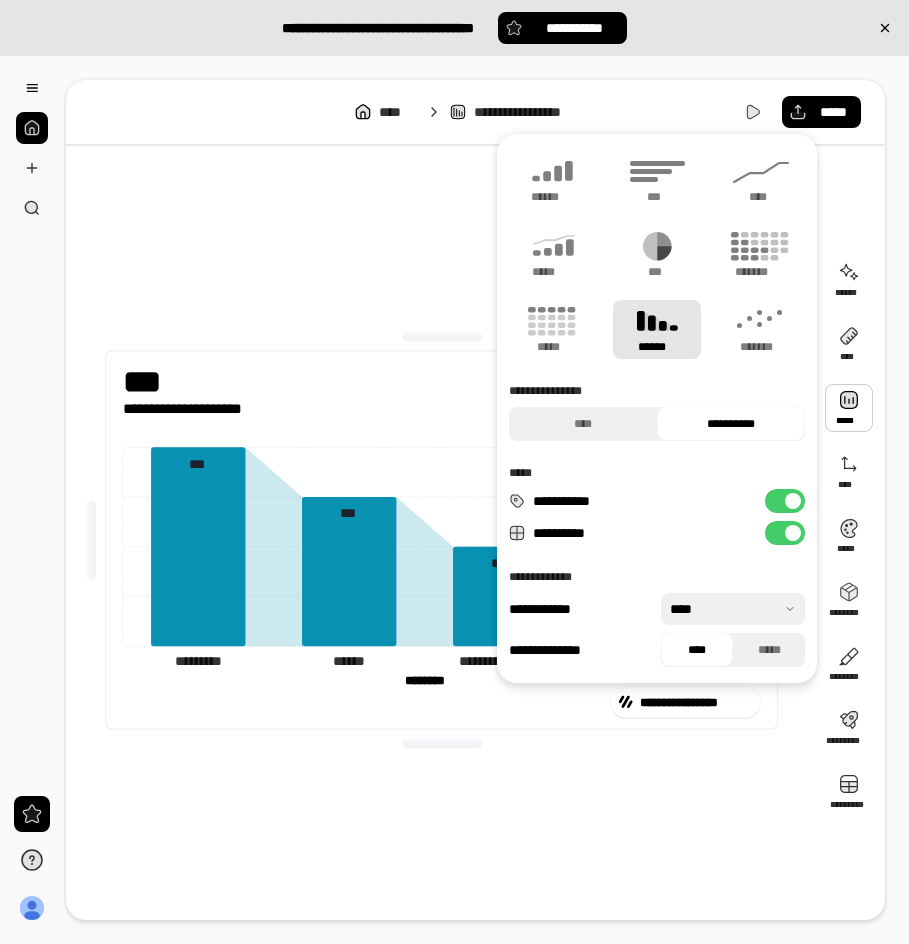 click on "**********" at bounding box center [441, 540] 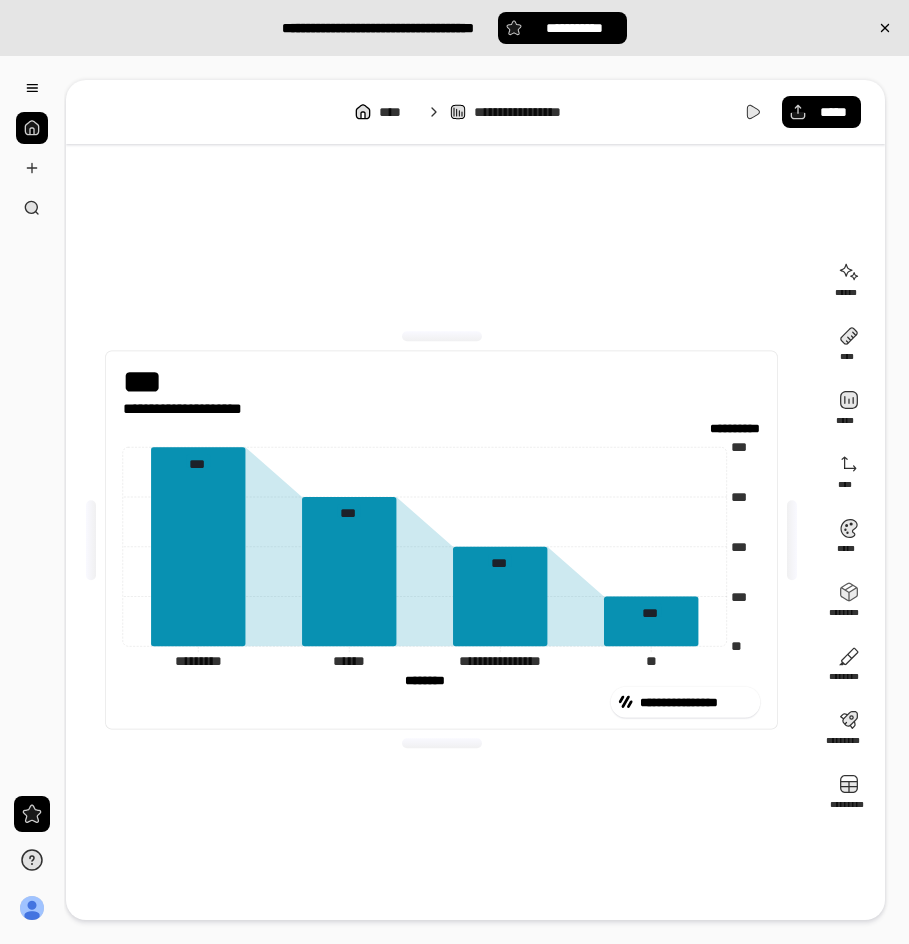 click on "********" at bounding box center (424, 680) 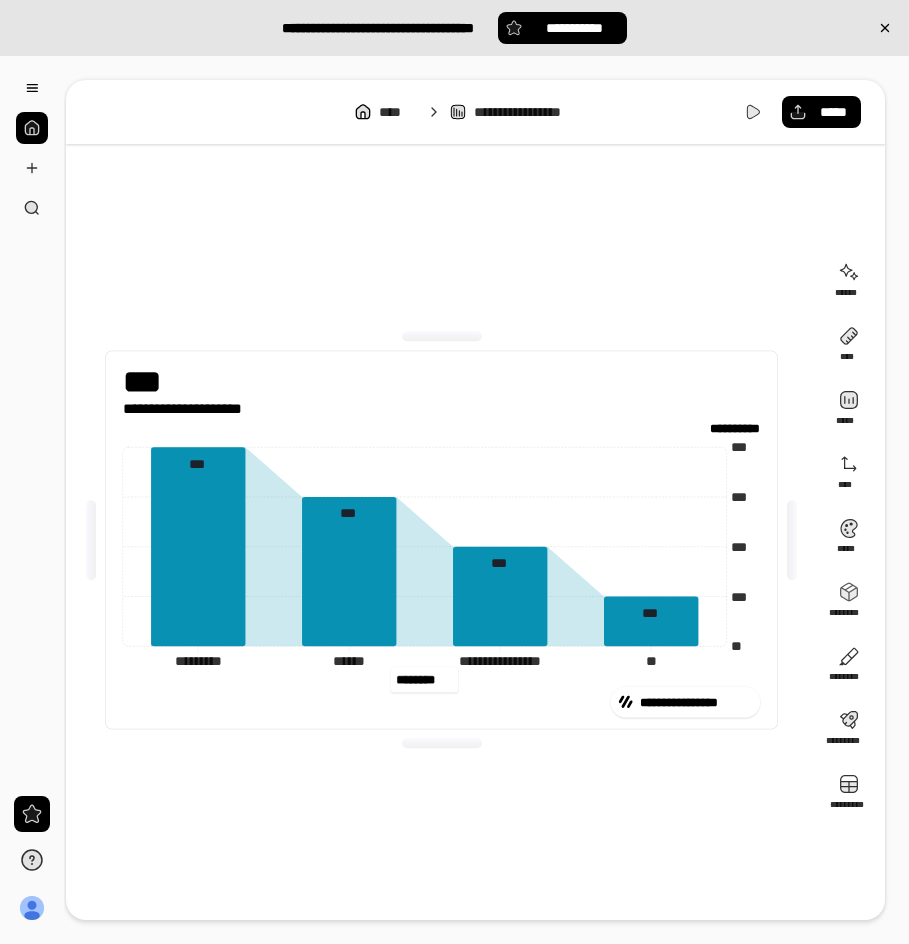 drag, startPoint x: 455, startPoint y: 686, endPoint x: 394, endPoint y: 693, distance: 61.400326 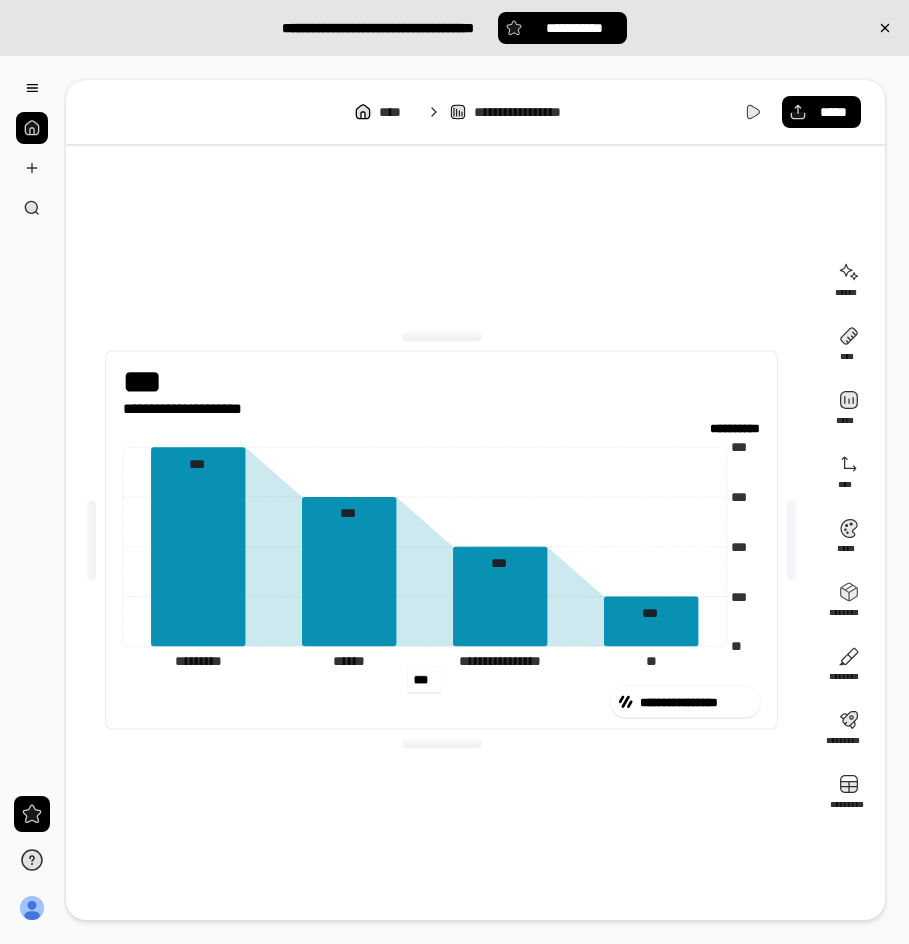 click on "*** *** *********" at bounding box center (424, 680) 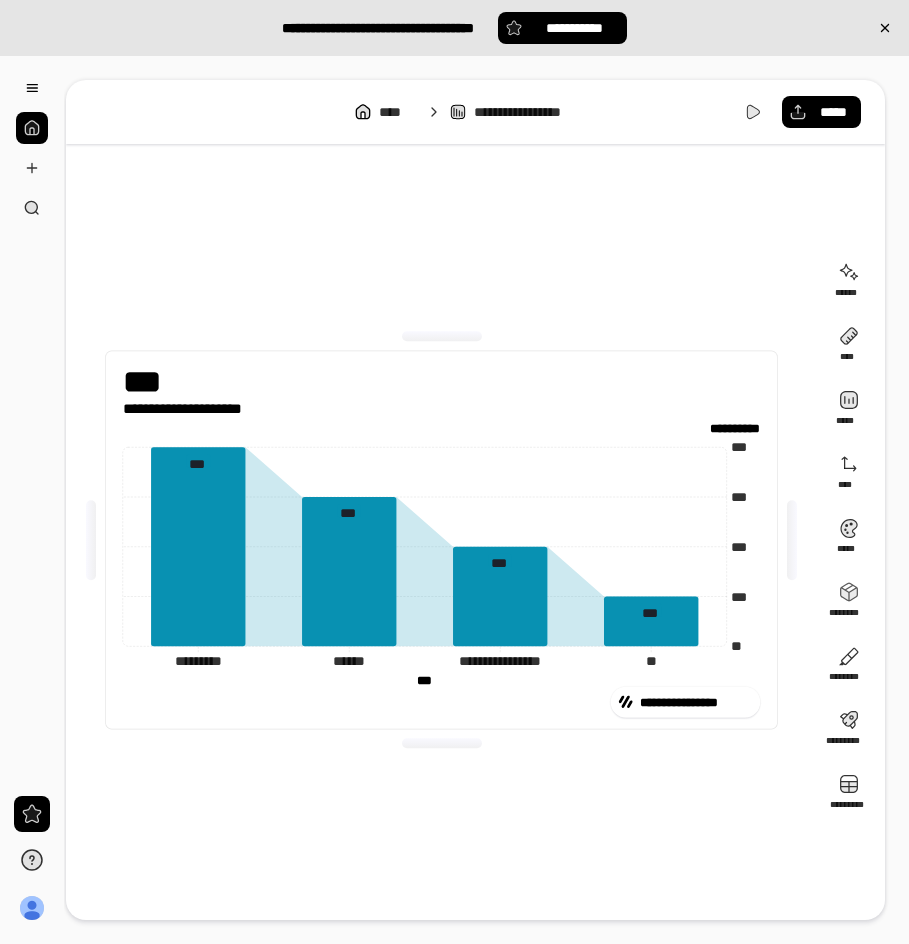 click on "***" at bounding box center (424, 680) 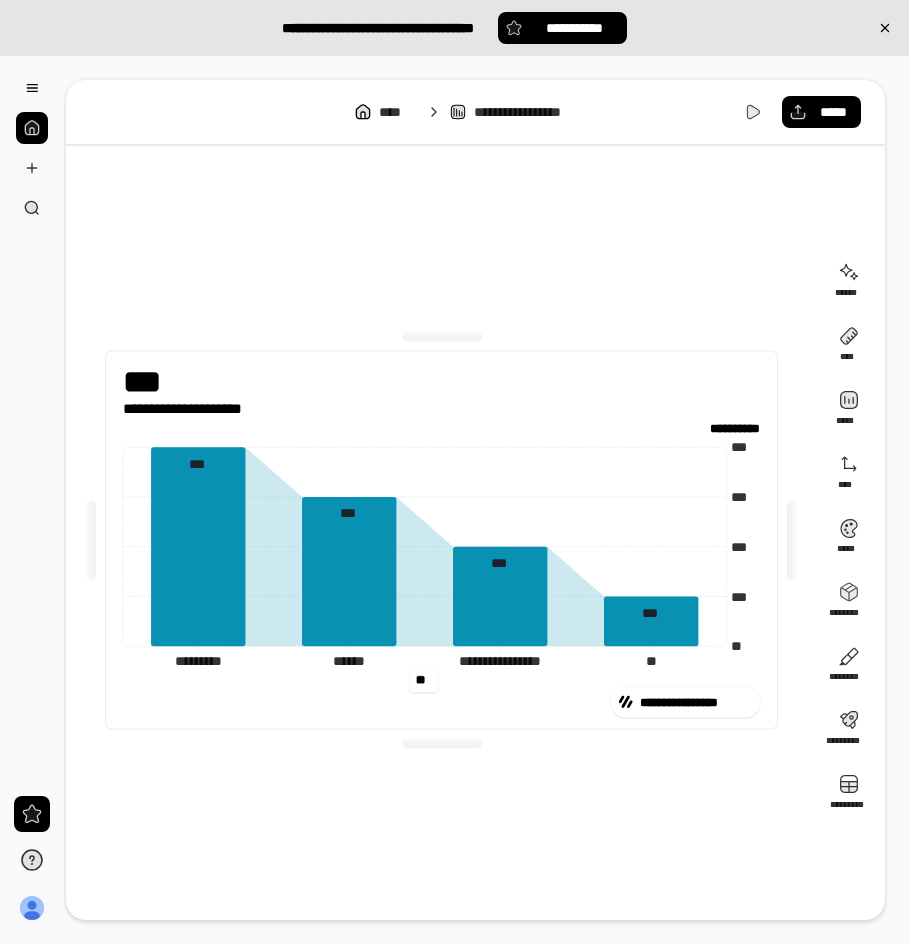 type on "*" 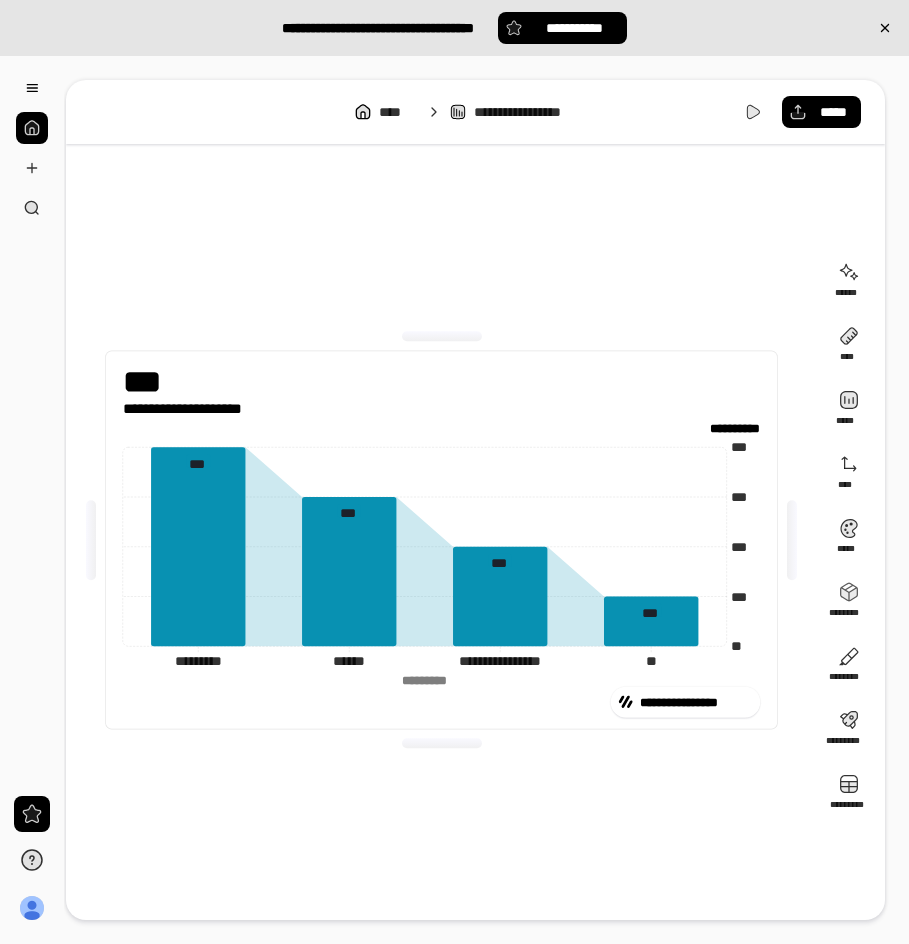 click on "**********" at bounding box center [441, 702] 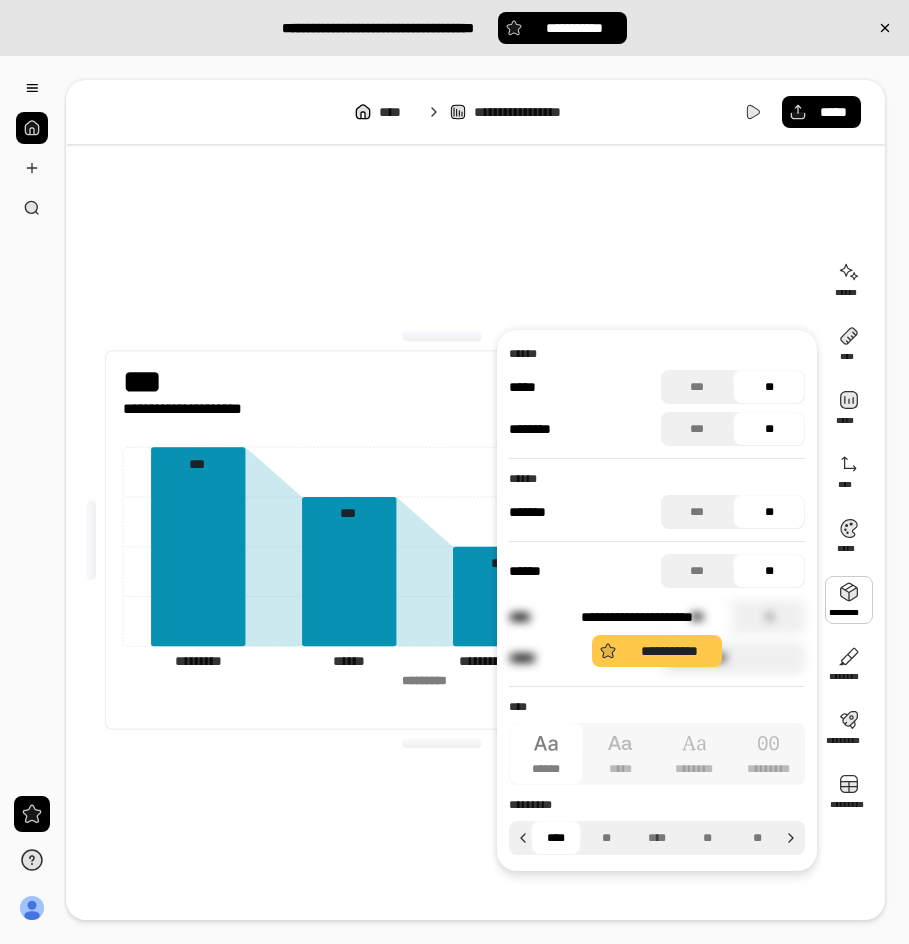 click on "**********" at bounding box center (657, 637) 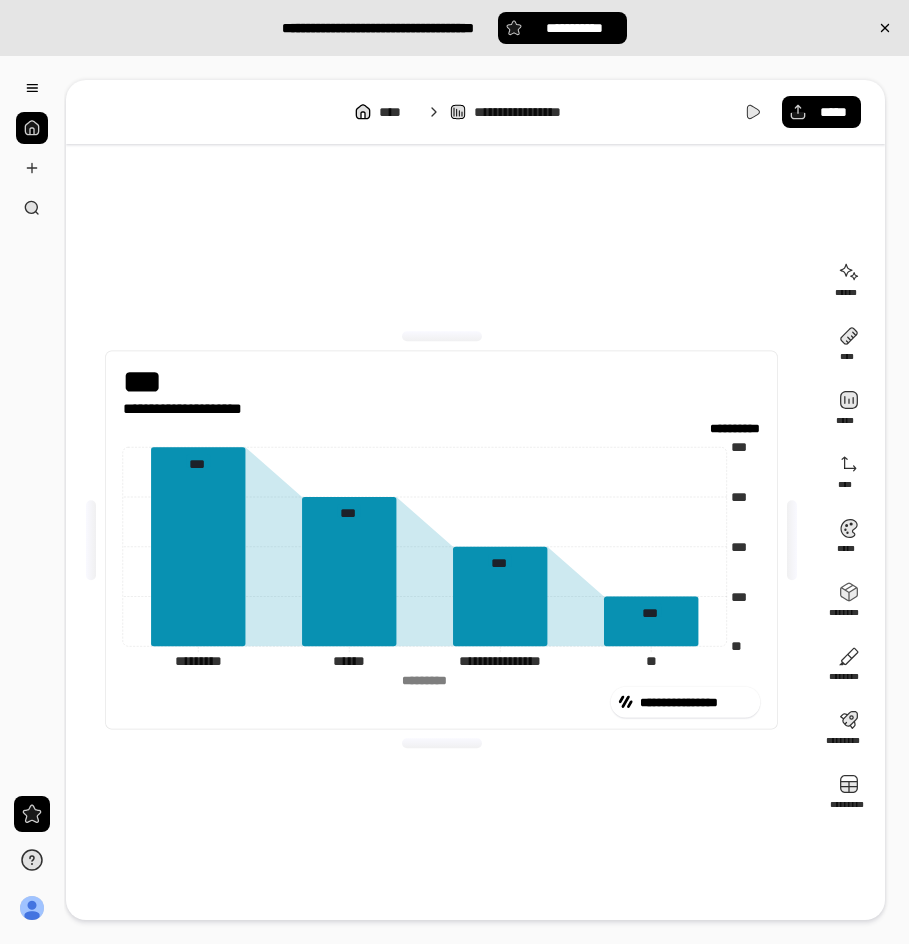 click on "**********" at bounding box center [441, 540] 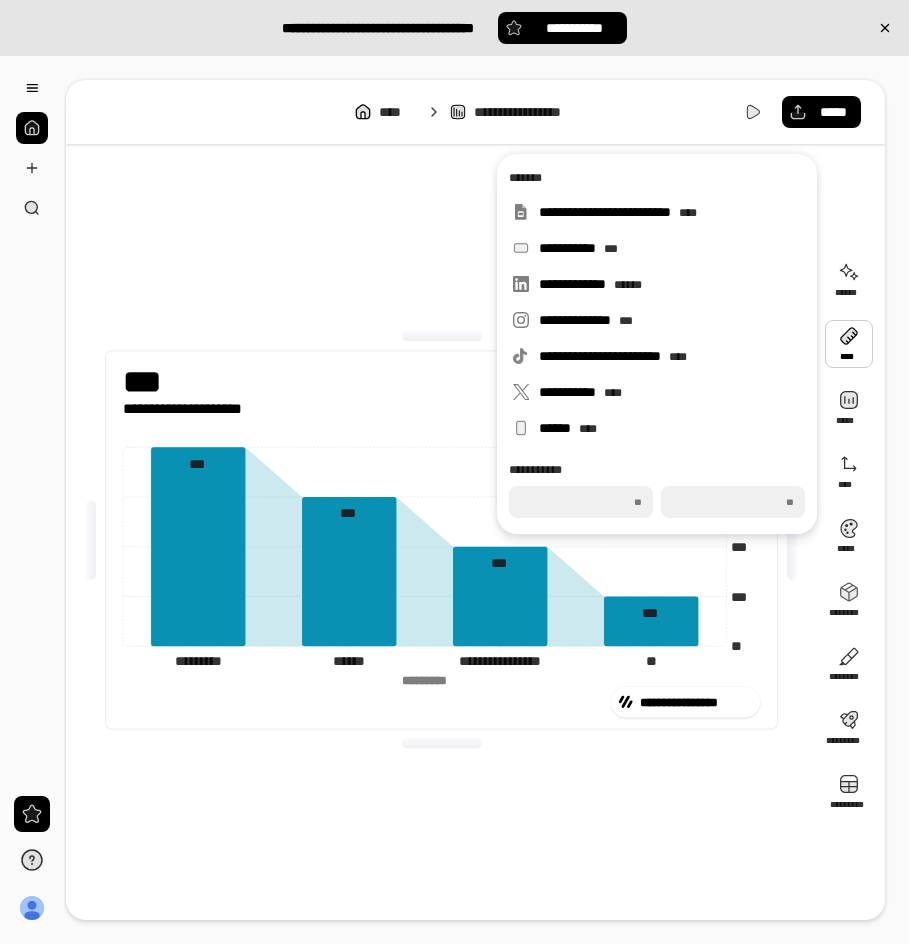 click at bounding box center [849, 344] 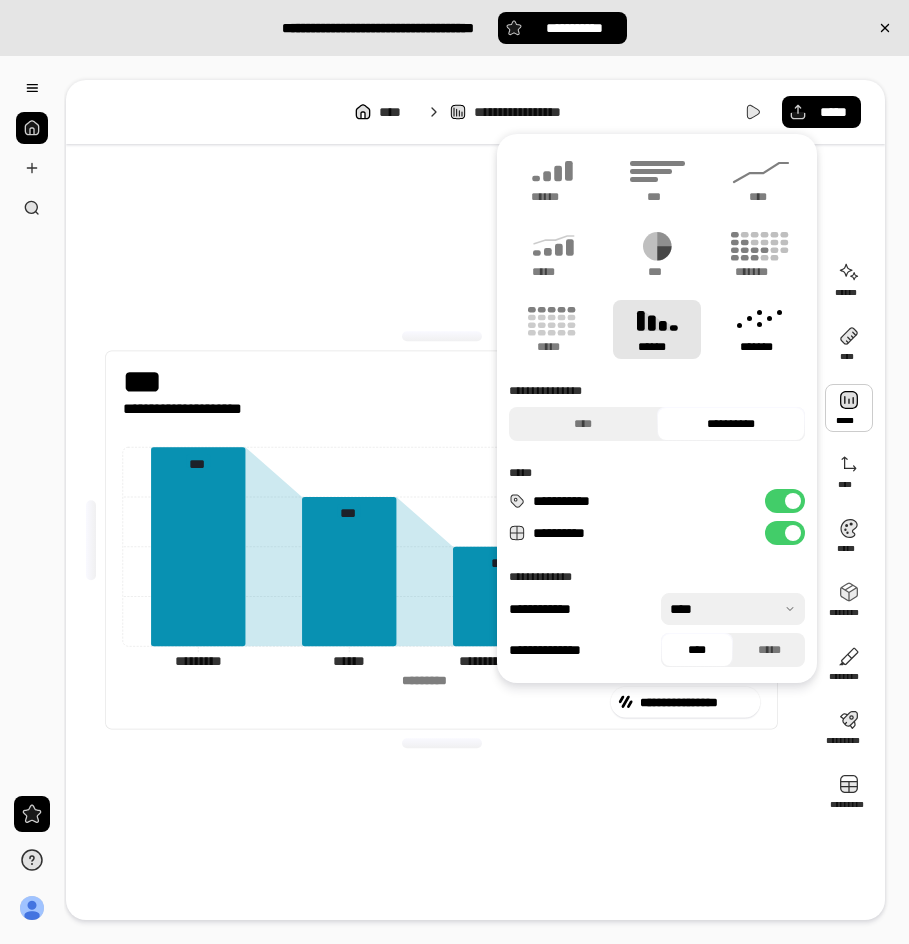 click on "*******" at bounding box center [761, 347] 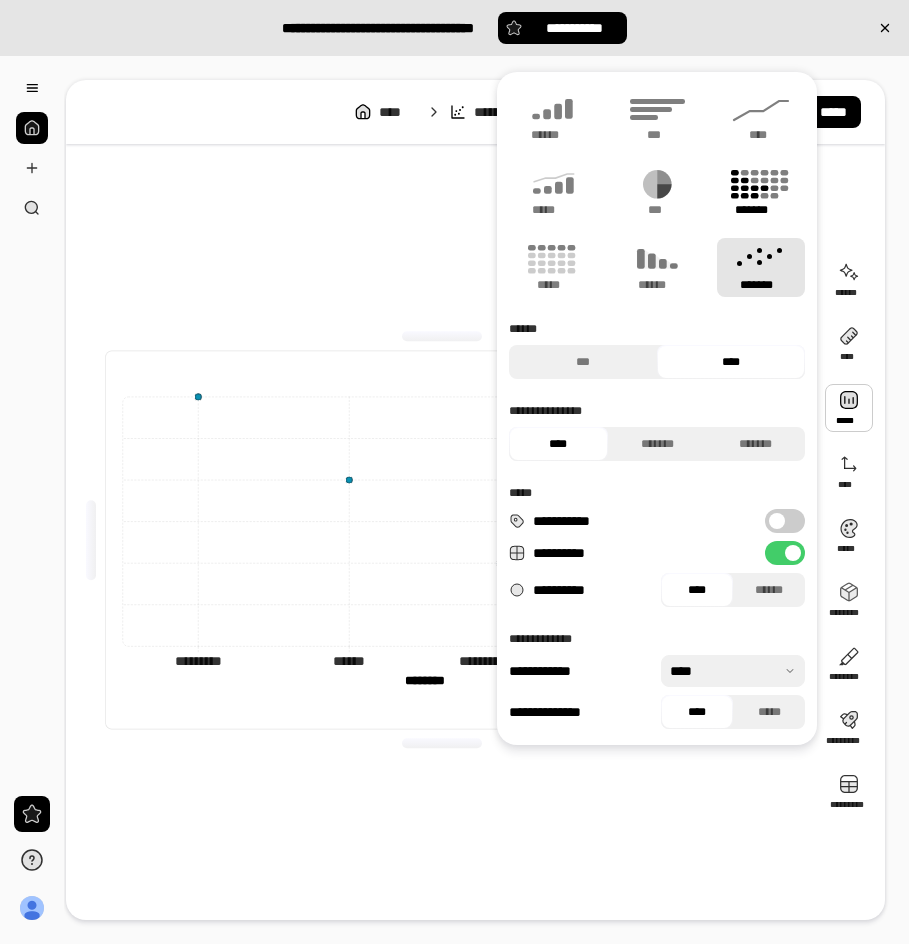 click on "*******" at bounding box center [761, 210] 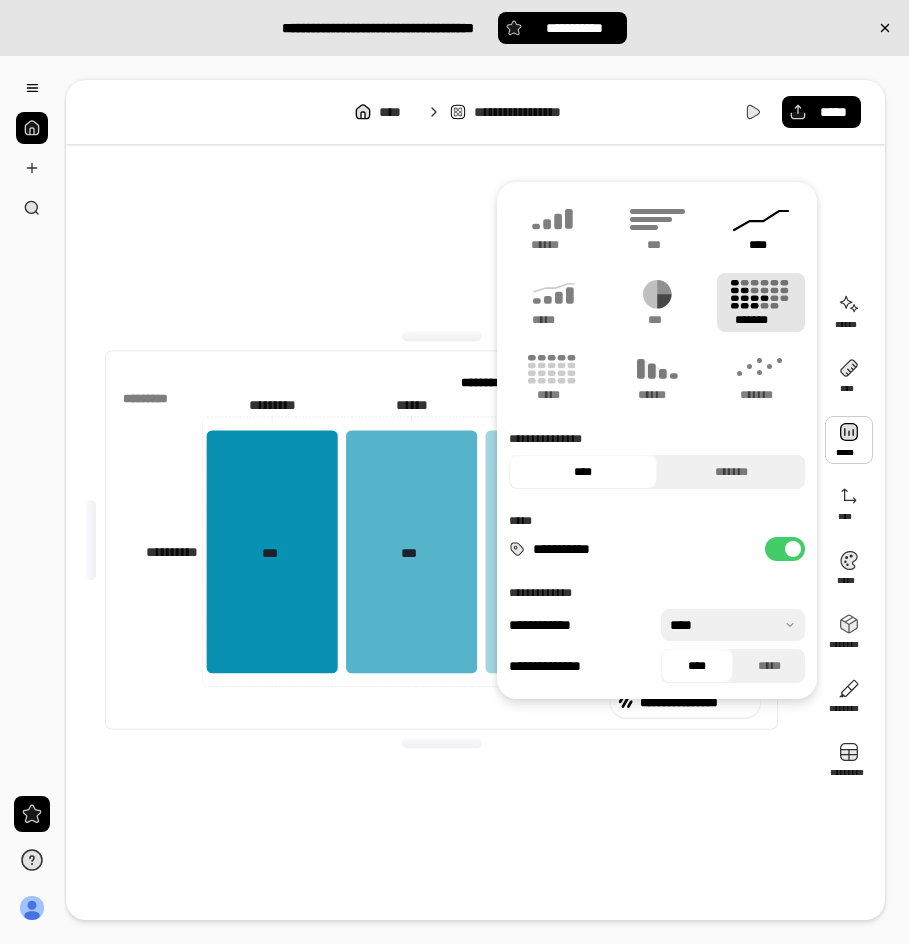 click on "****" at bounding box center (761, 245) 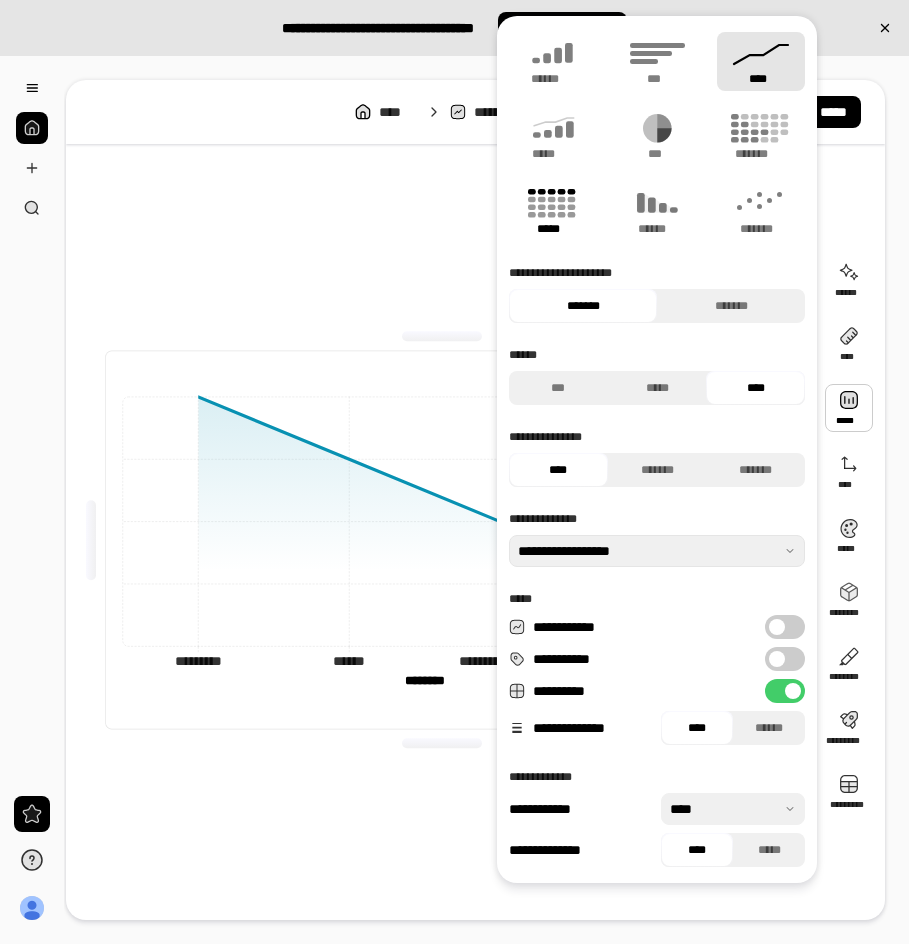 click 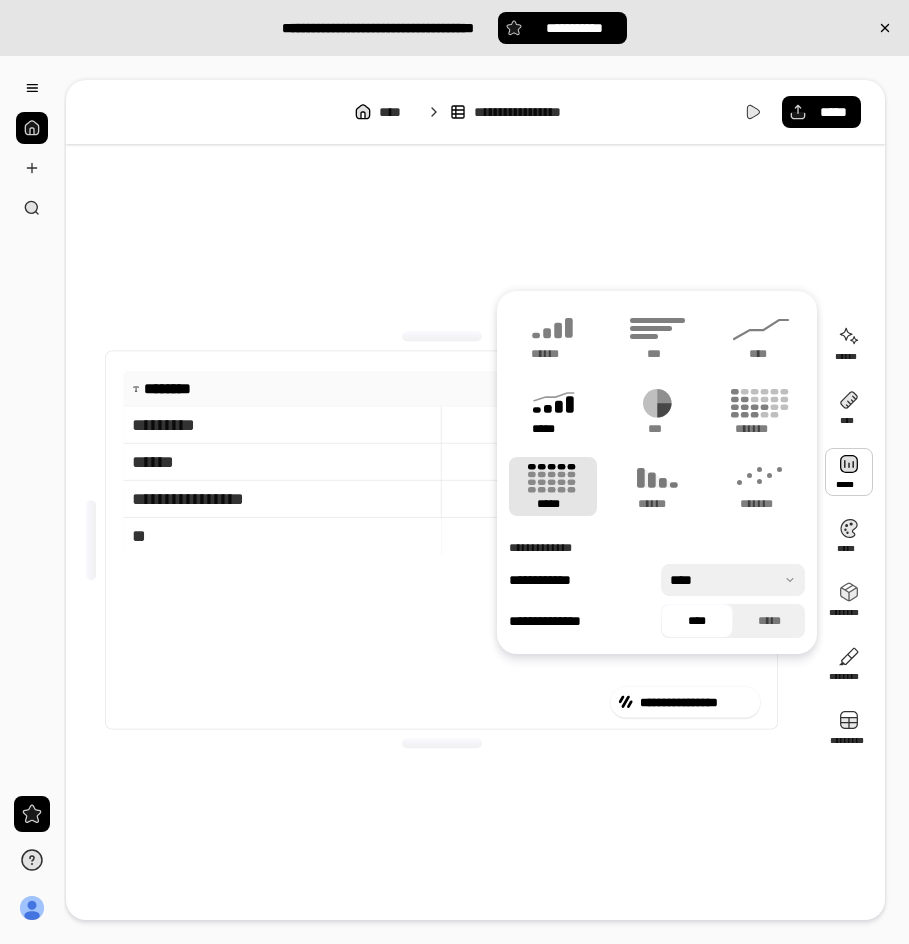 click on "*****" at bounding box center [553, 411] 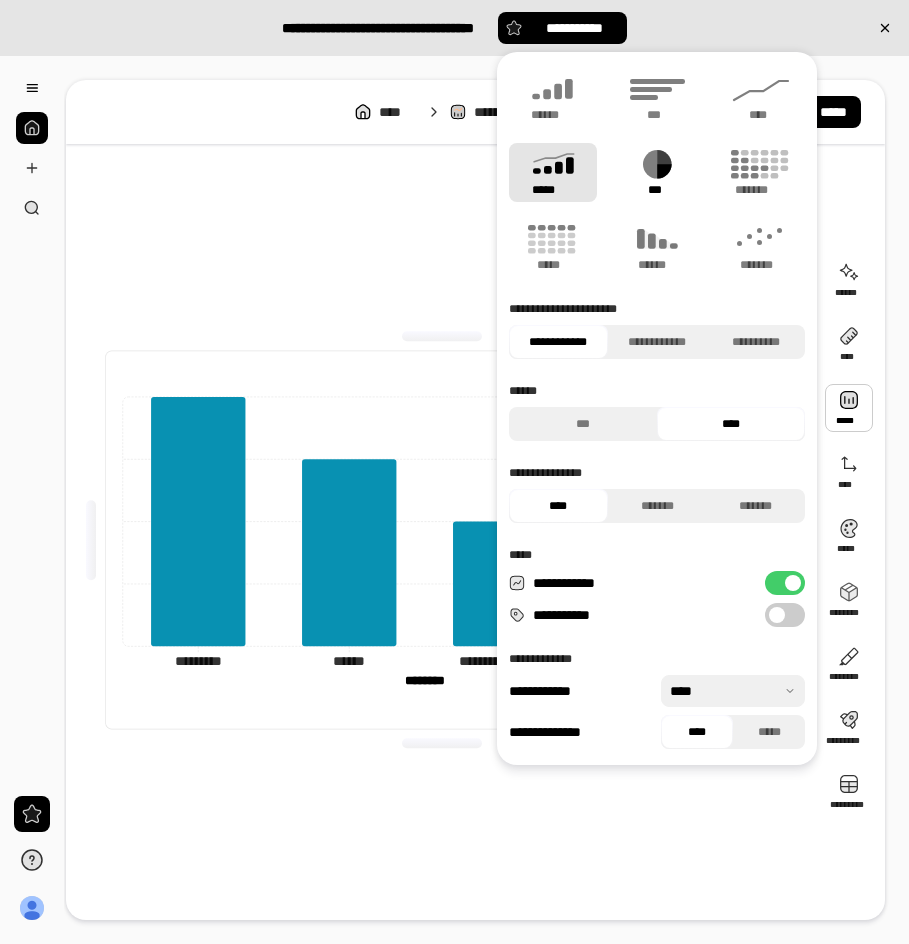 click 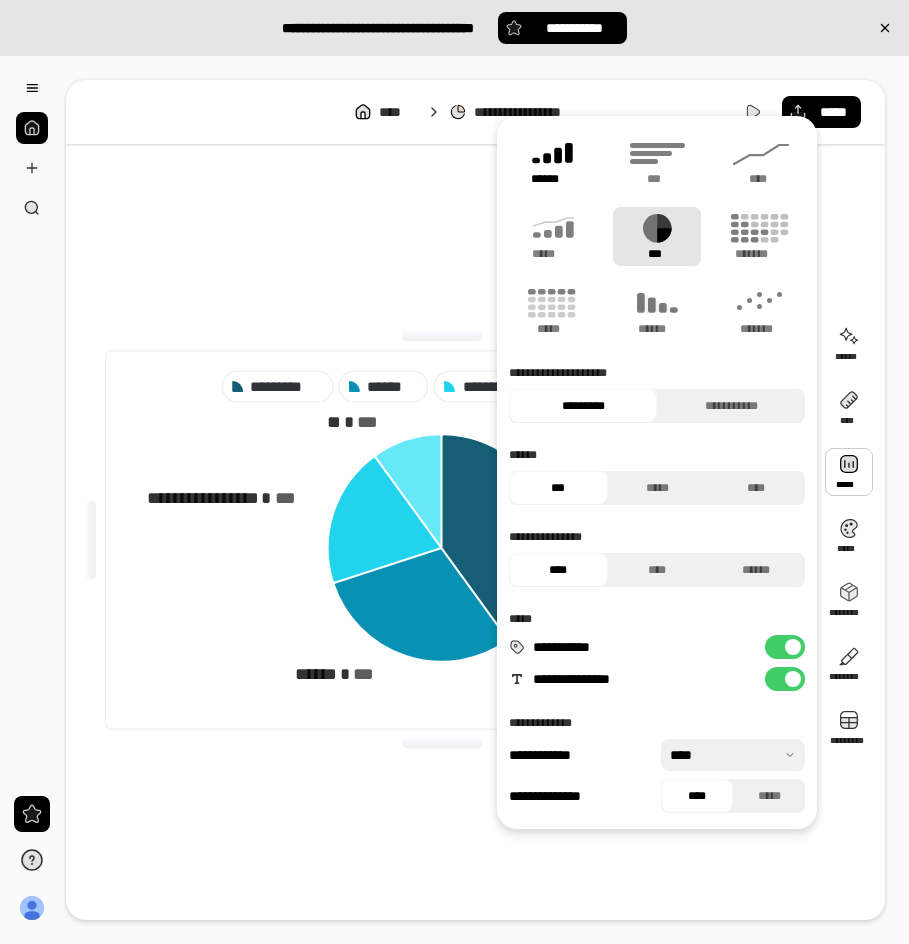 click 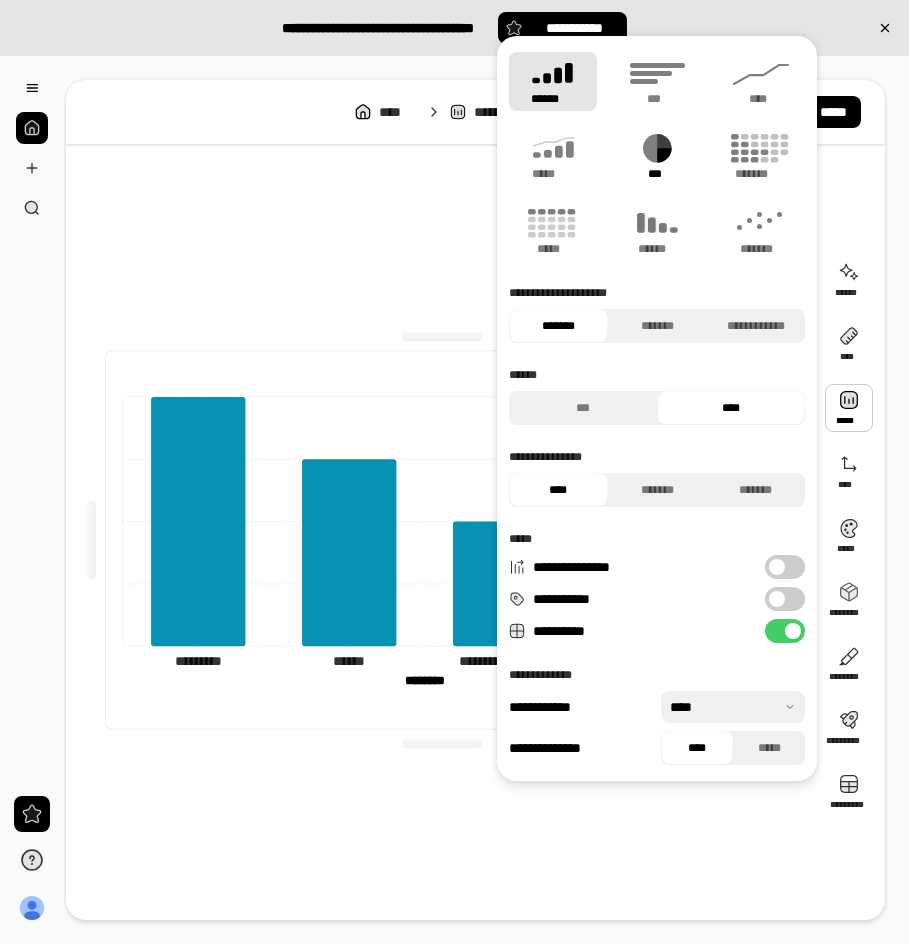click on "***" at bounding box center (657, 156) 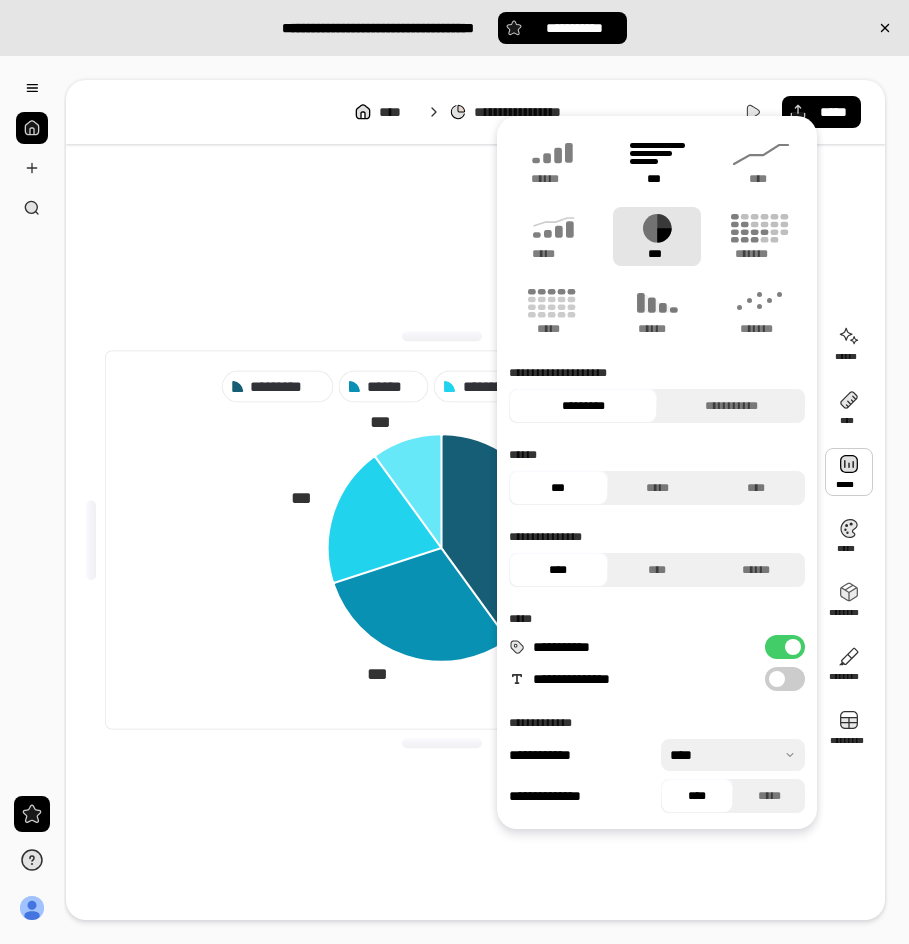 click 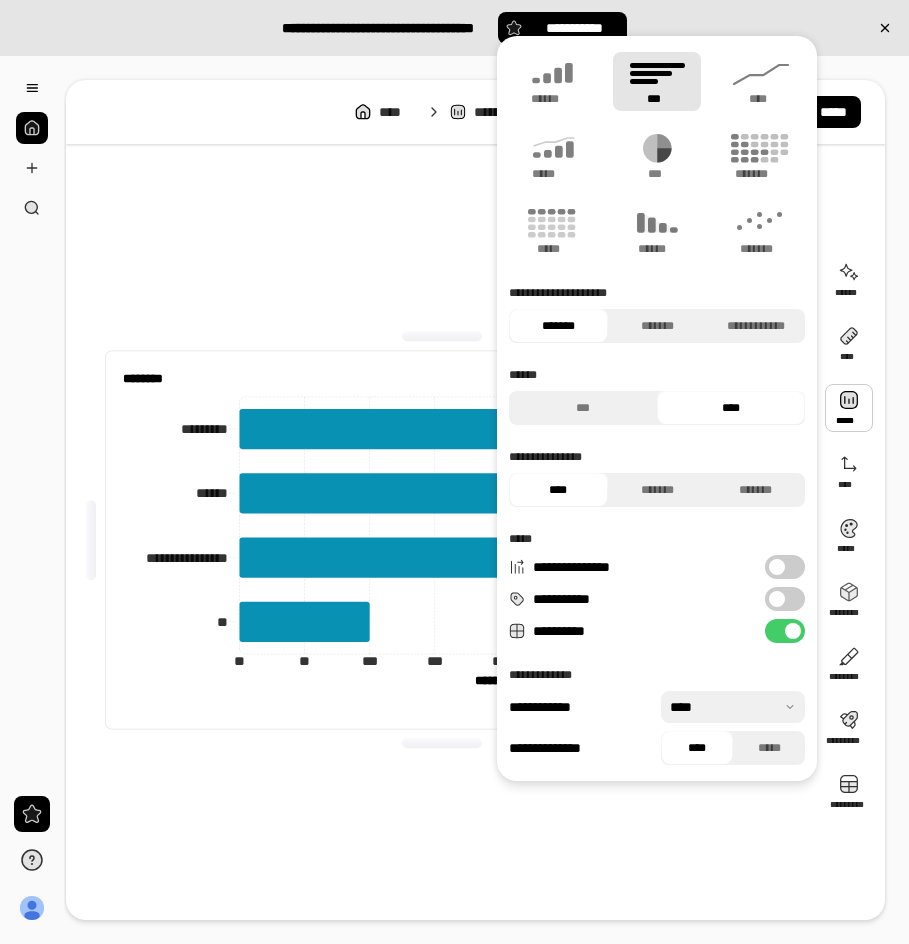 click at bounding box center [442, 336] 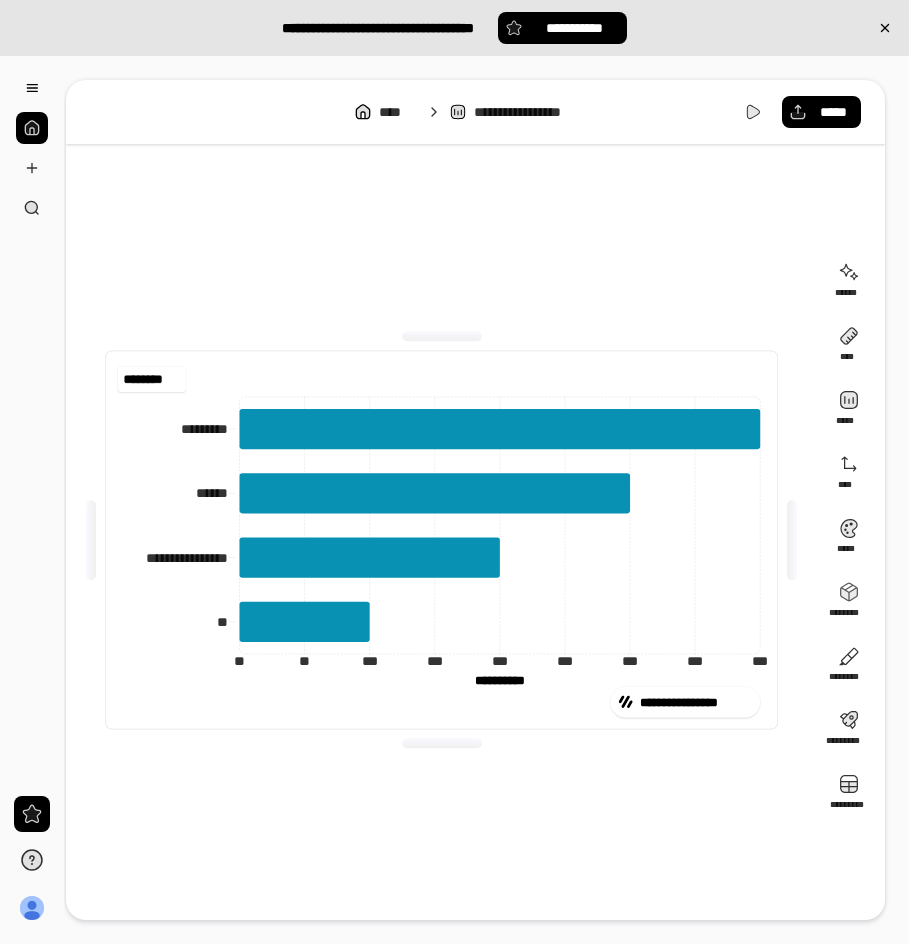 drag, startPoint x: 180, startPoint y: 376, endPoint x: 122, endPoint y: 377, distance: 58.00862 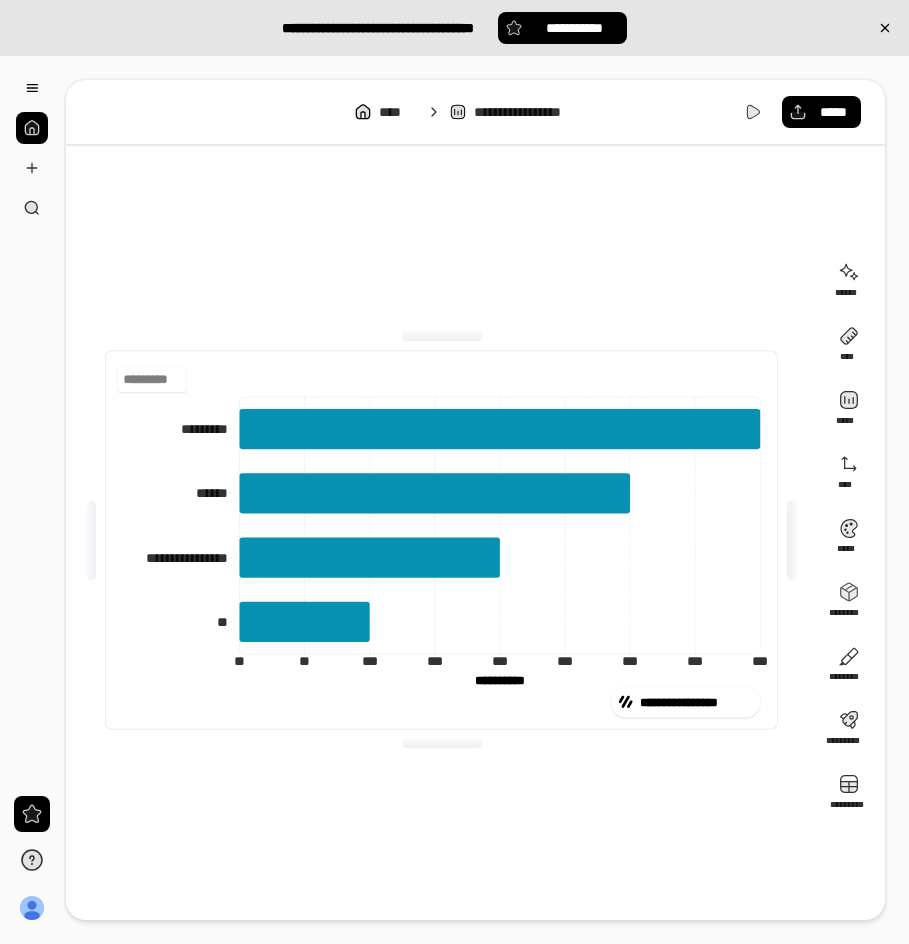 type 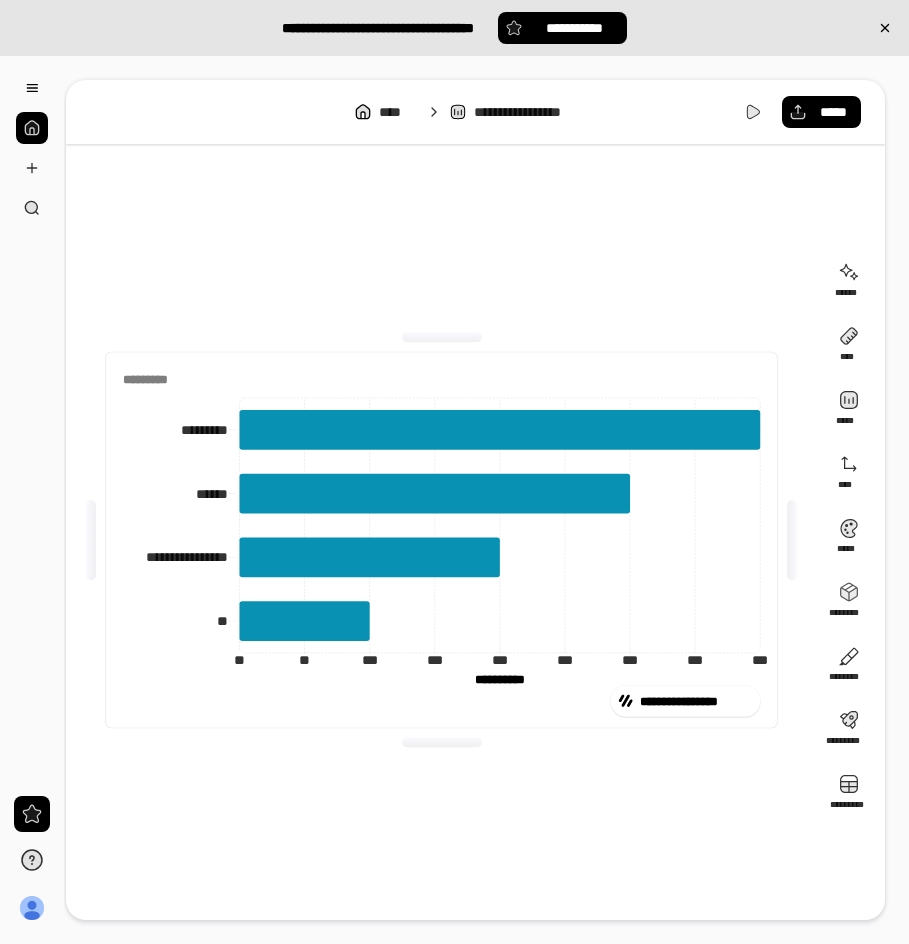 click at bounding box center (442, 743) 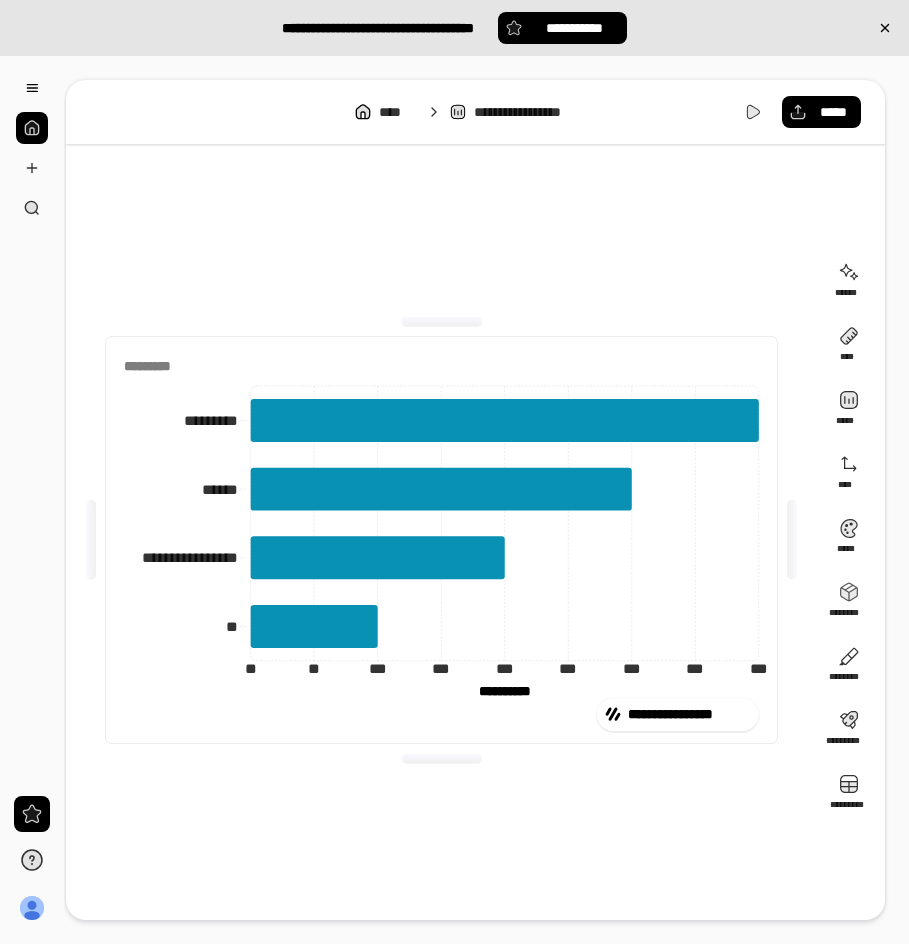click on "**********" at bounding box center (441, 540) 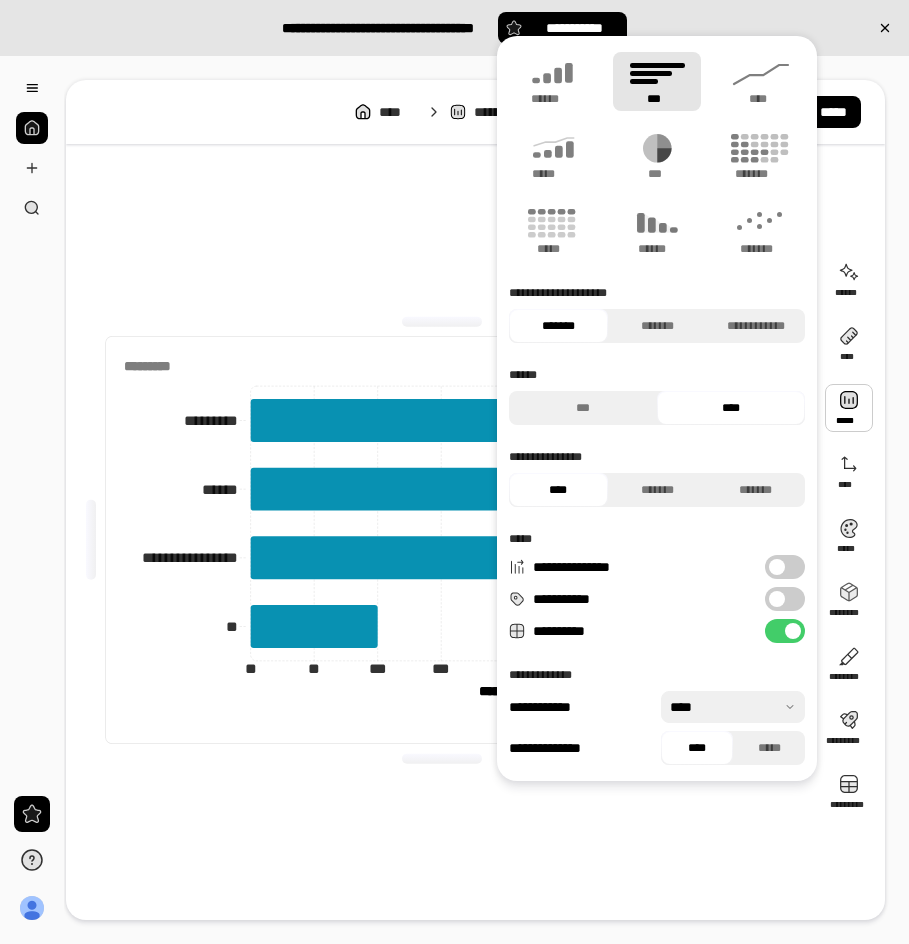 click at bounding box center (849, 408) 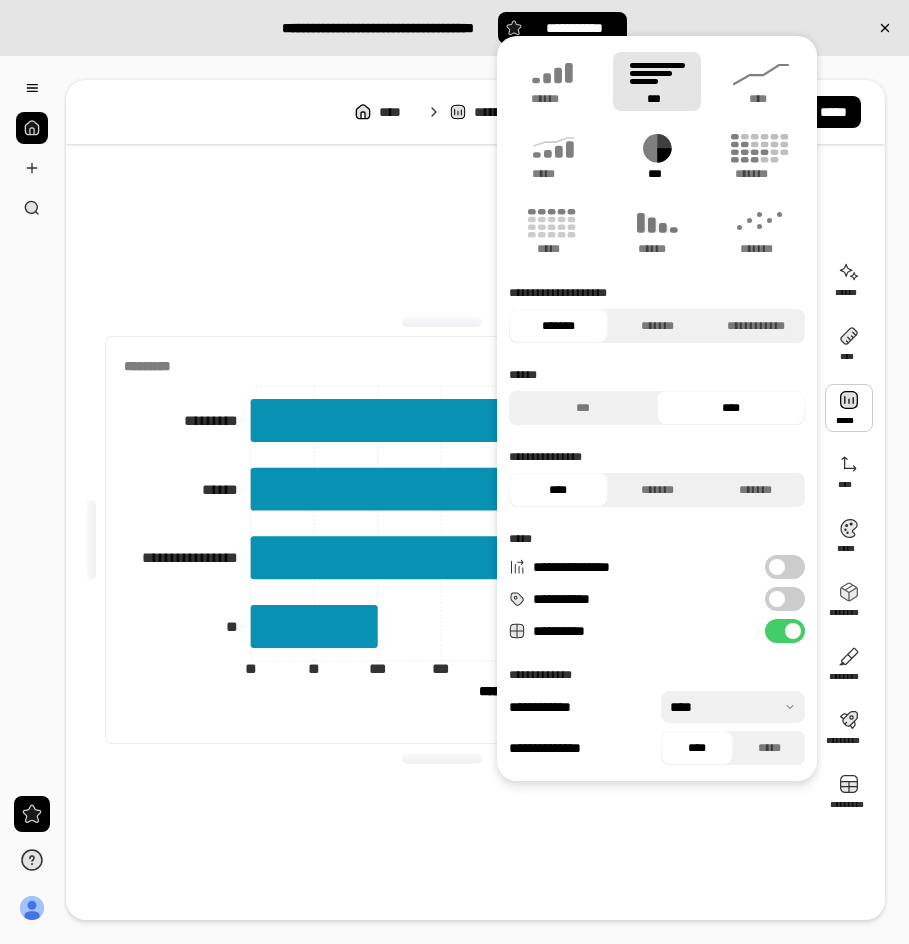 click 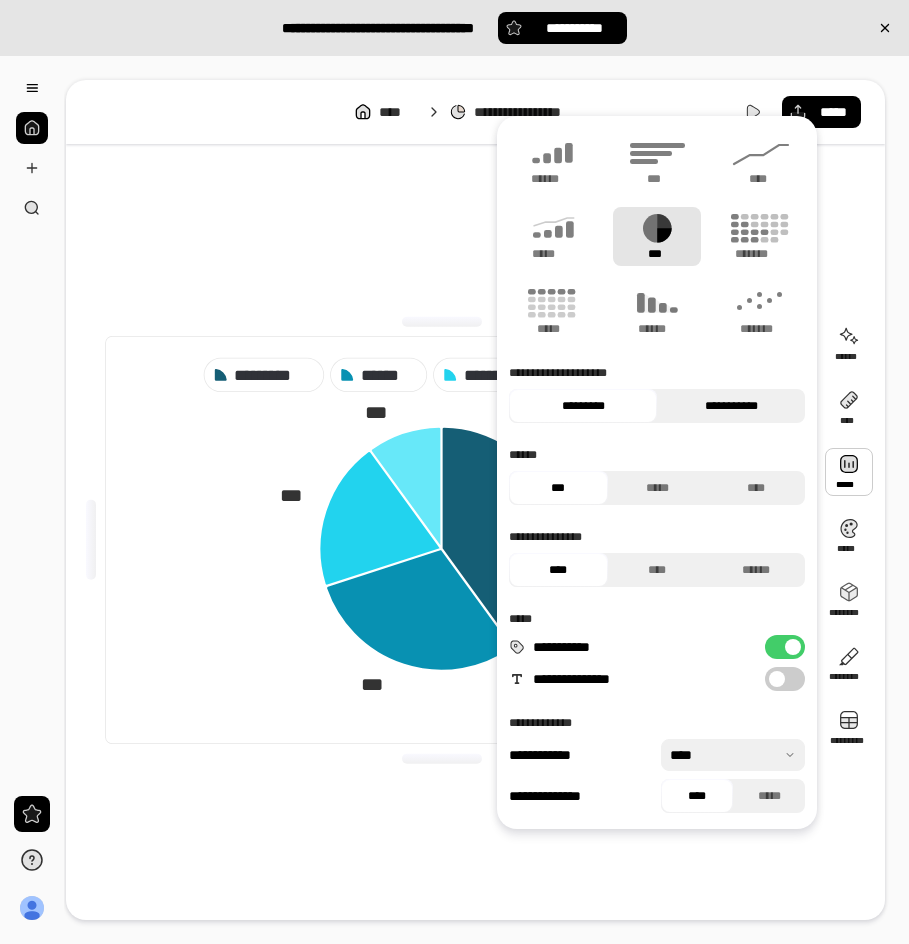 click on "**********" at bounding box center [731, 406] 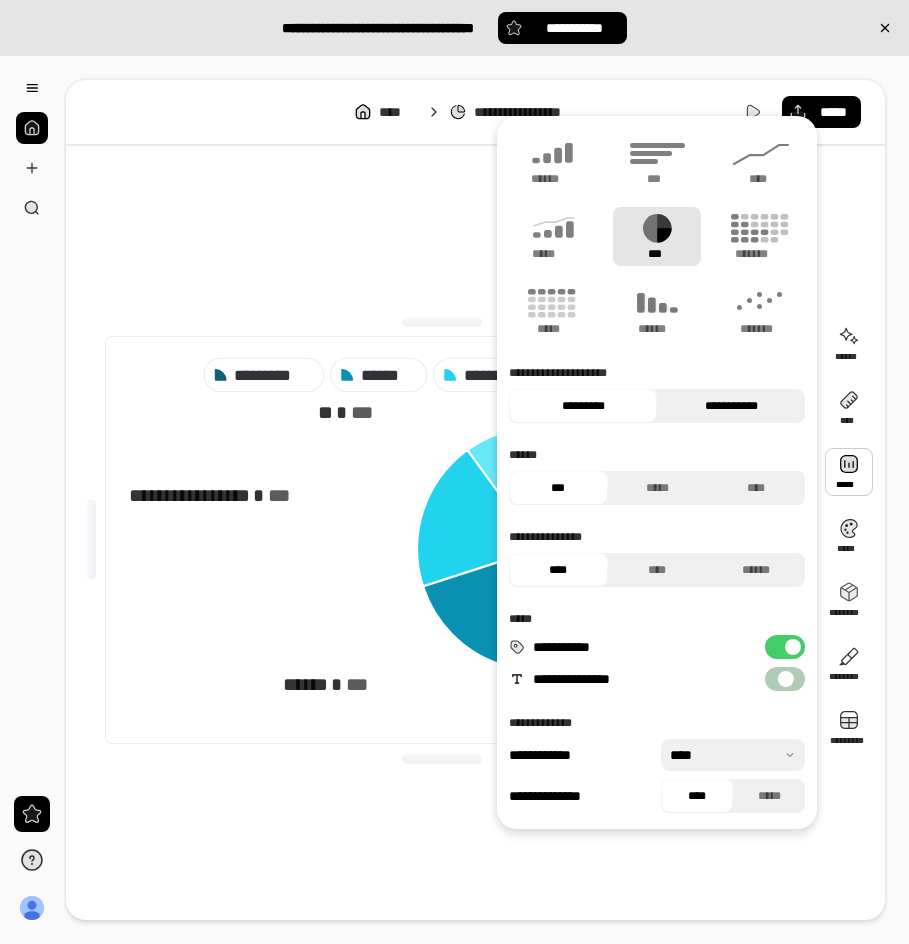 click on "**********" at bounding box center (731, 406) 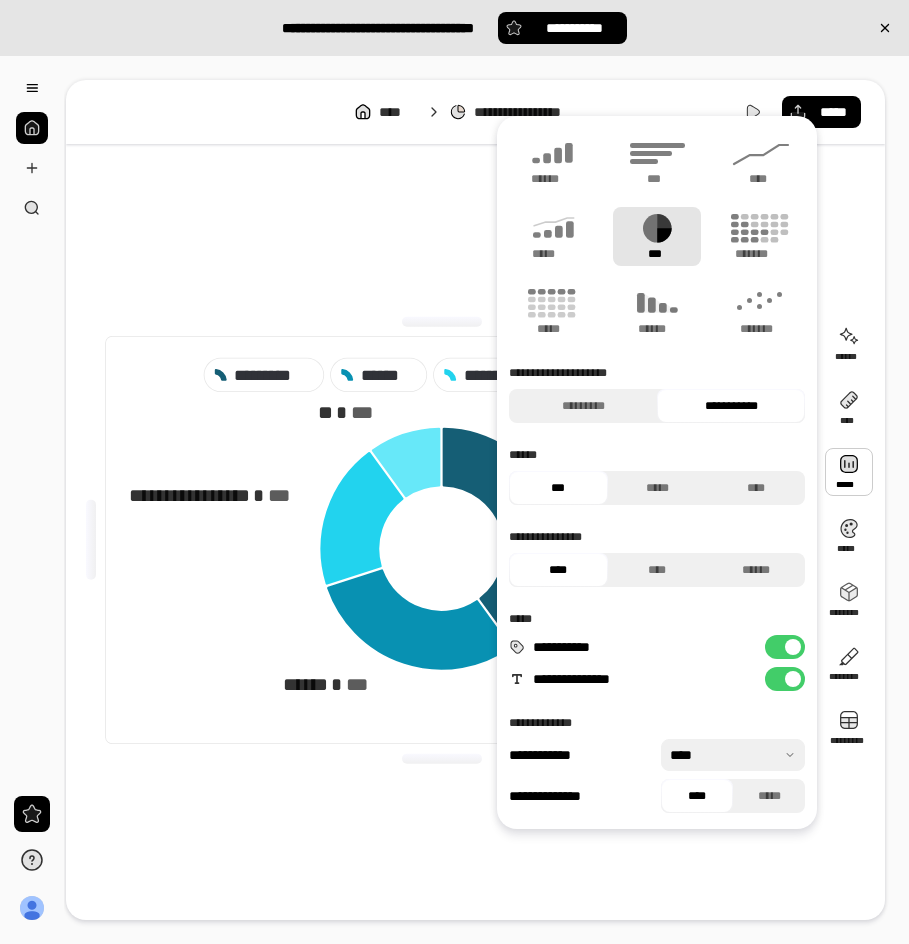 click 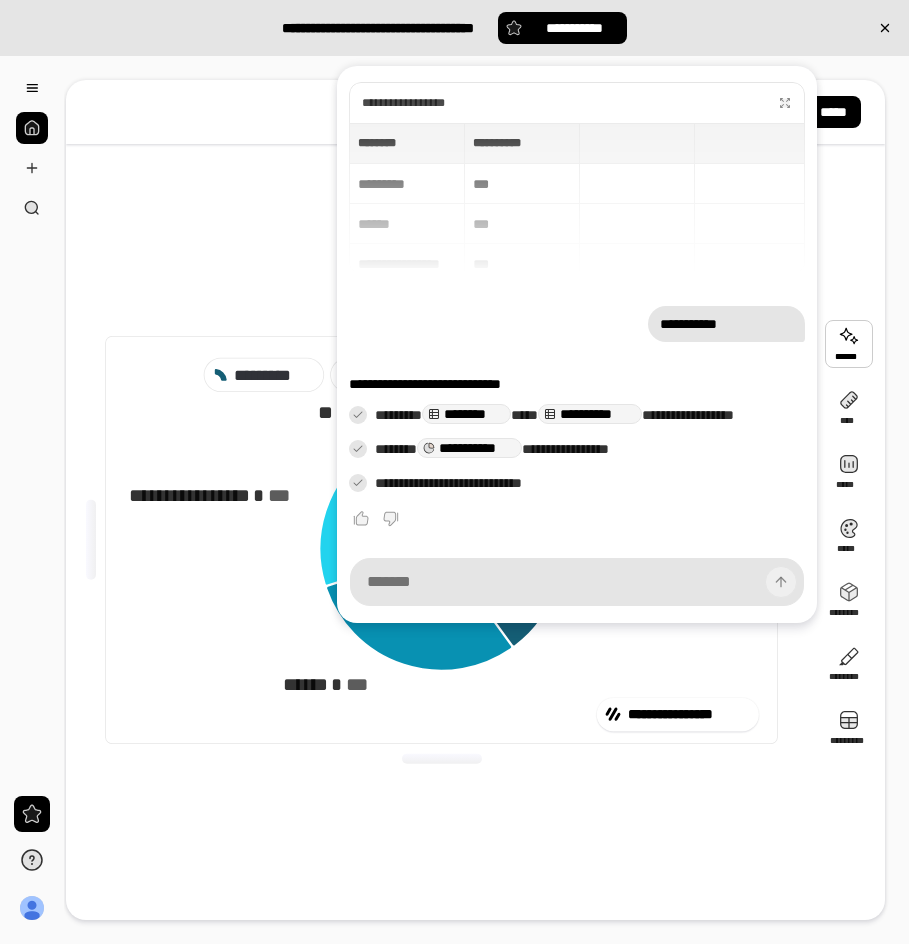 click at bounding box center [849, 344] 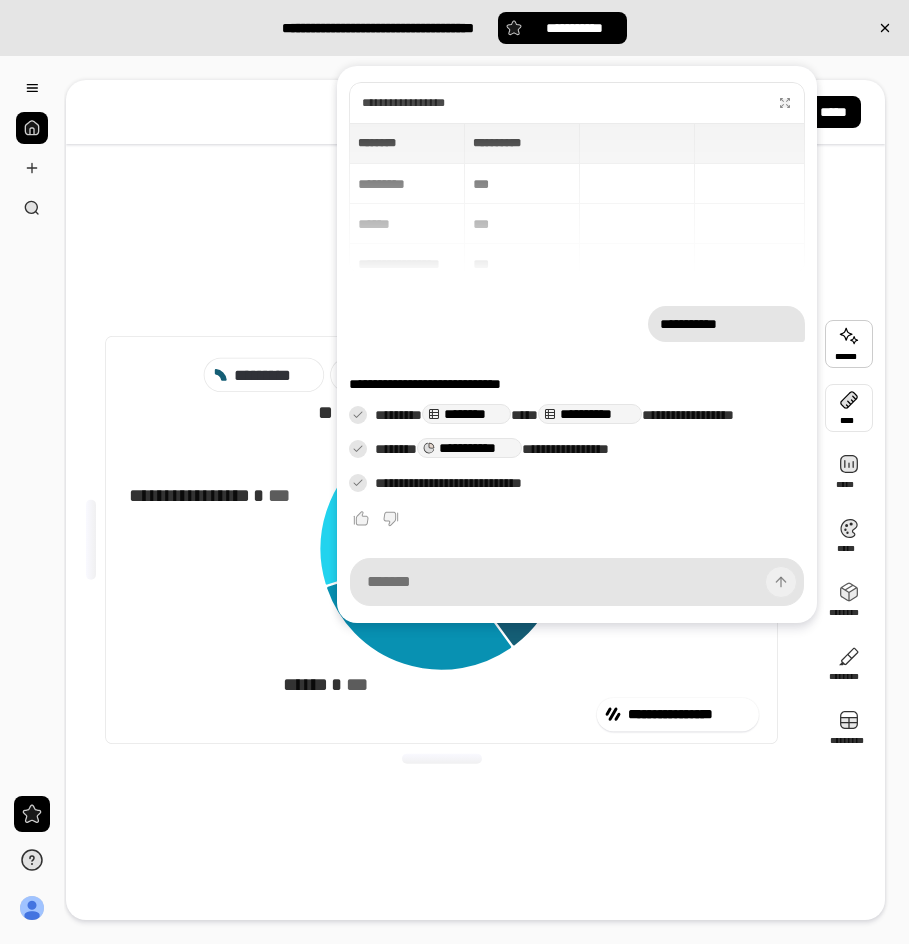click at bounding box center [849, 408] 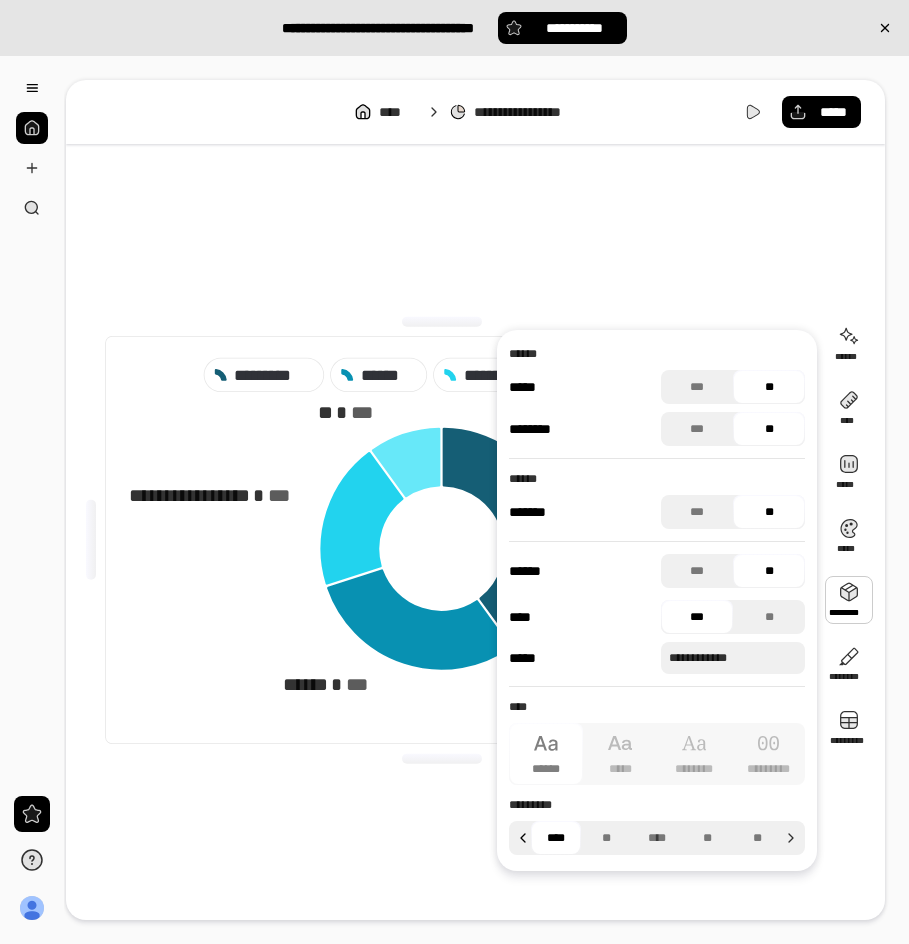 click 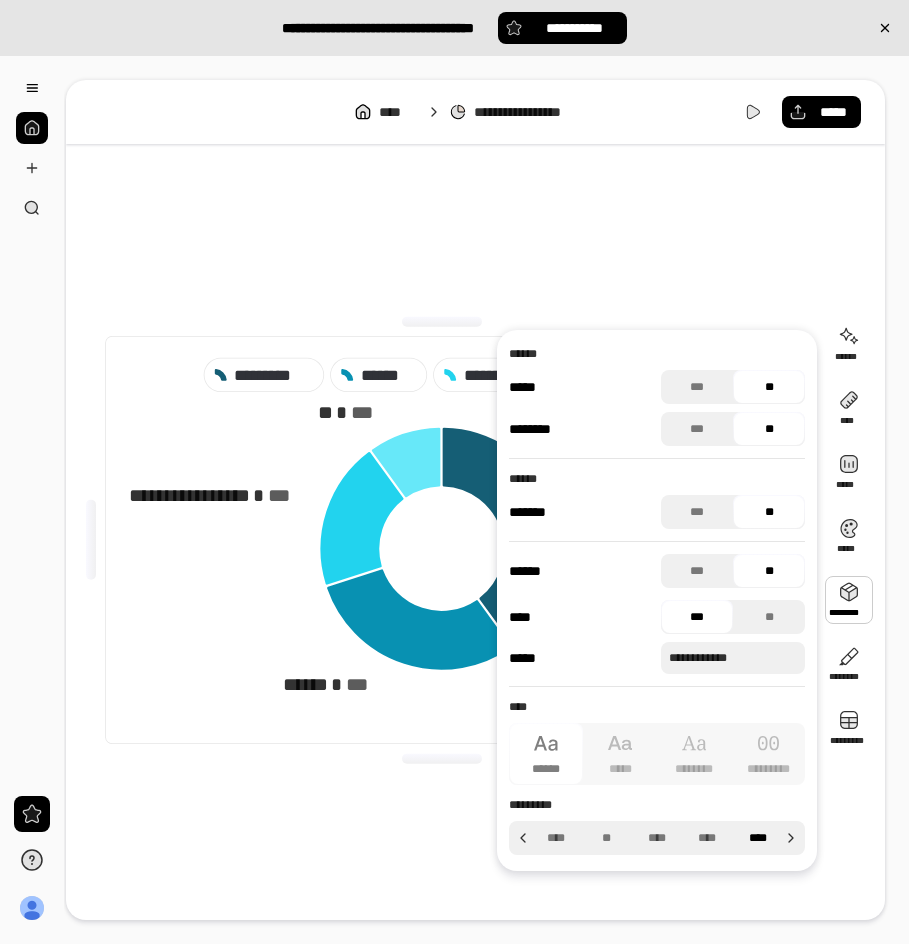 click on "****" at bounding box center (758, 838) 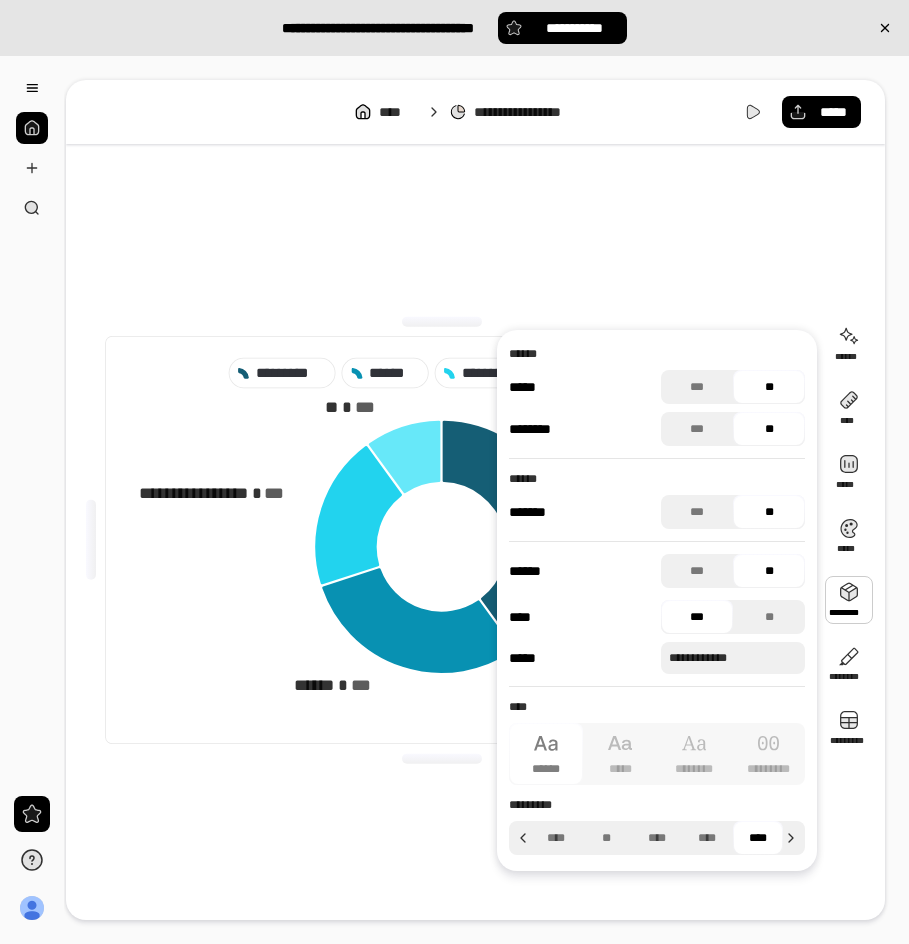 click on "****" at bounding box center [758, 838] 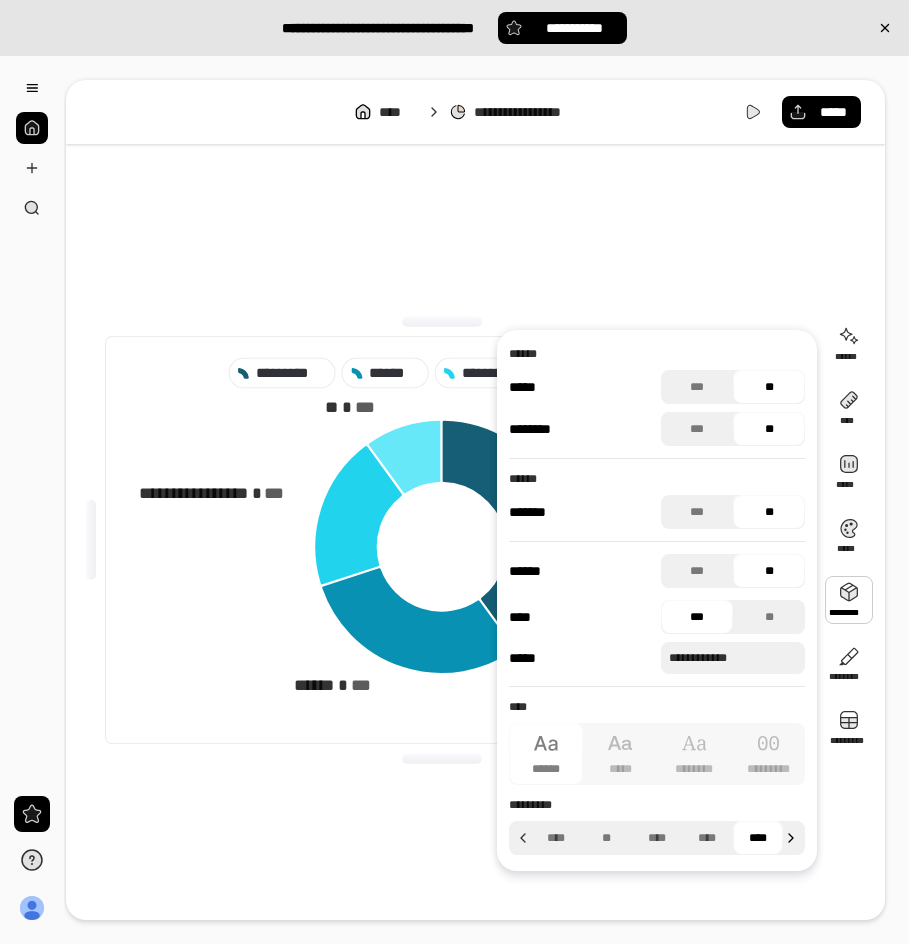 click 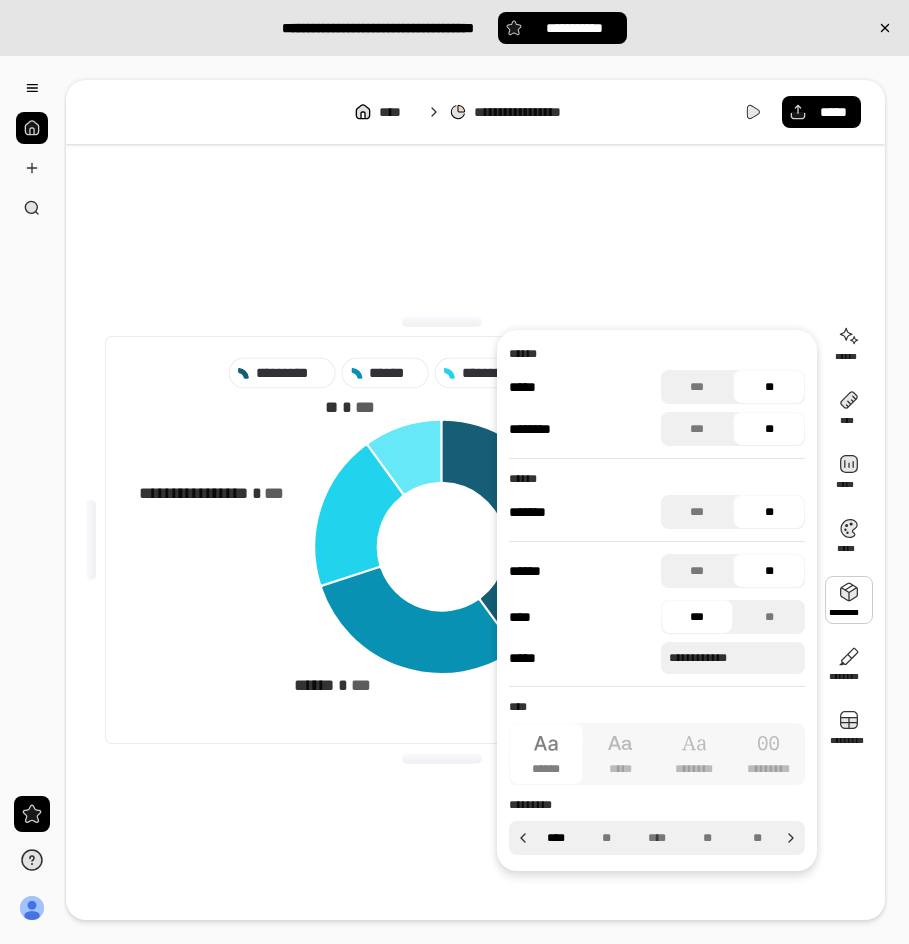 click on "****" at bounding box center [556, 838] 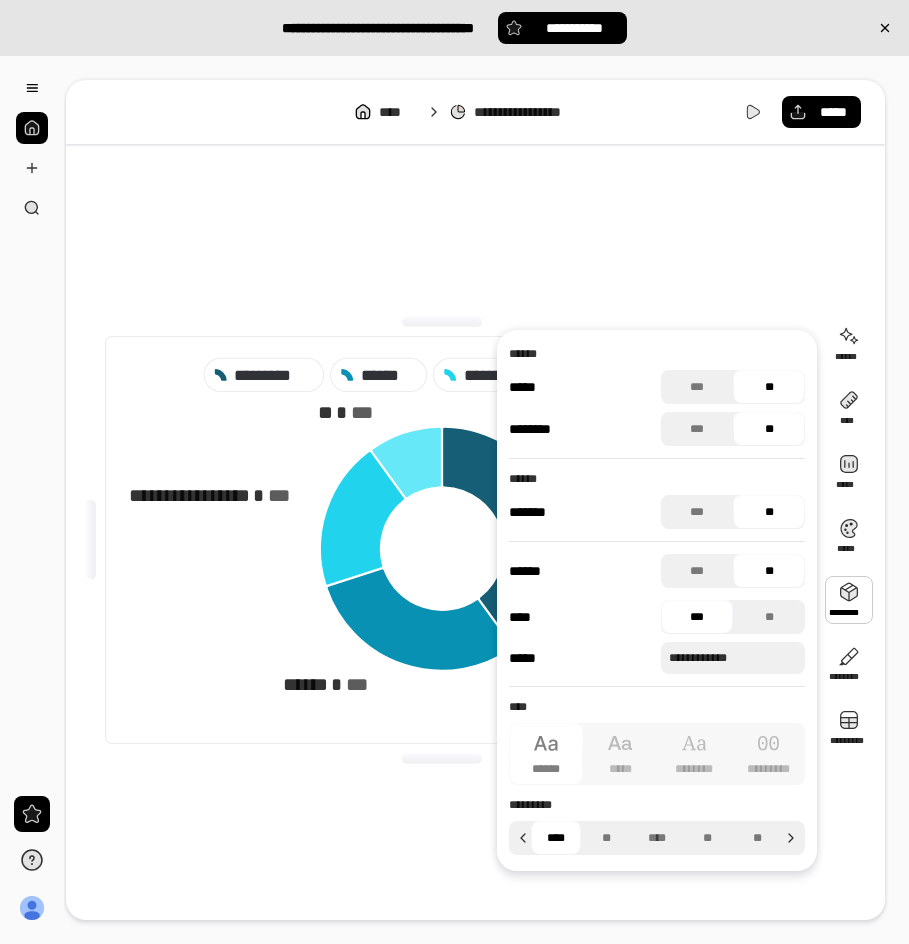 click on "**********" at bounding box center (441, 540) 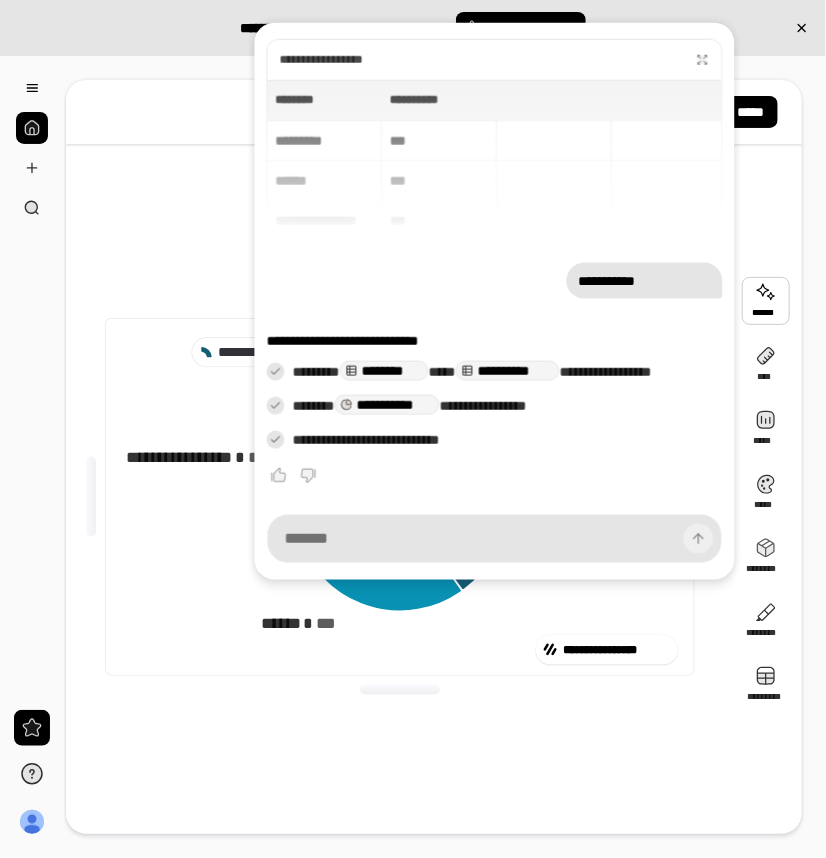 click at bounding box center (400, 690) 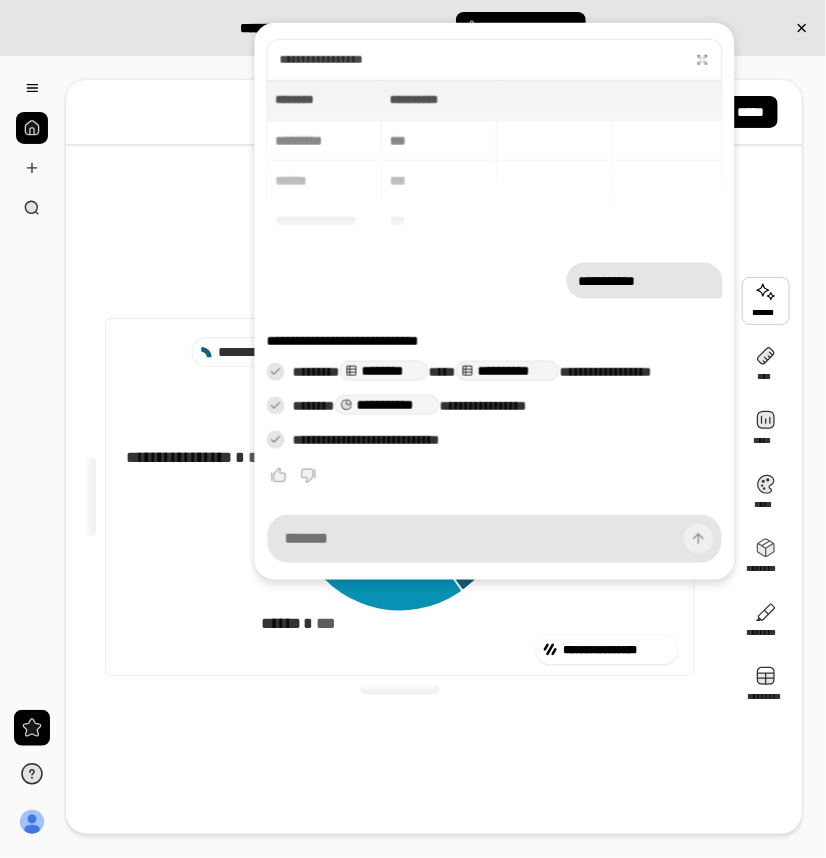 click on "**********" at bounding box center (400, 497) 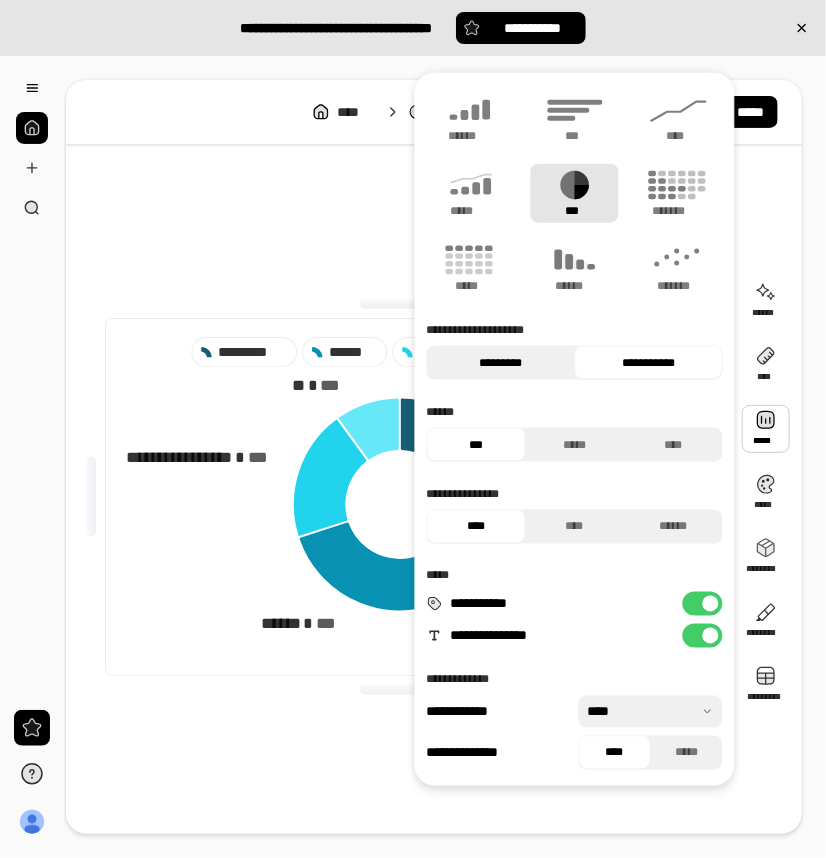 click on "*********" at bounding box center [501, 363] 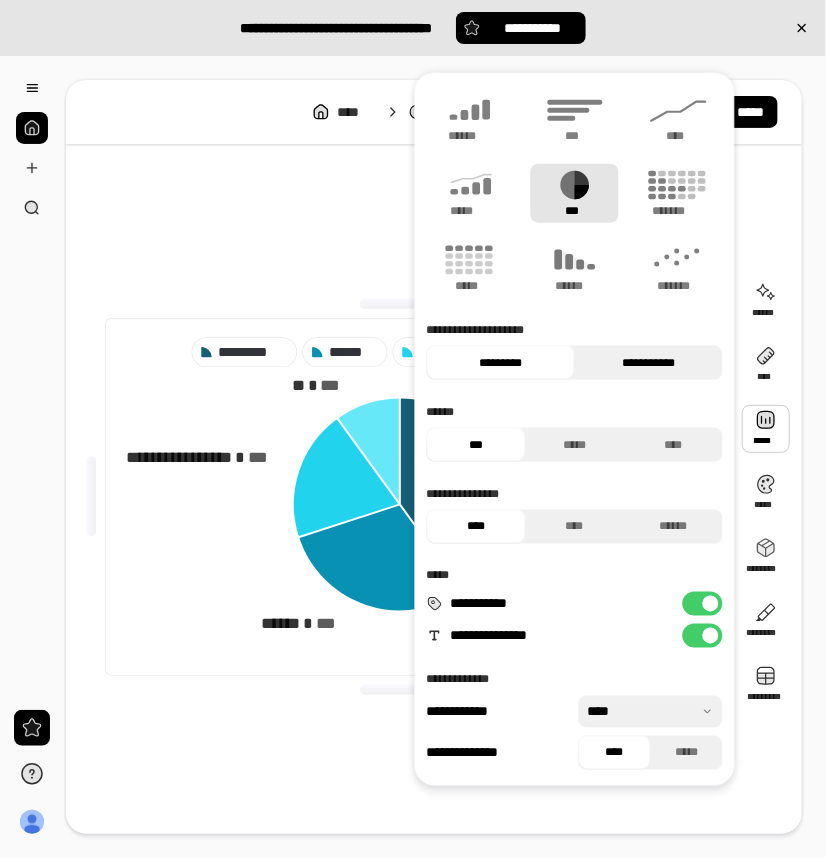 click on "**********" at bounding box center [649, 363] 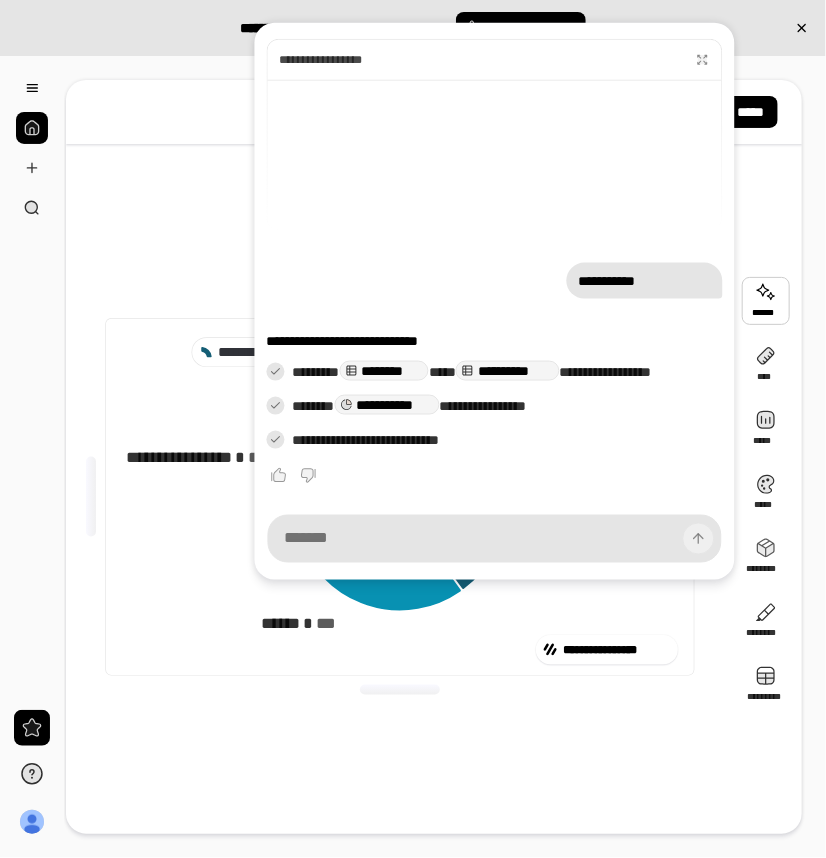 click at bounding box center (766, 301) 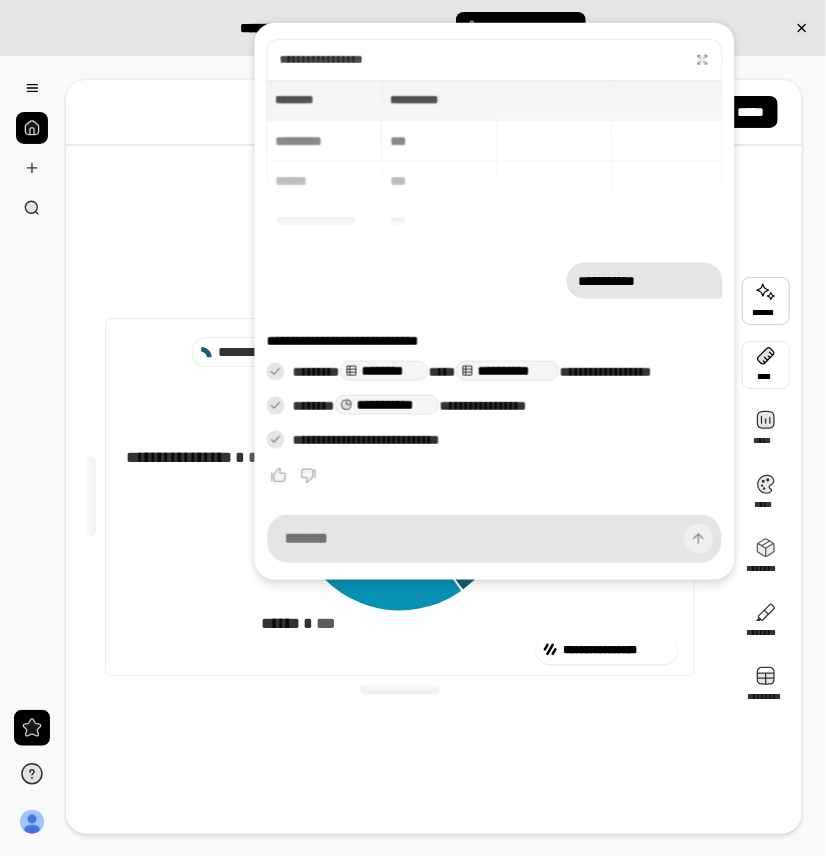 click at bounding box center [766, 365] 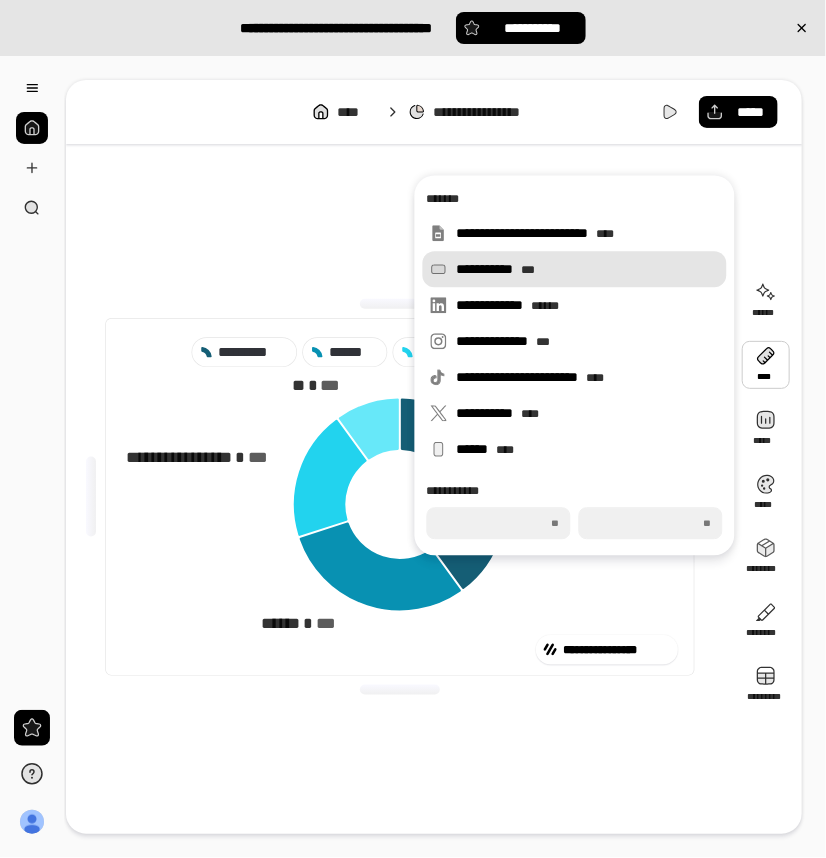 click on "**********" at bounding box center [588, 269] 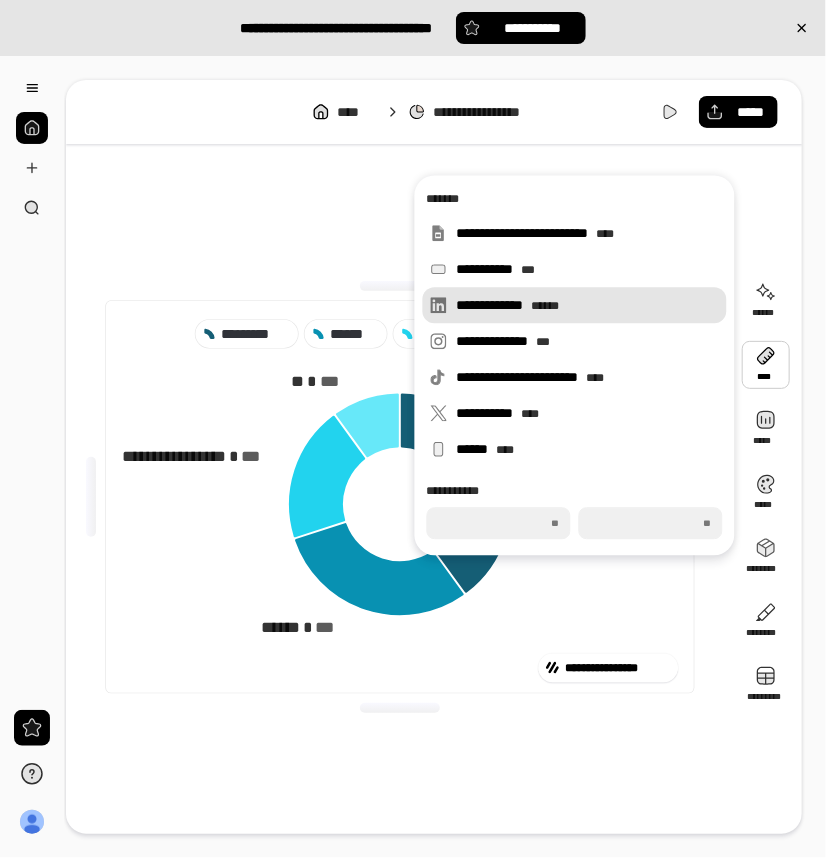 click on "**********" at bounding box center [588, 305] 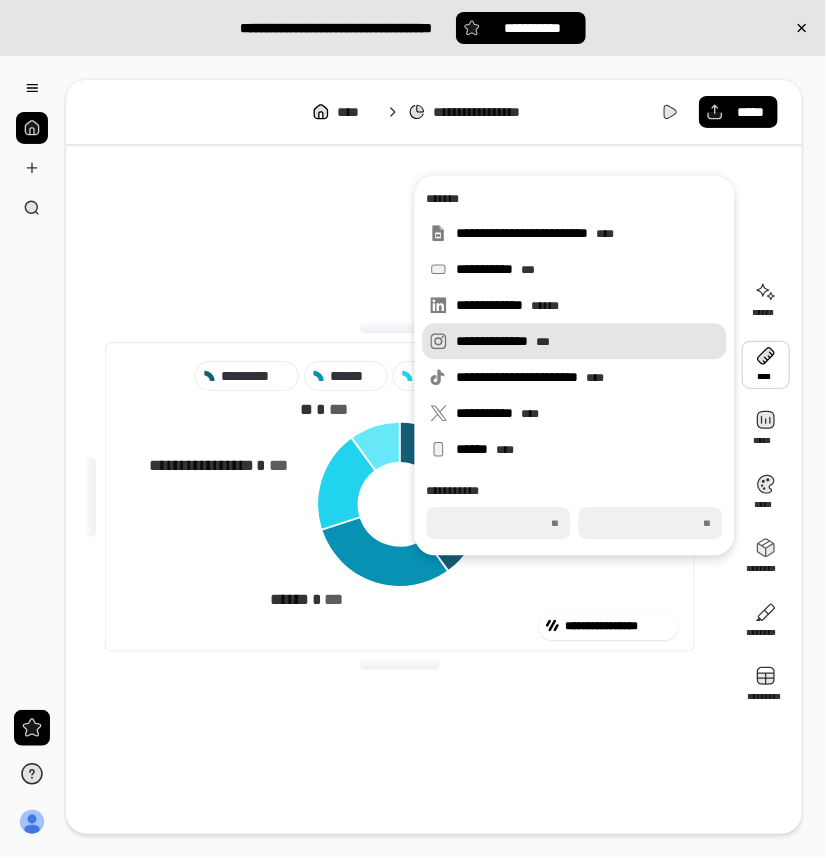 click on "**********" at bounding box center (575, 341) 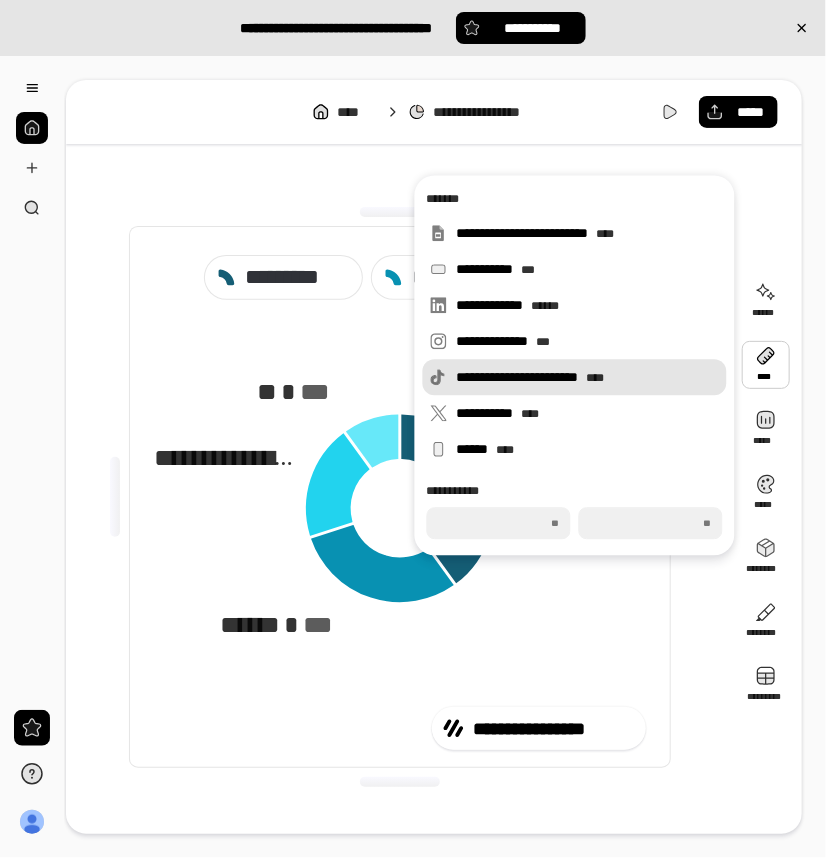 click on "**********" at bounding box center [588, 377] 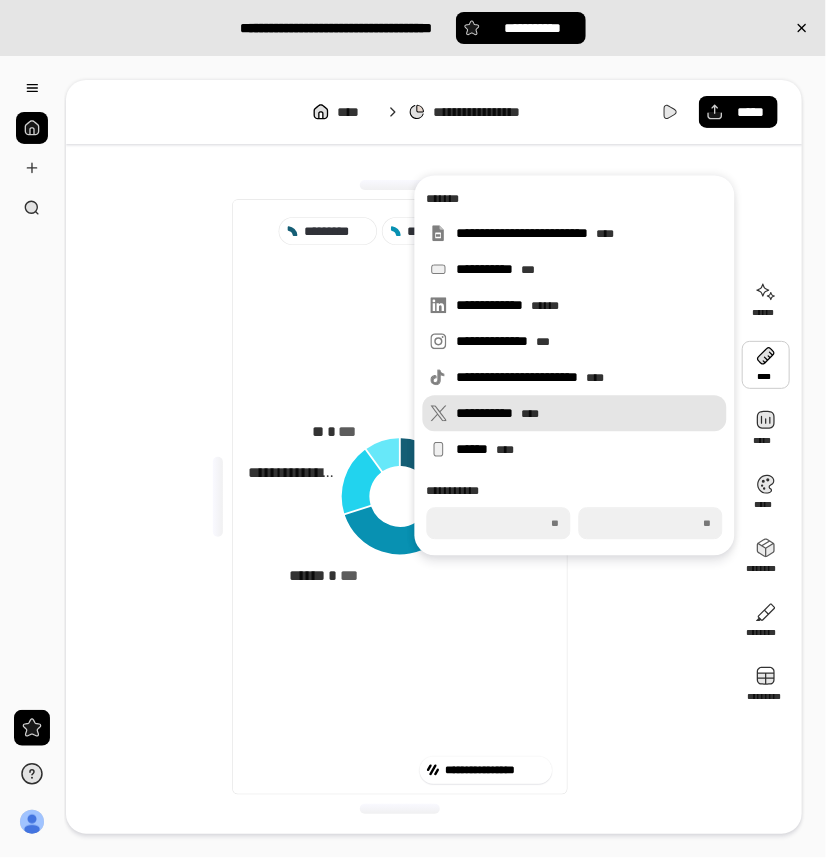 click on "**********" at bounding box center (588, 413) 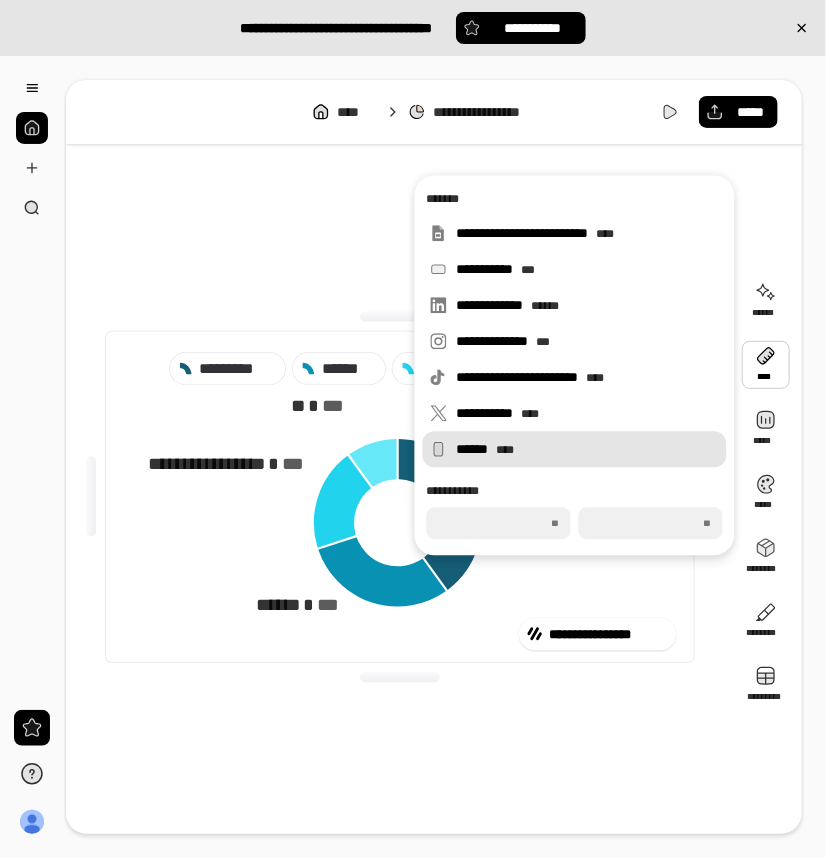 click on "****** ****" at bounding box center [588, 449] 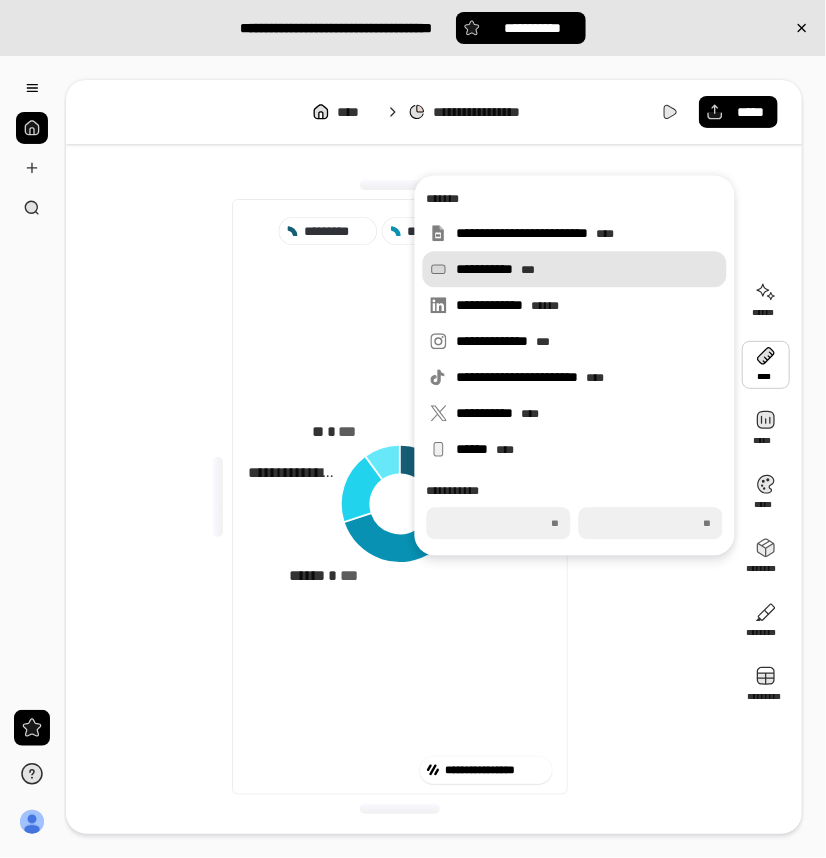 click on "**********" at bounding box center [575, 269] 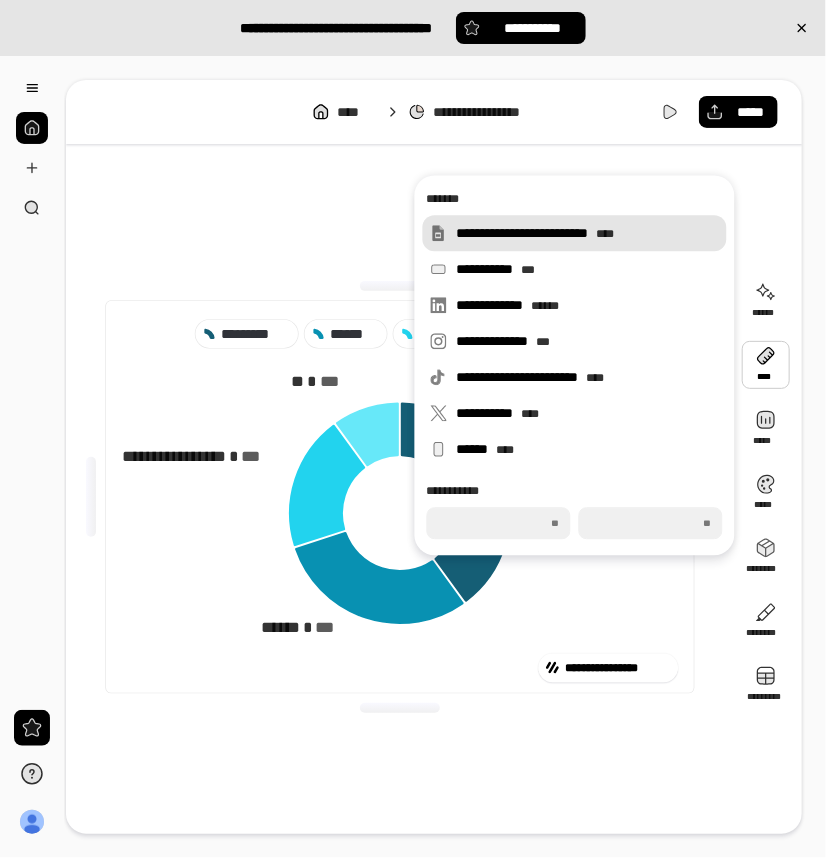 click on "**********" at bounding box center (588, 233) 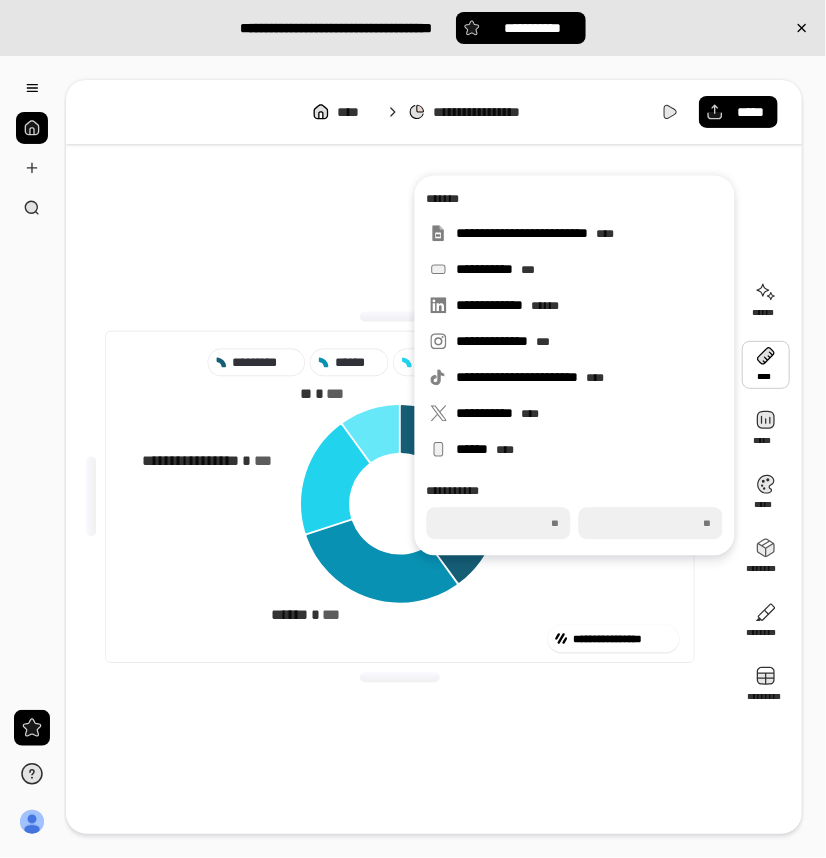 click on "**********" at bounding box center [400, 497] 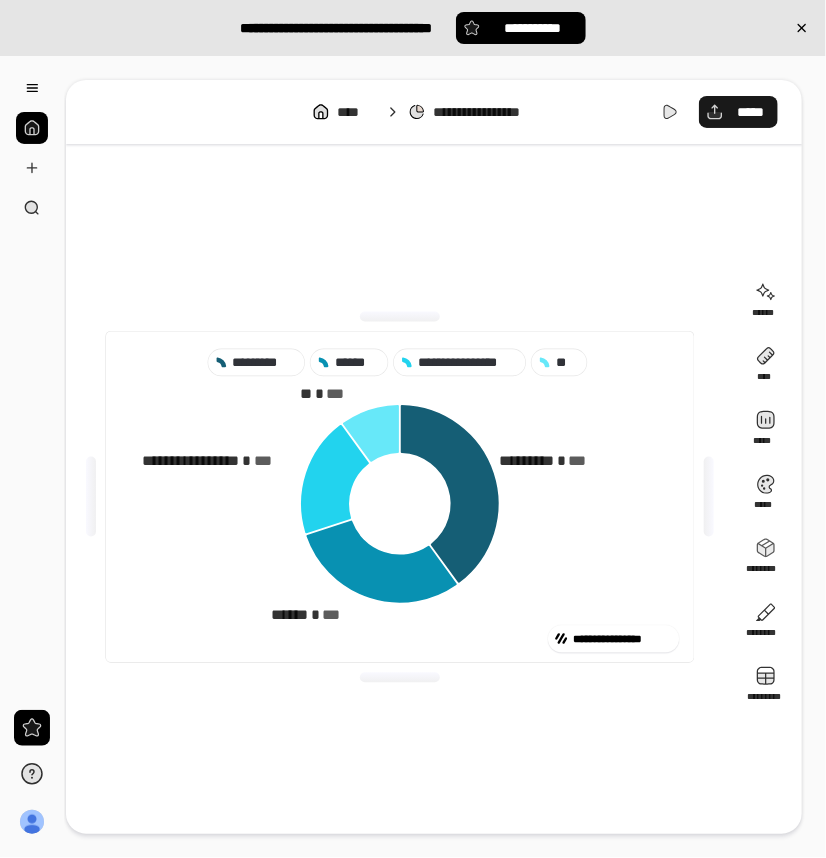 click on "*****" at bounding box center [738, 112] 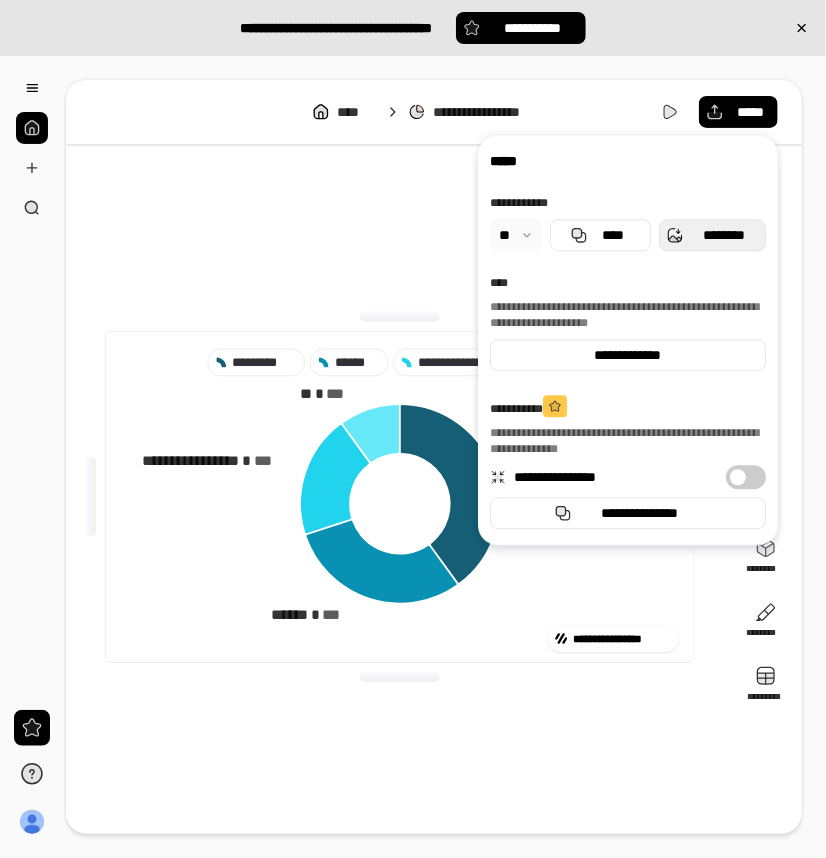 click on "********" at bounding box center [724, 235] 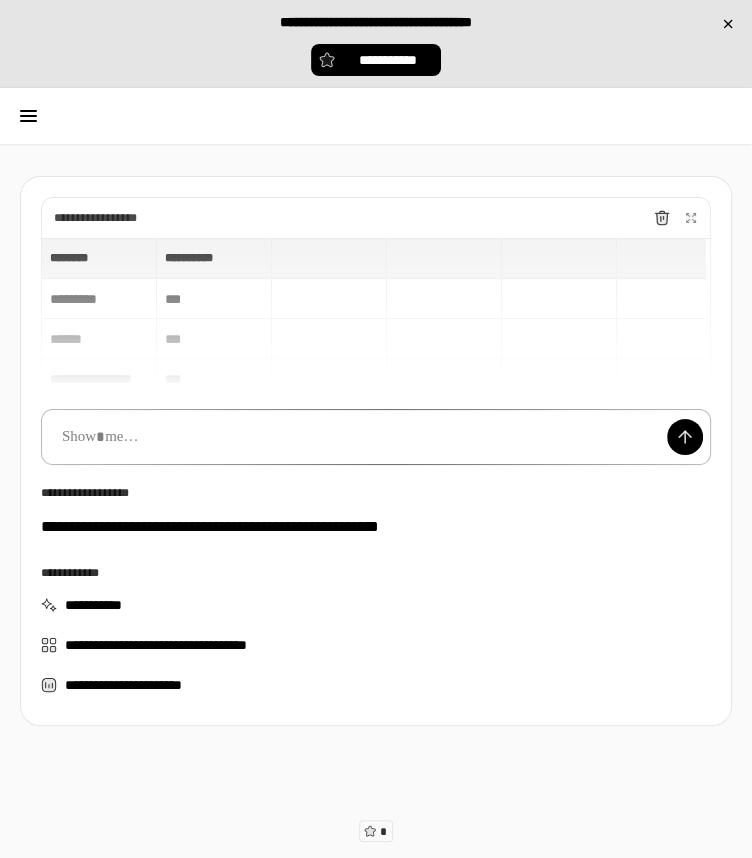 click at bounding box center [376, 437] 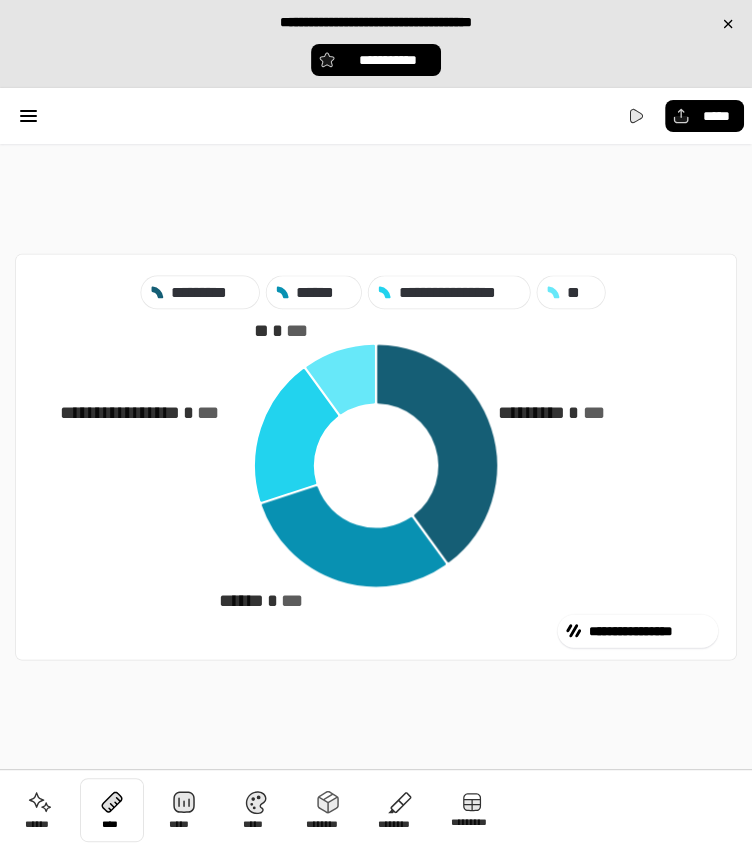 click at bounding box center (112, 810) 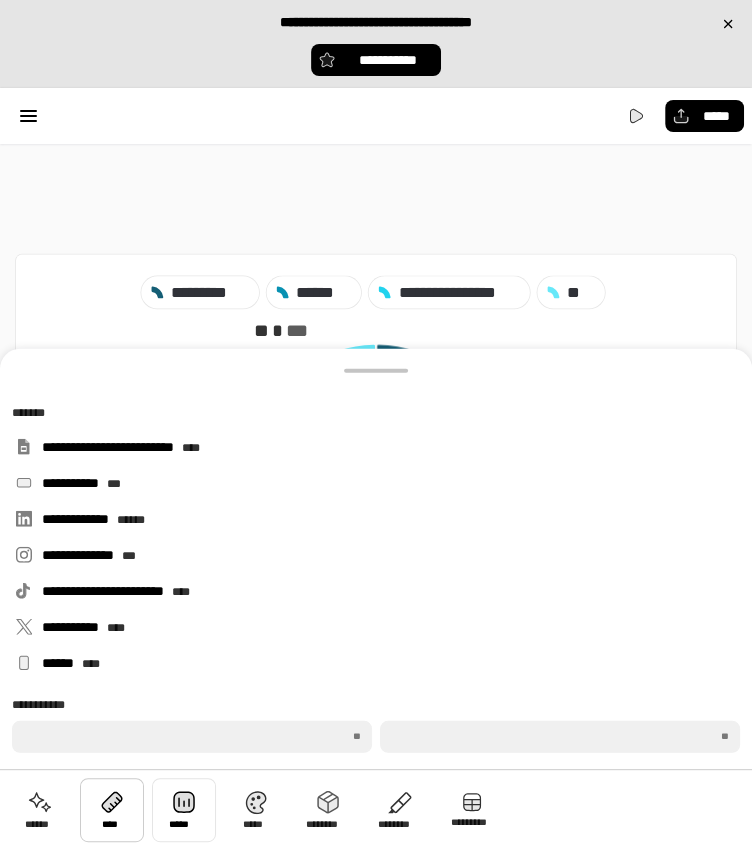 click at bounding box center [184, 810] 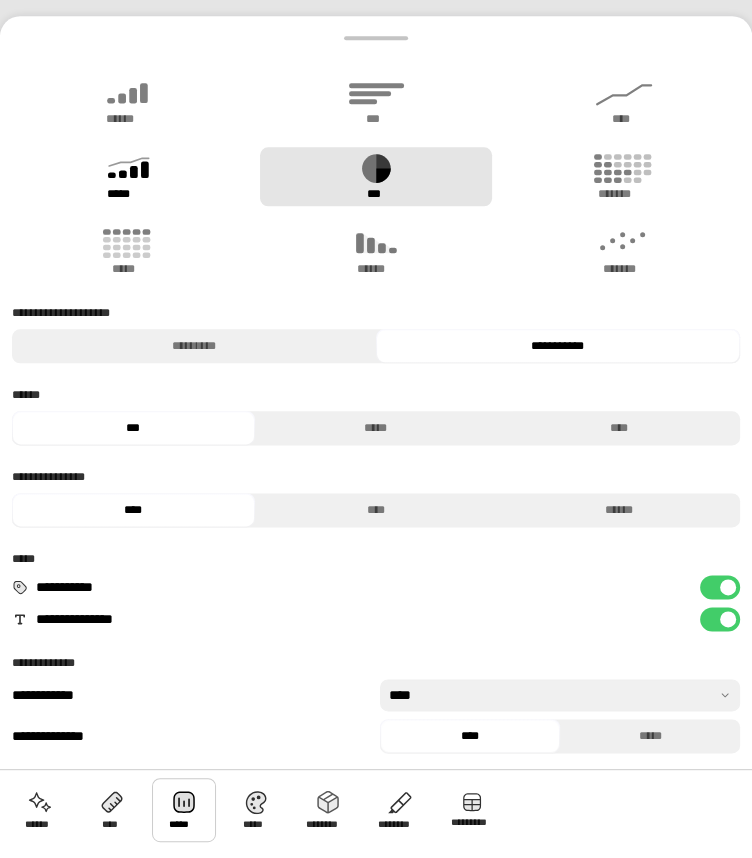 click 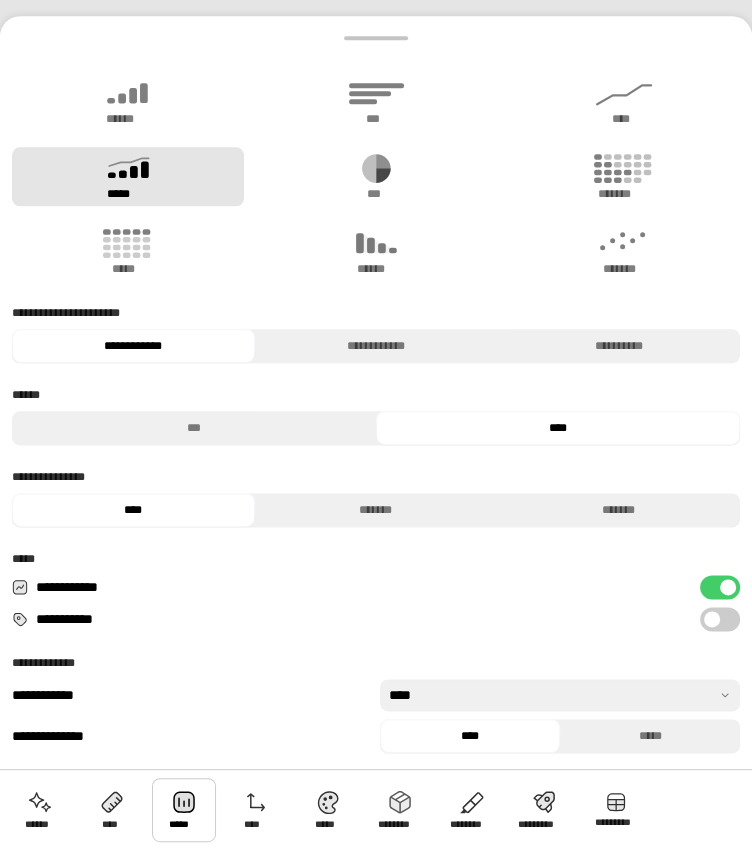 click on "*****" at bounding box center [128, 176] 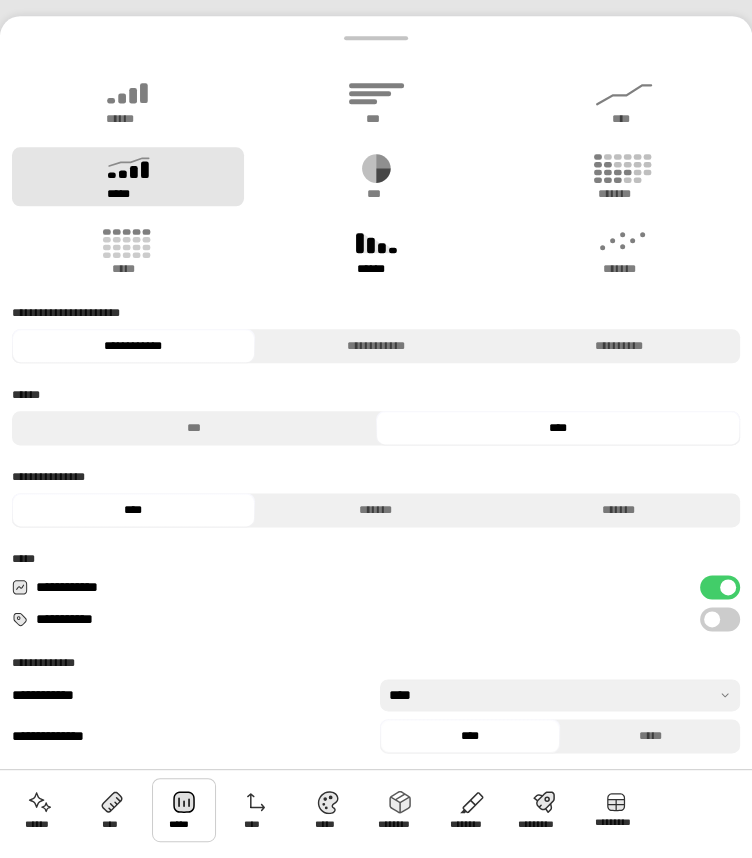 click on "******" at bounding box center [376, 251] 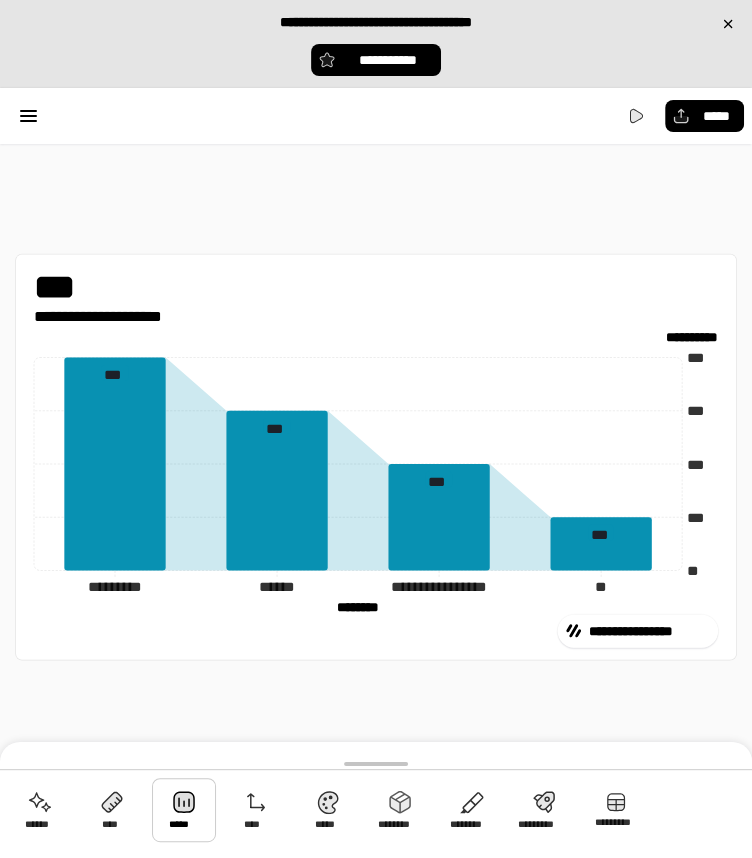 drag, startPoint x: 367, startPoint y: 198, endPoint x: 300, endPoint y: 742, distance: 548.1104 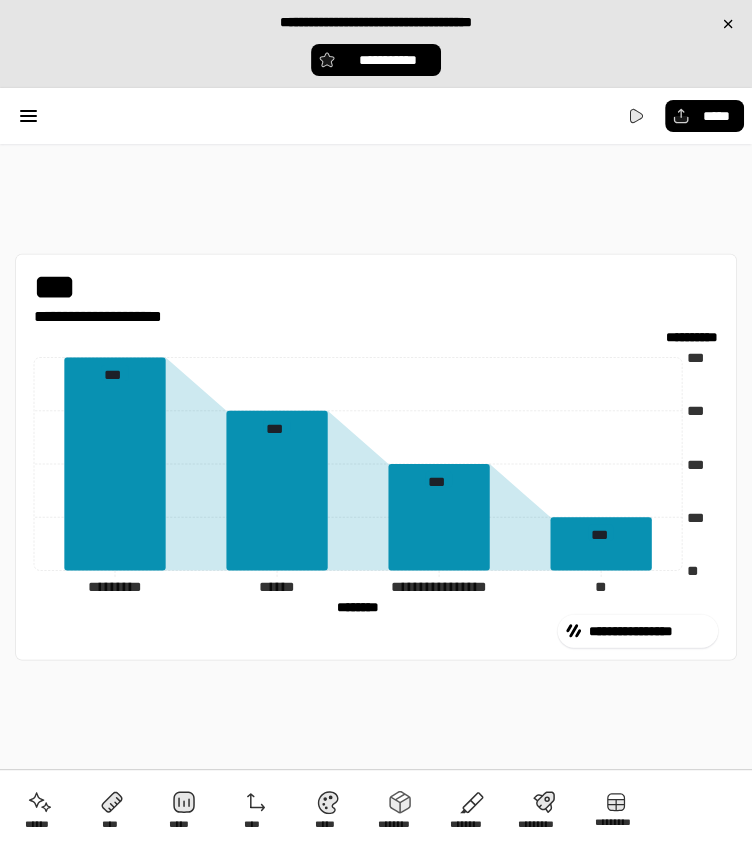 click on "***" at bounding box center [115, 287] 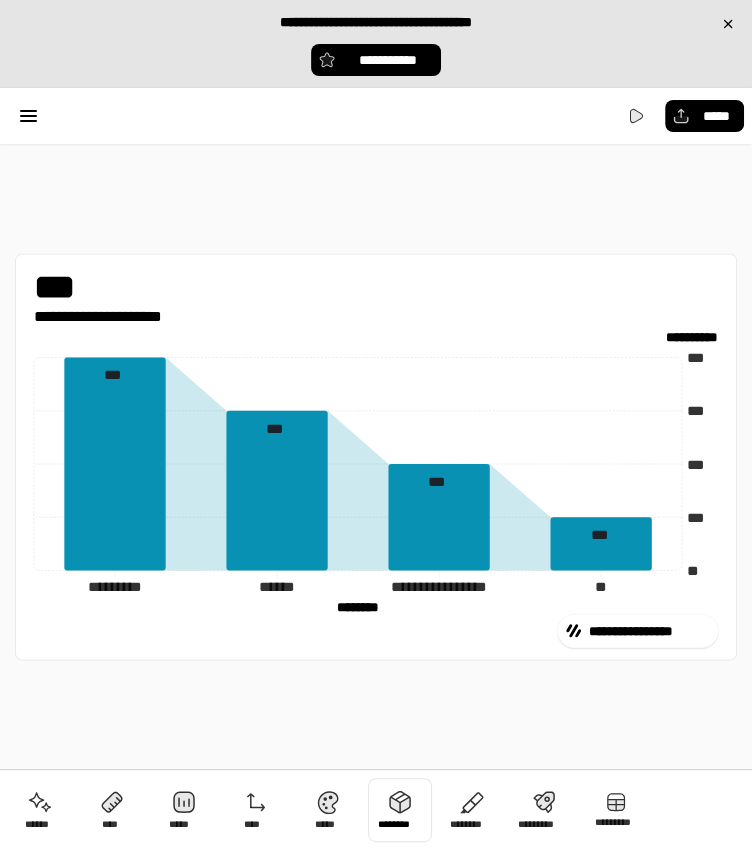 click at bounding box center [400, 810] 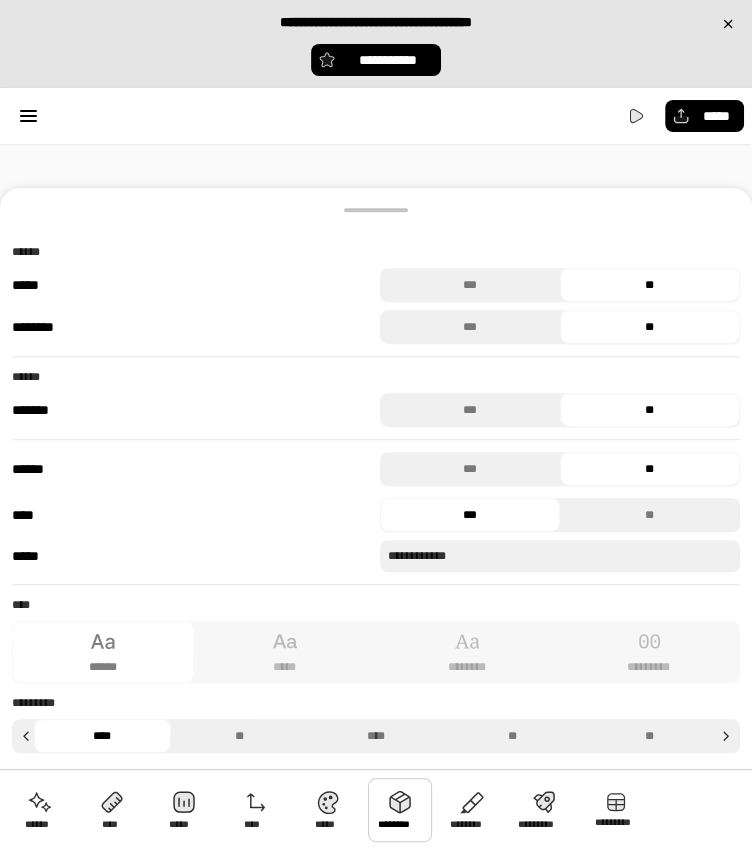click on "**" at bounding box center [650, 285] 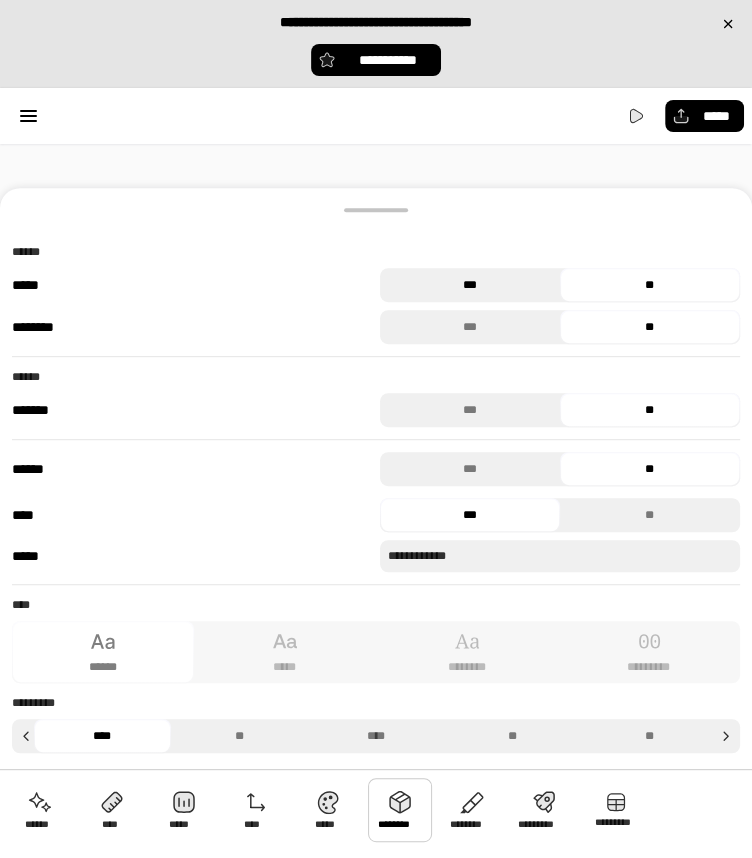 click on "***" at bounding box center (470, 285) 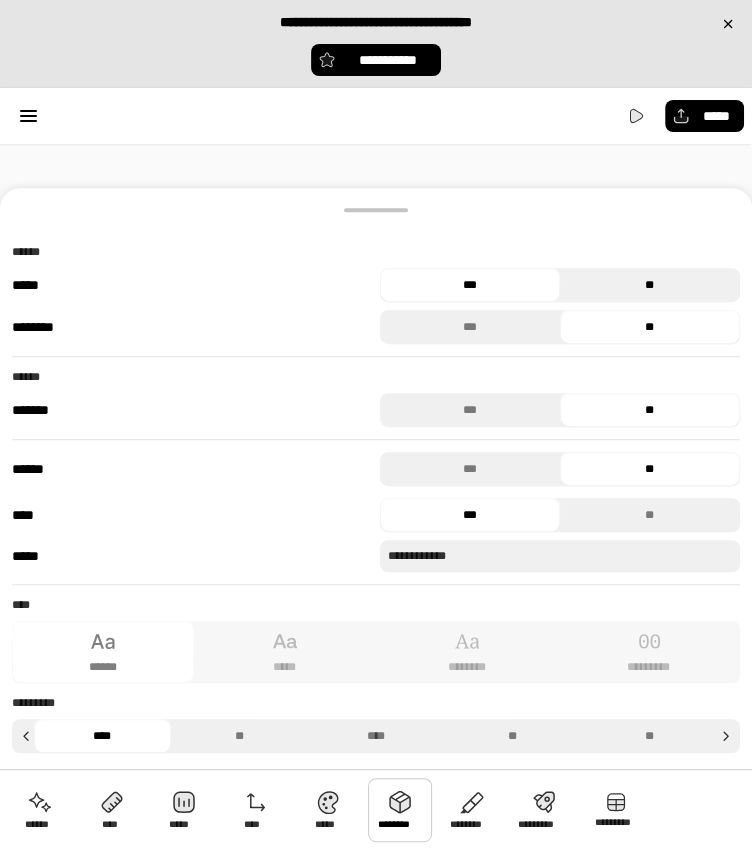 click on "**" at bounding box center [650, 285] 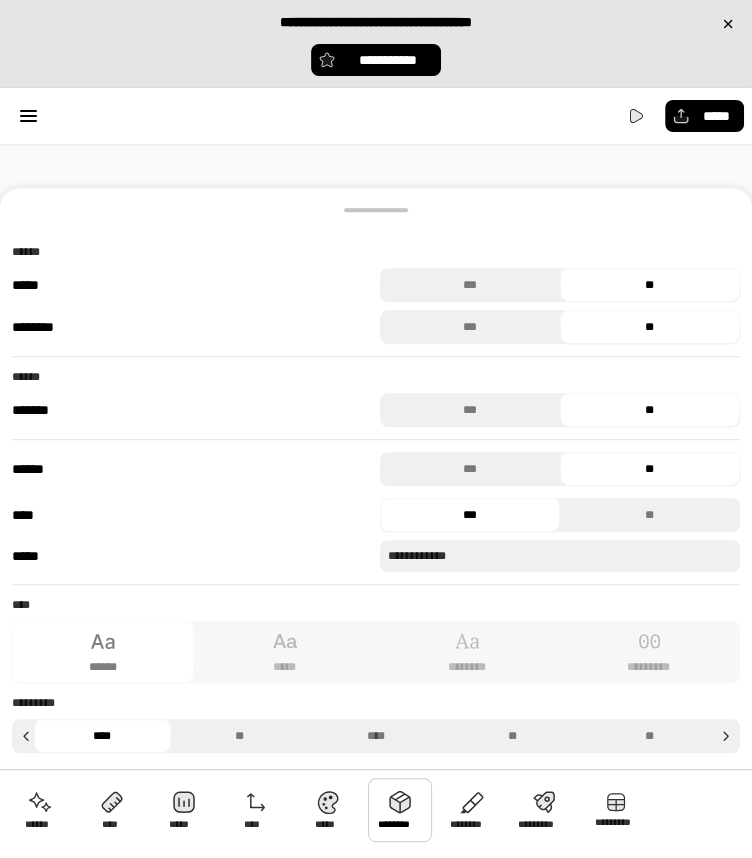 click on "**" at bounding box center (650, 327) 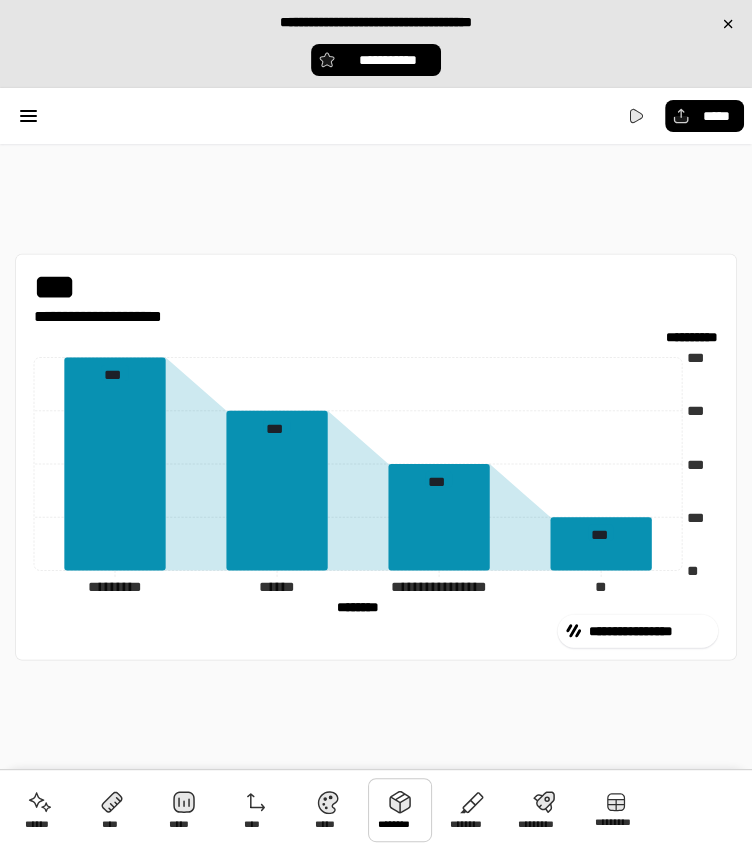 drag, startPoint x: 365, startPoint y: 210, endPoint x: 307, endPoint y: 768, distance: 561.0062 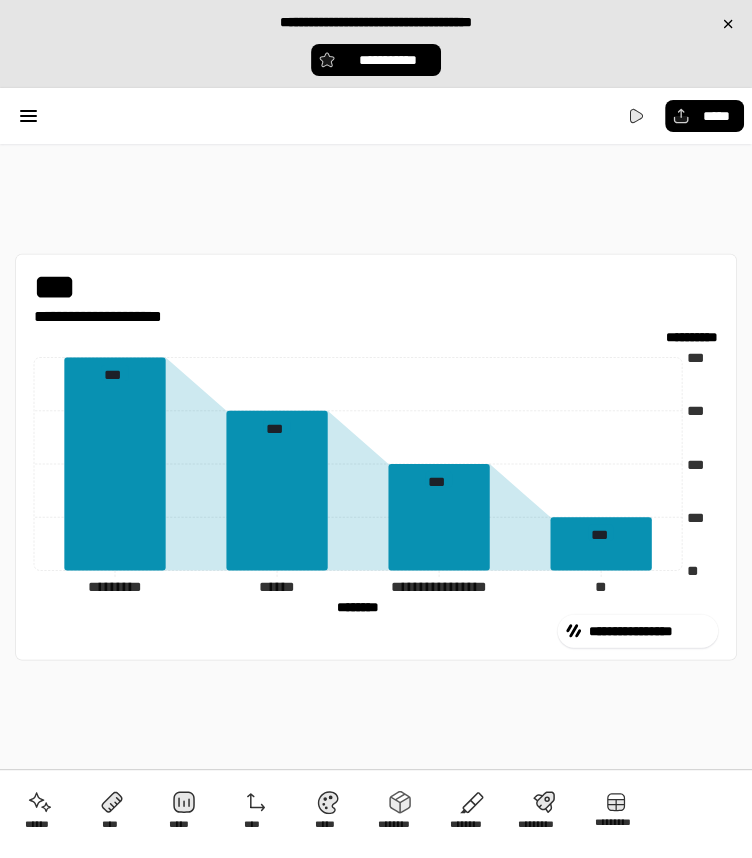 click on "***" at bounding box center [72, 287] 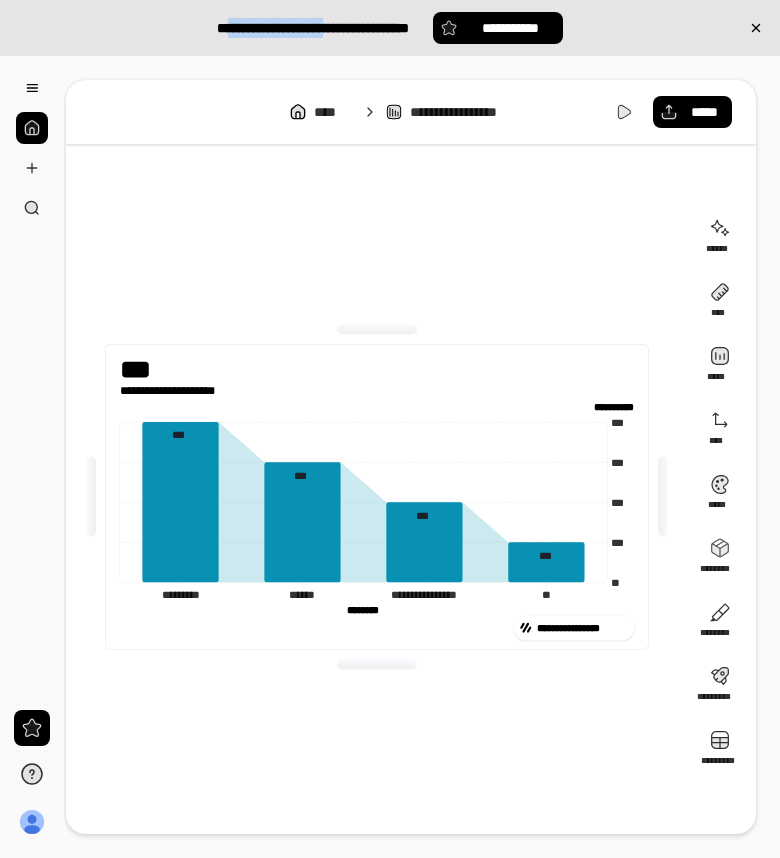 drag, startPoint x: 202, startPoint y: 30, endPoint x: 345, endPoint y: 30, distance: 143 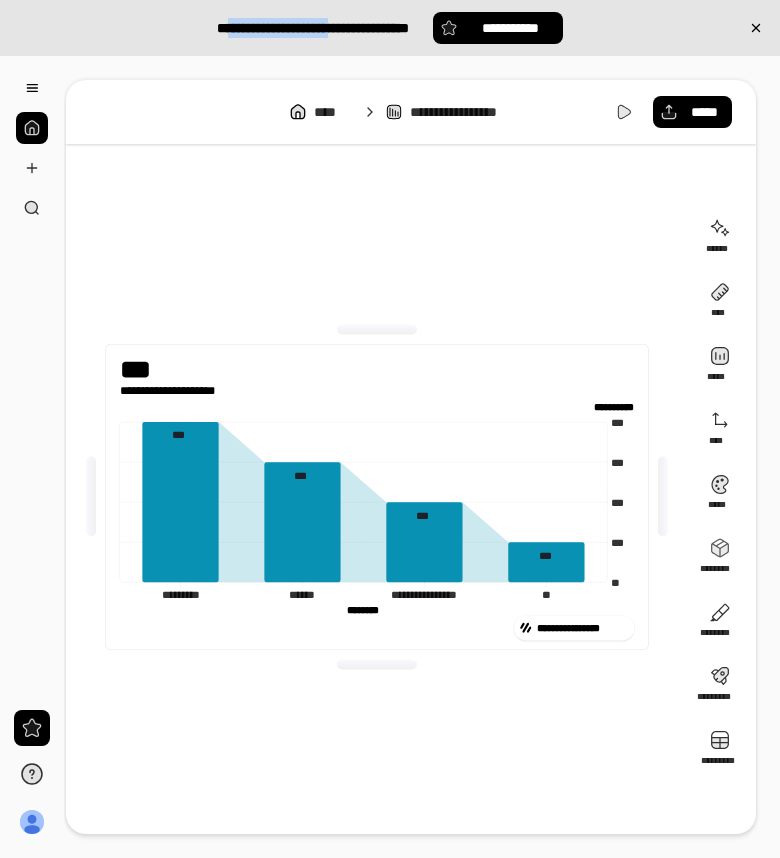 click on "**********" at bounding box center (390, 28) 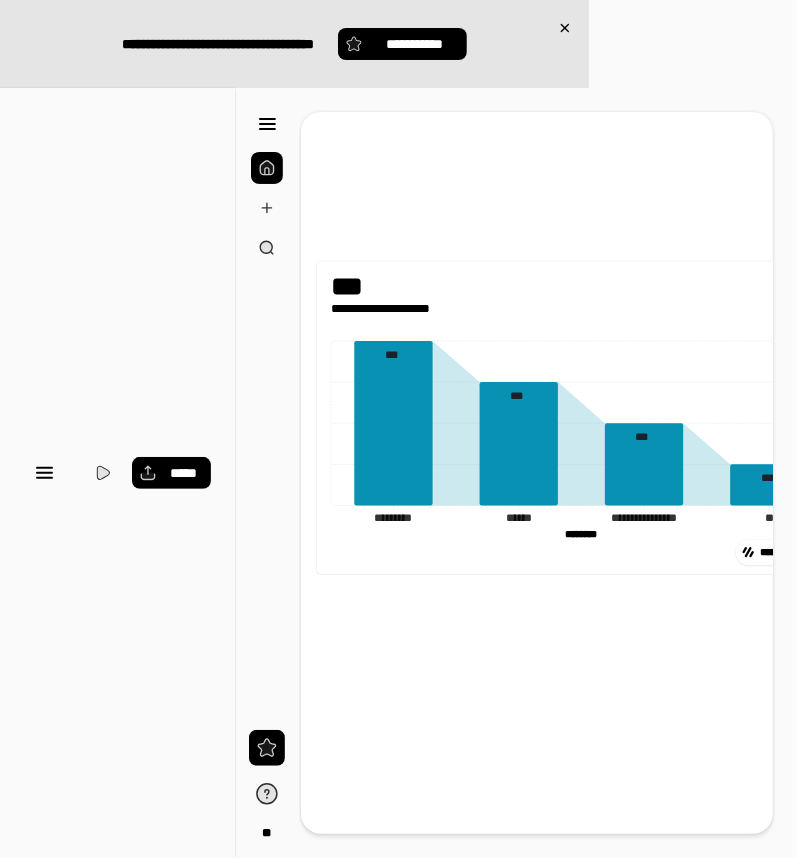 scroll, scrollTop: 0, scrollLeft: 0, axis: both 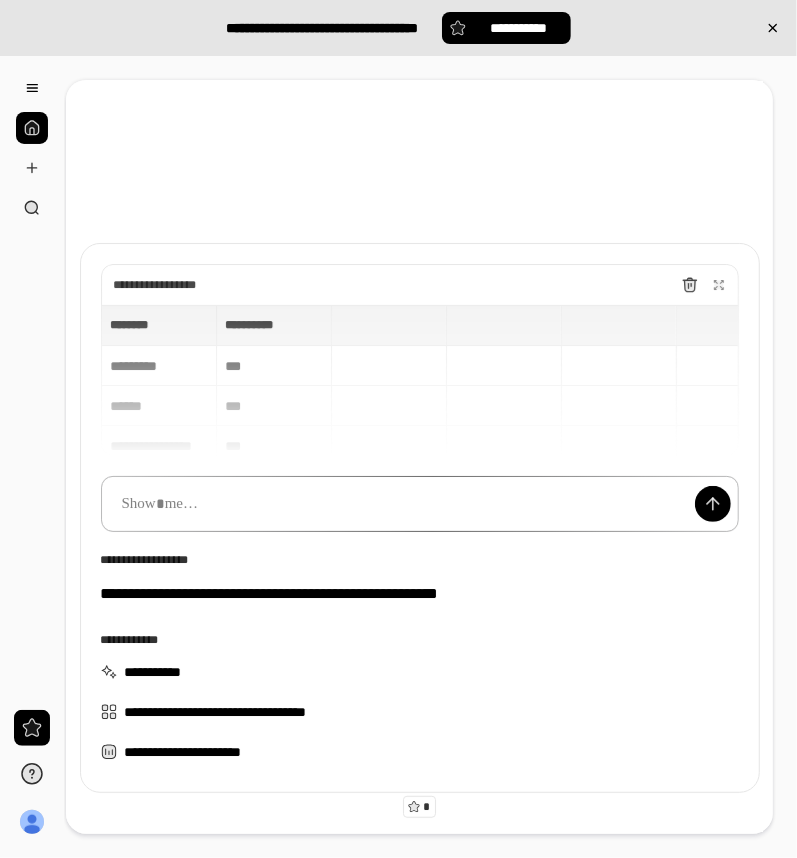 click at bounding box center (420, 504) 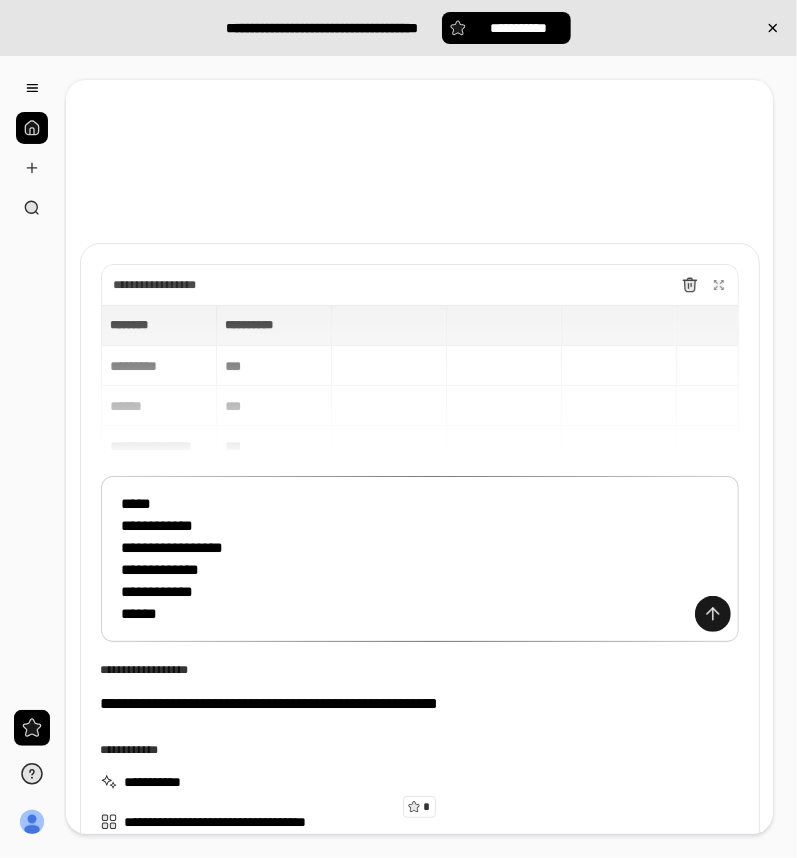 click at bounding box center [713, 614] 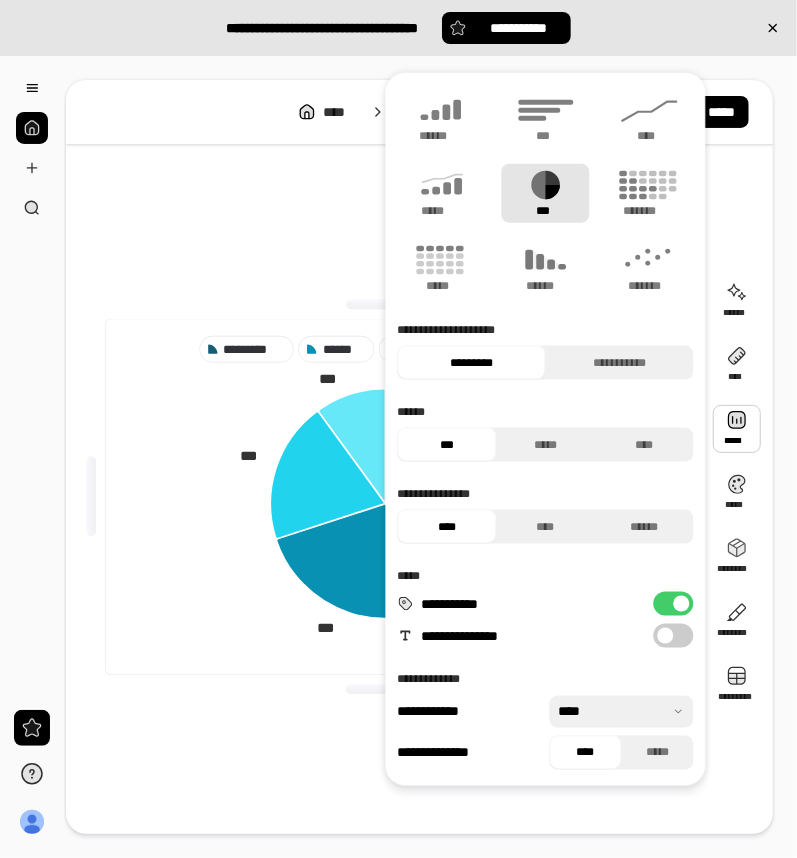 click at bounding box center [737, 429] 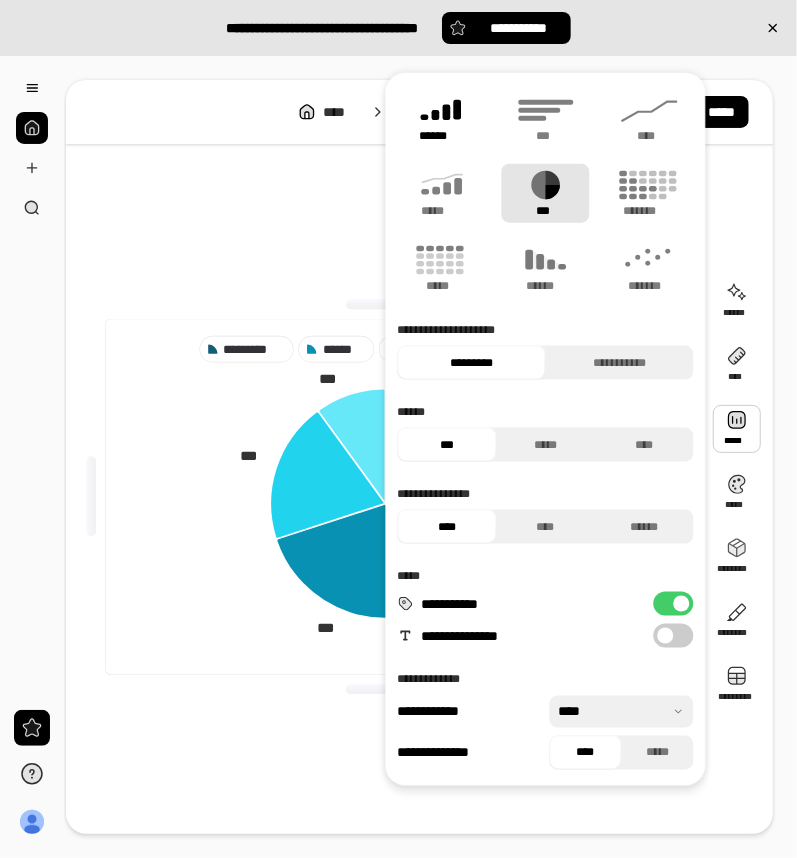 click on "******" at bounding box center (441, 136) 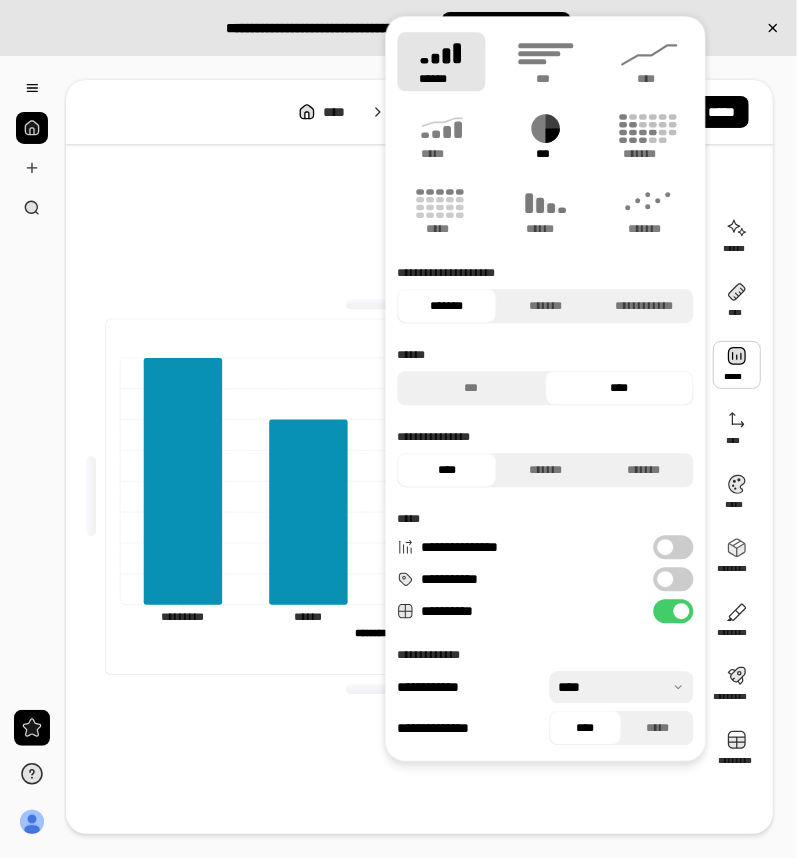 click on "***" at bounding box center (546, 154) 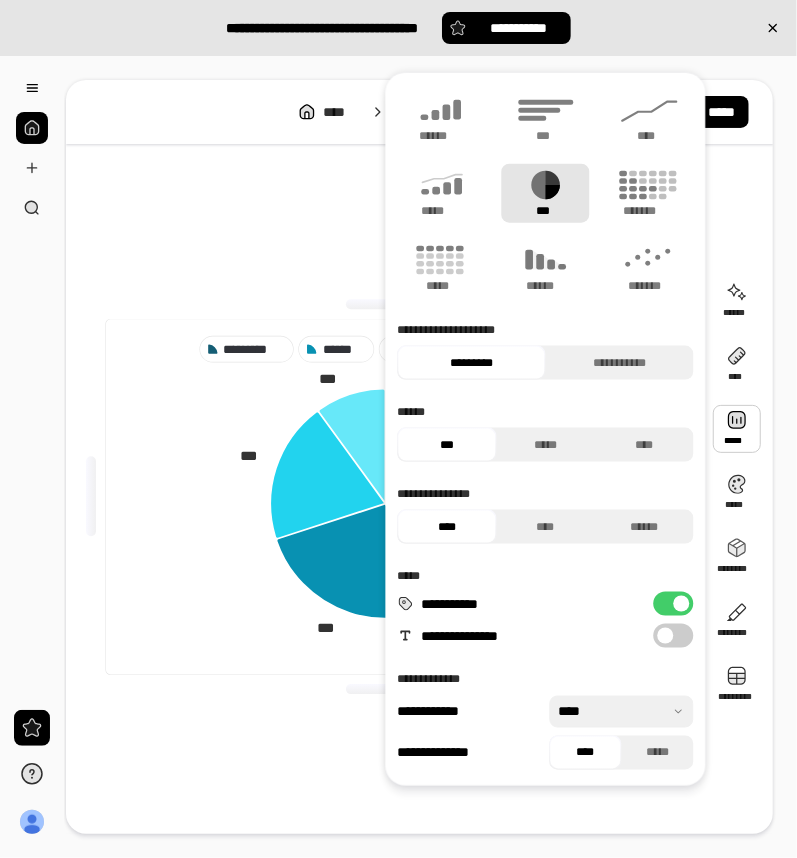 click 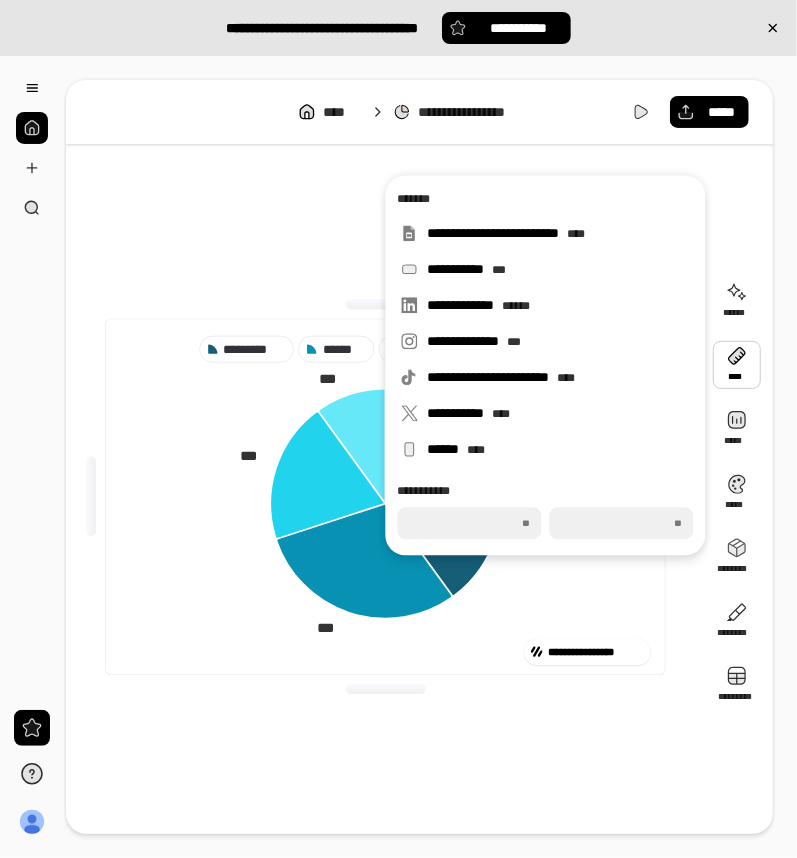 click at bounding box center [737, 365] 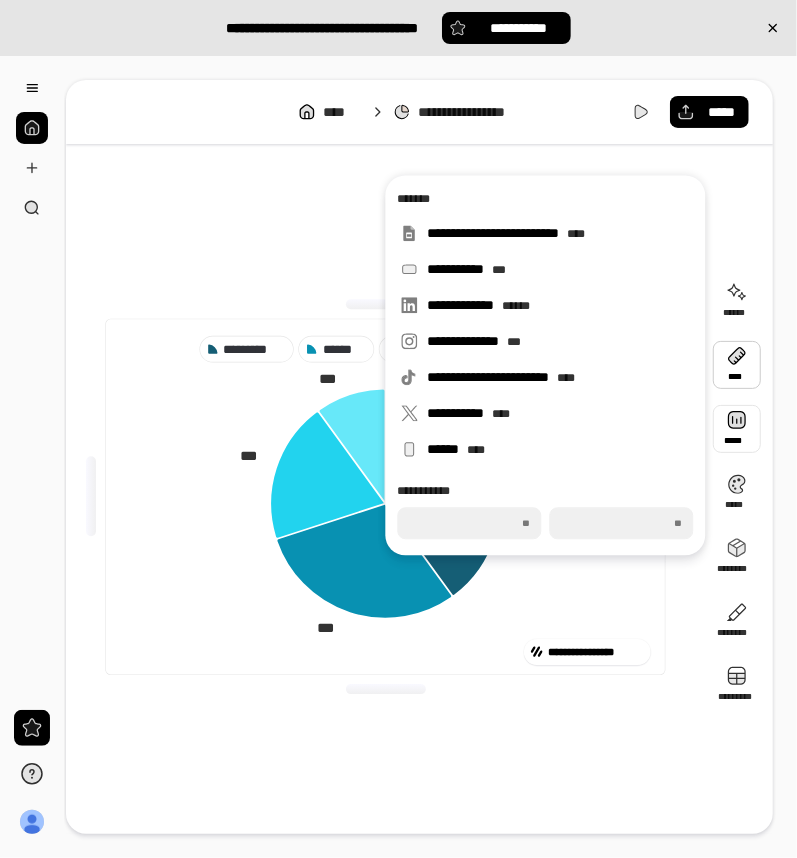 click at bounding box center (737, 429) 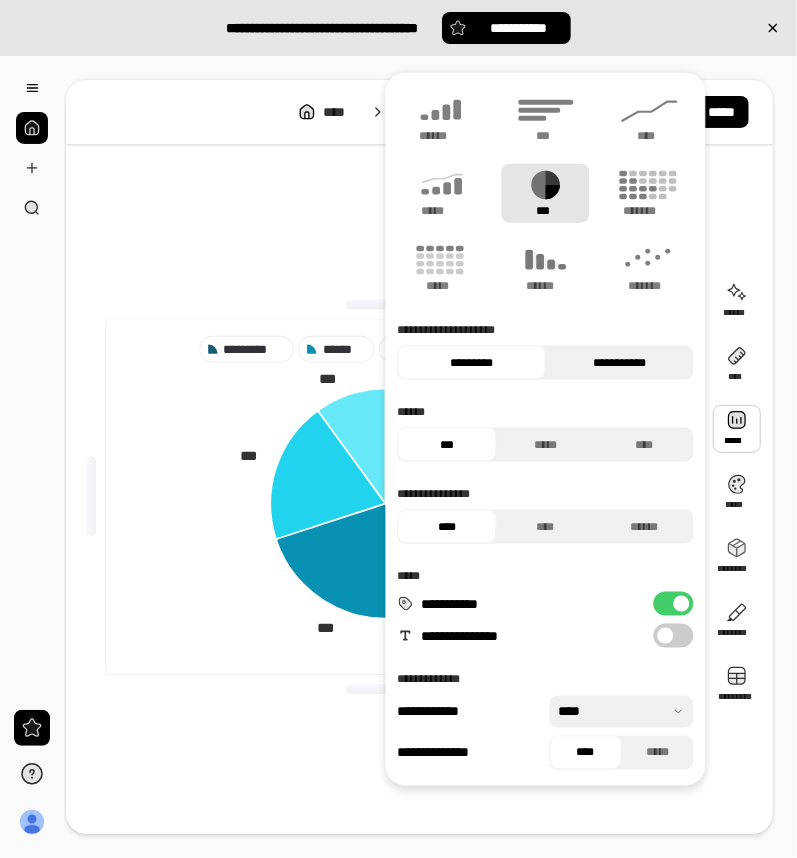 click on "**********" at bounding box center (619, 363) 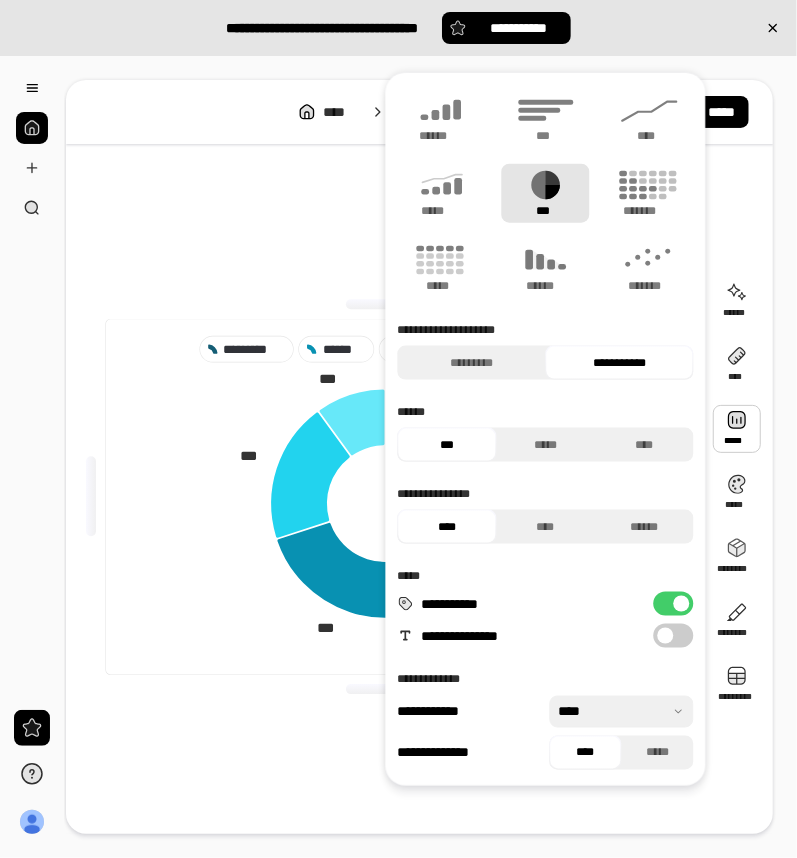 click on "**********" at bounding box center [545, 429] 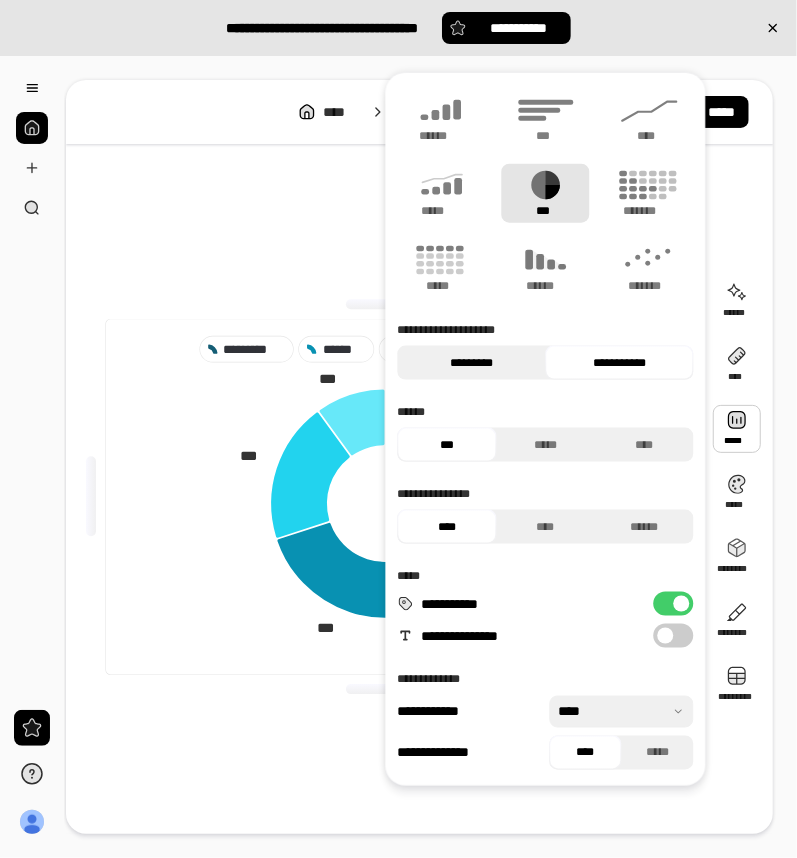 click on "*********" at bounding box center (471, 363) 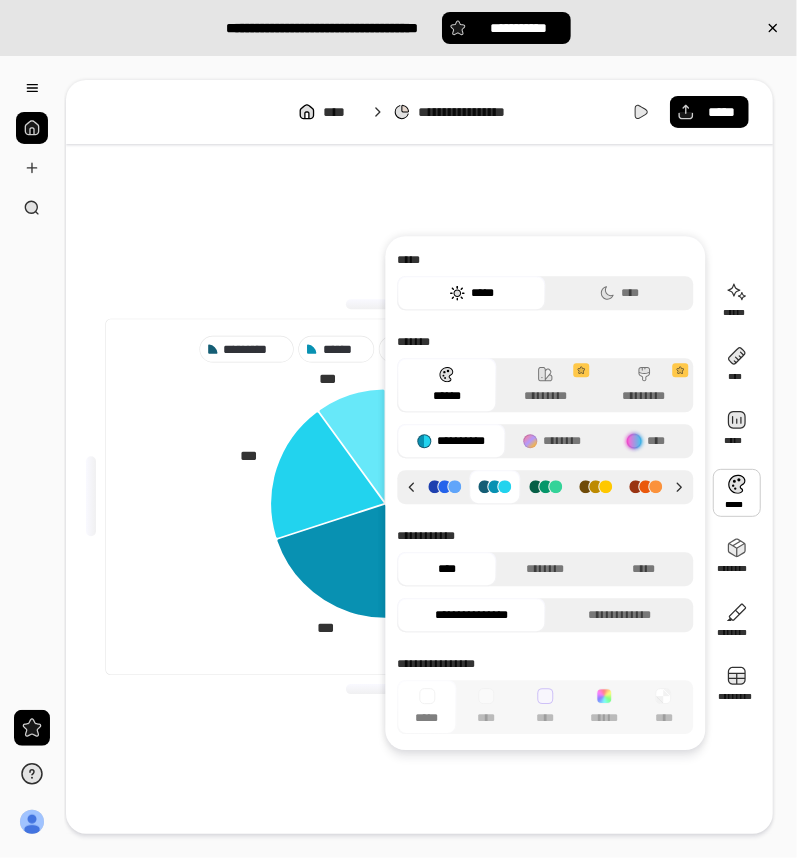 click 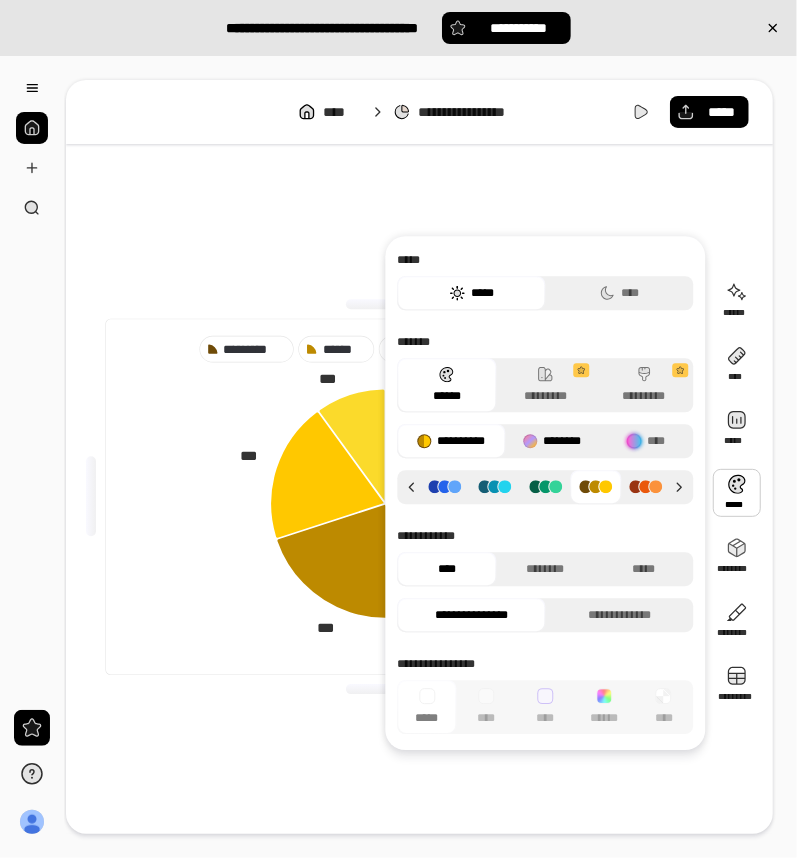 click on "********" at bounding box center [552, 441] 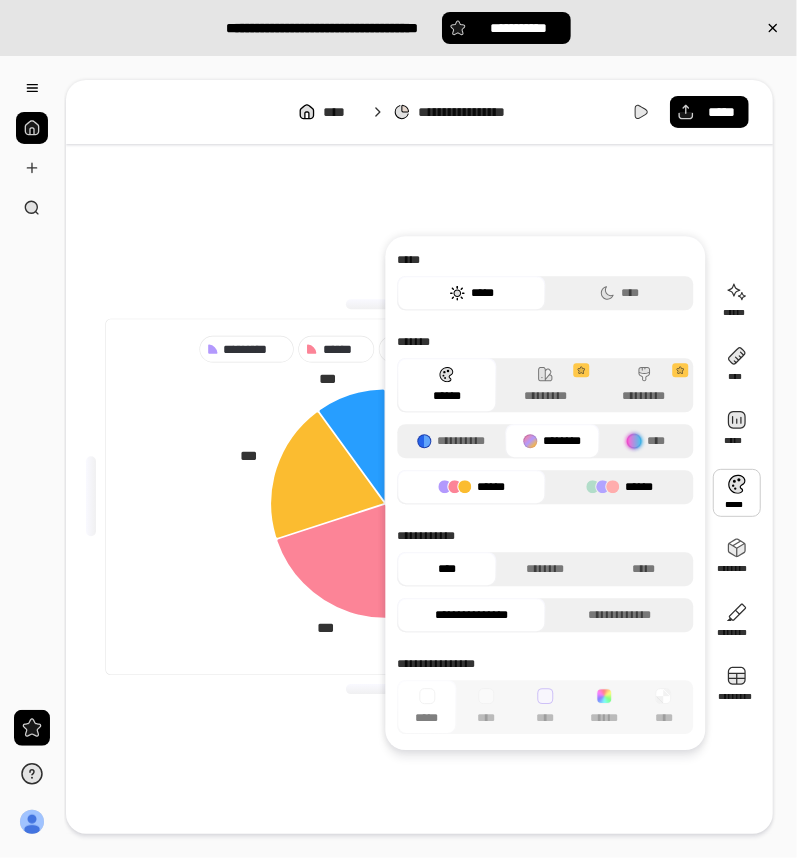 click 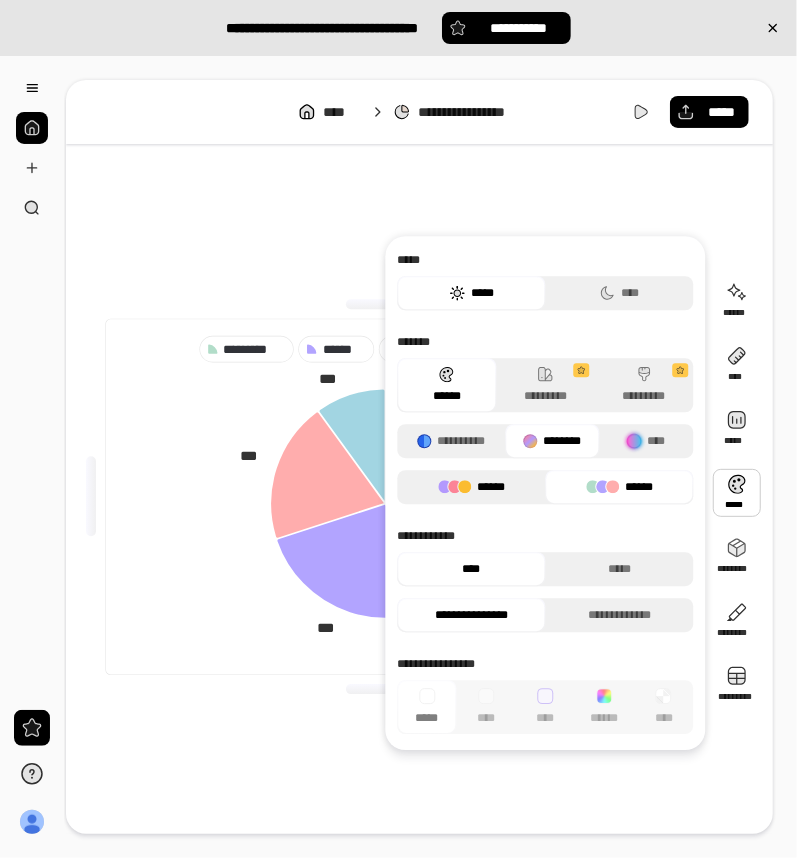 click on "******" at bounding box center [471, 487] 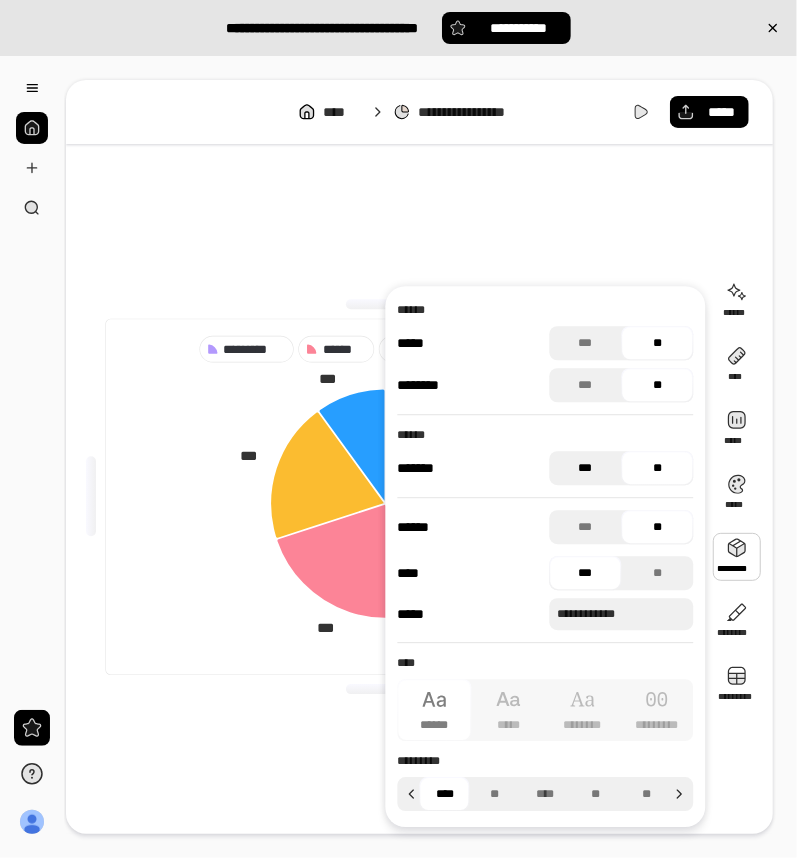 click on "***" at bounding box center (585, 468) 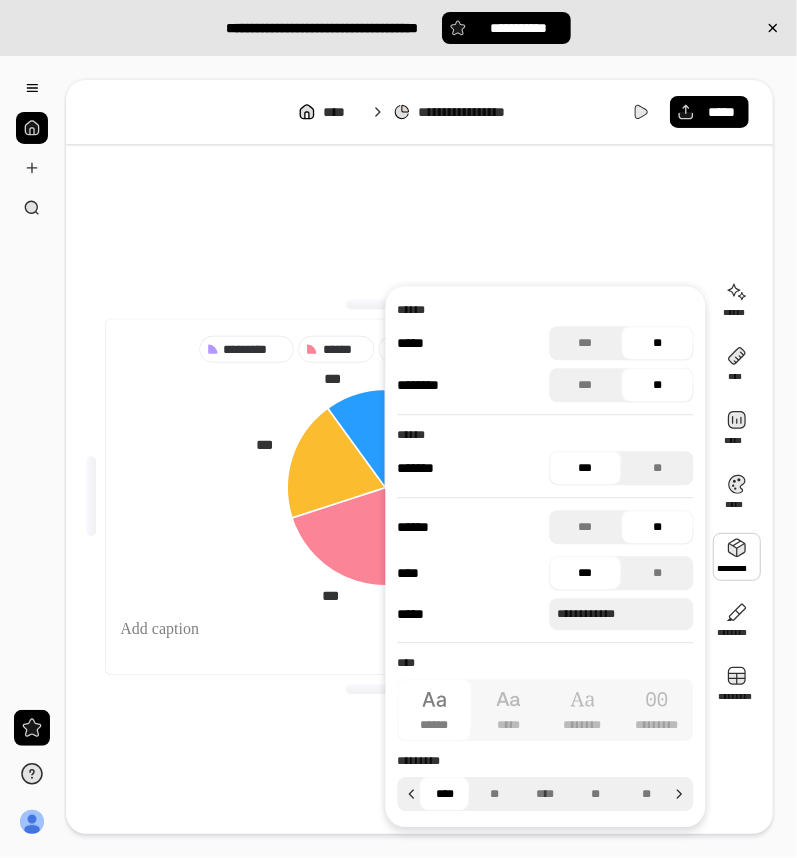 click on "***" at bounding box center (585, 468) 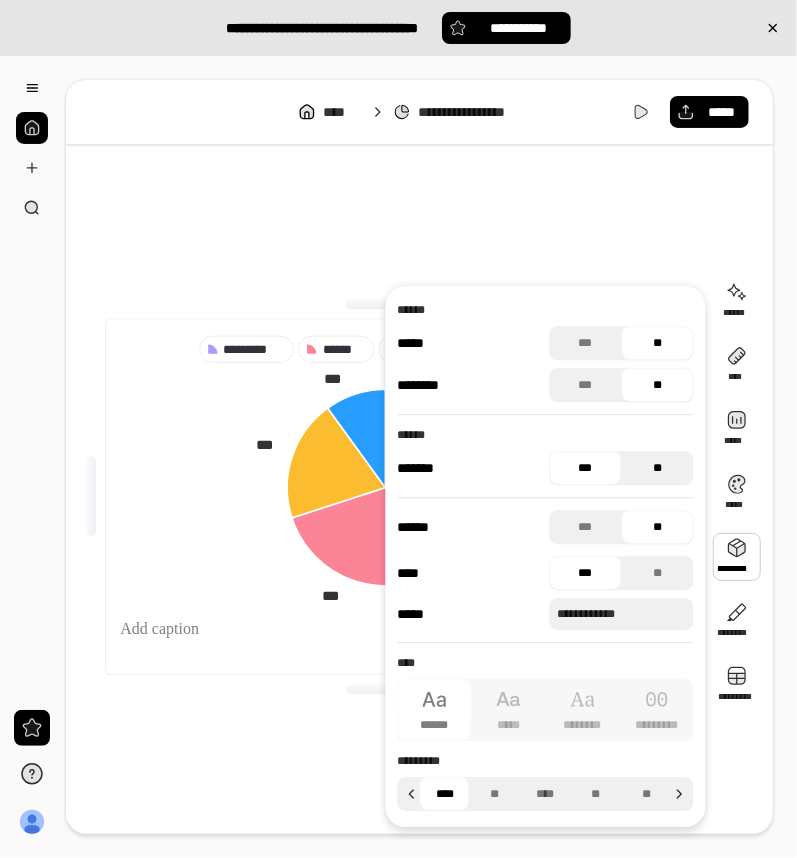 click on "**" at bounding box center (657, 468) 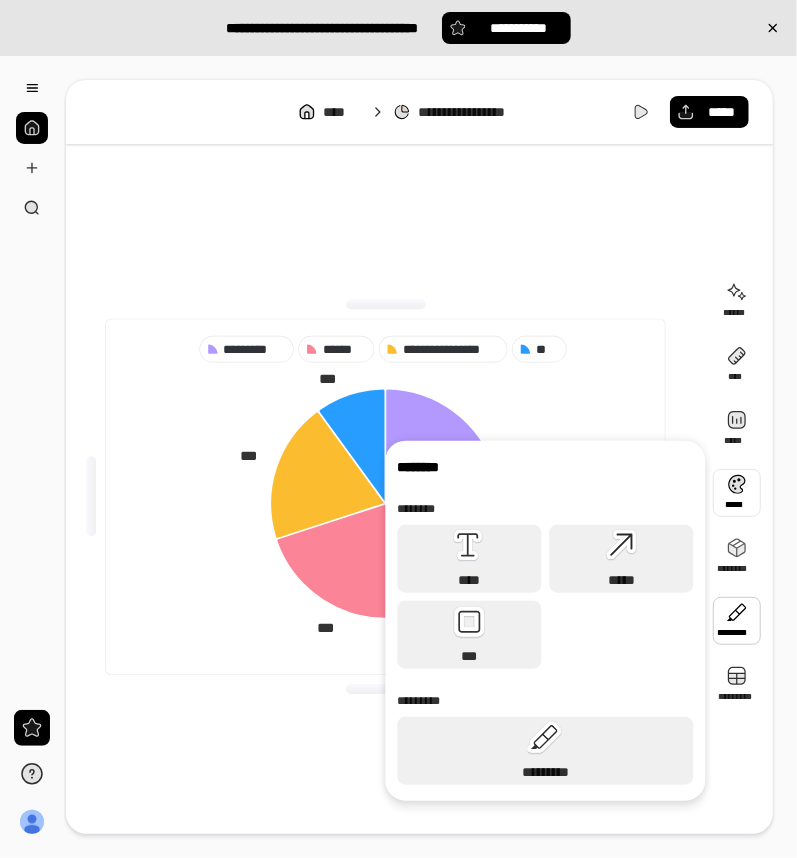 click at bounding box center [737, 493] 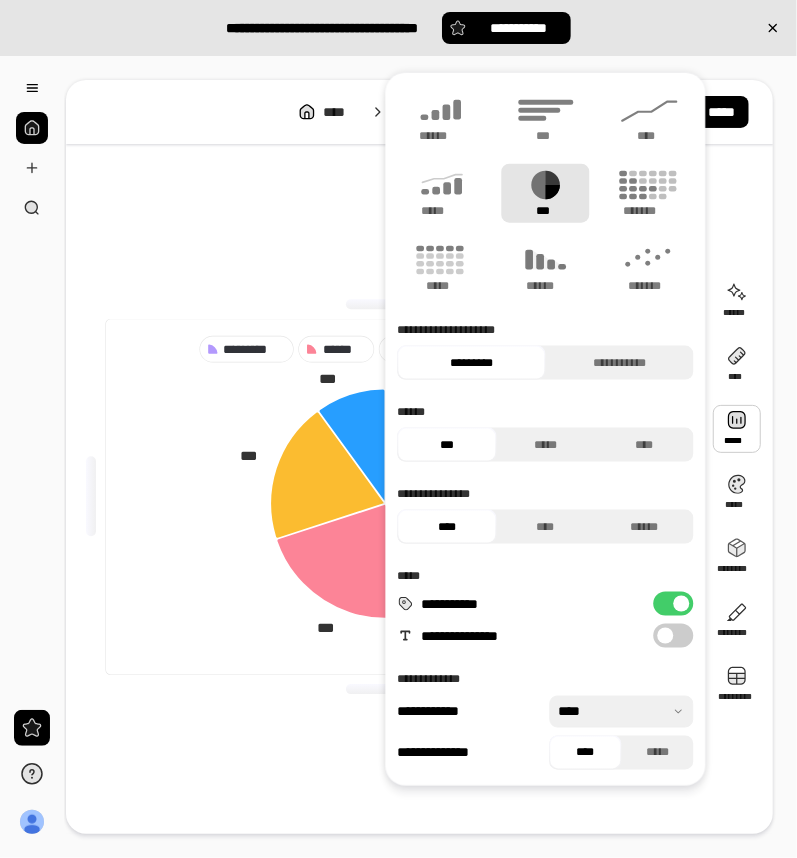 click at bounding box center (737, 429) 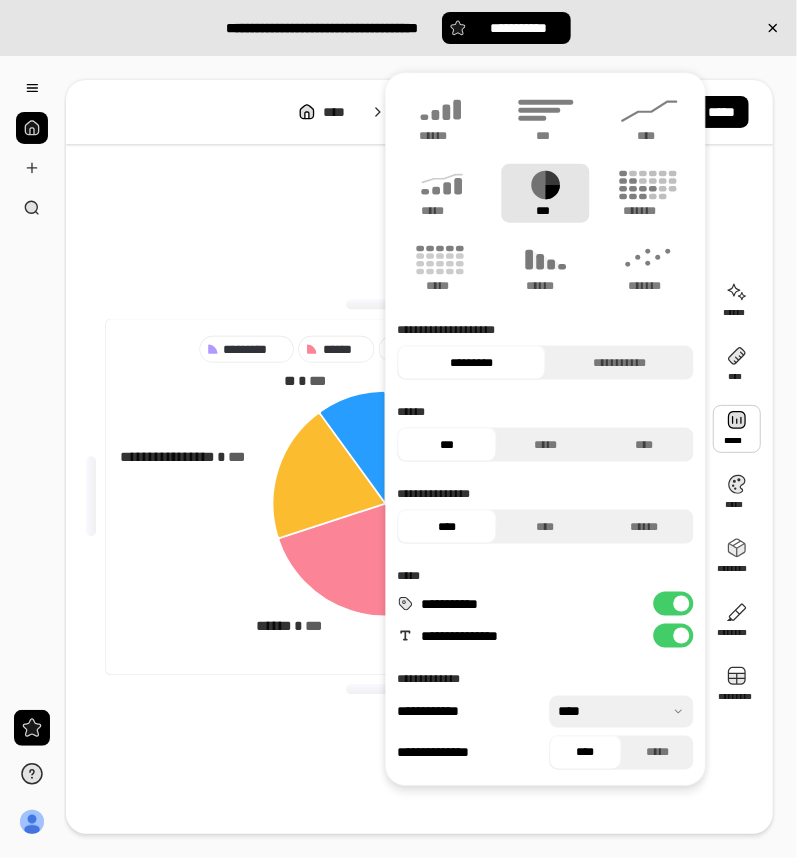 click on "**********" at bounding box center (385, 496) 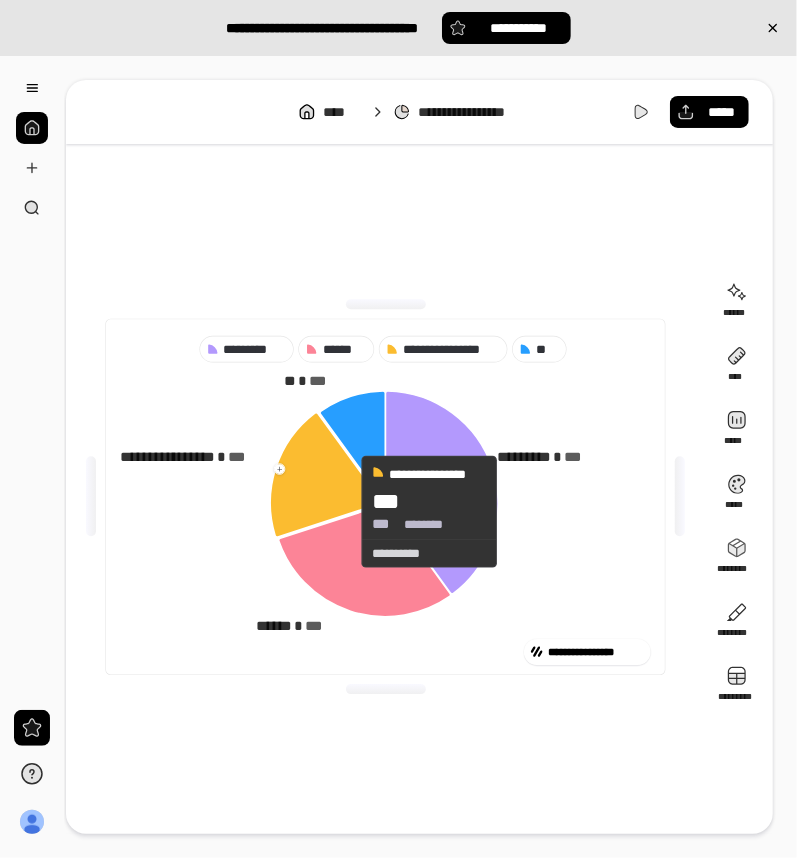 click 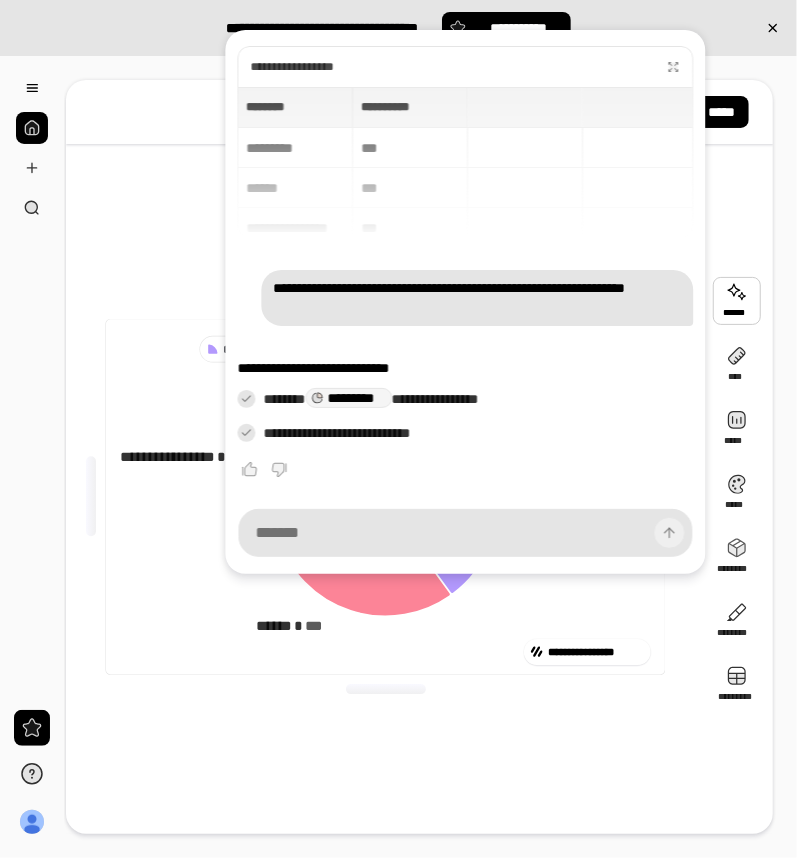 click on "**********" at bounding box center (477, 298) 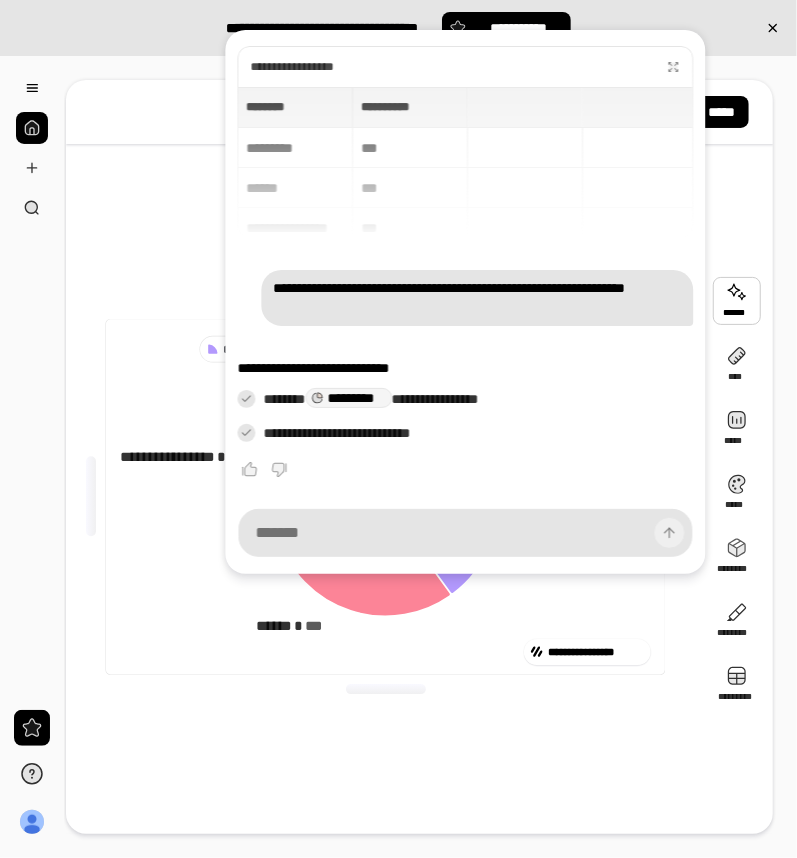 drag, startPoint x: 417, startPoint y: 307, endPoint x: 307, endPoint y: 298, distance: 110.36757 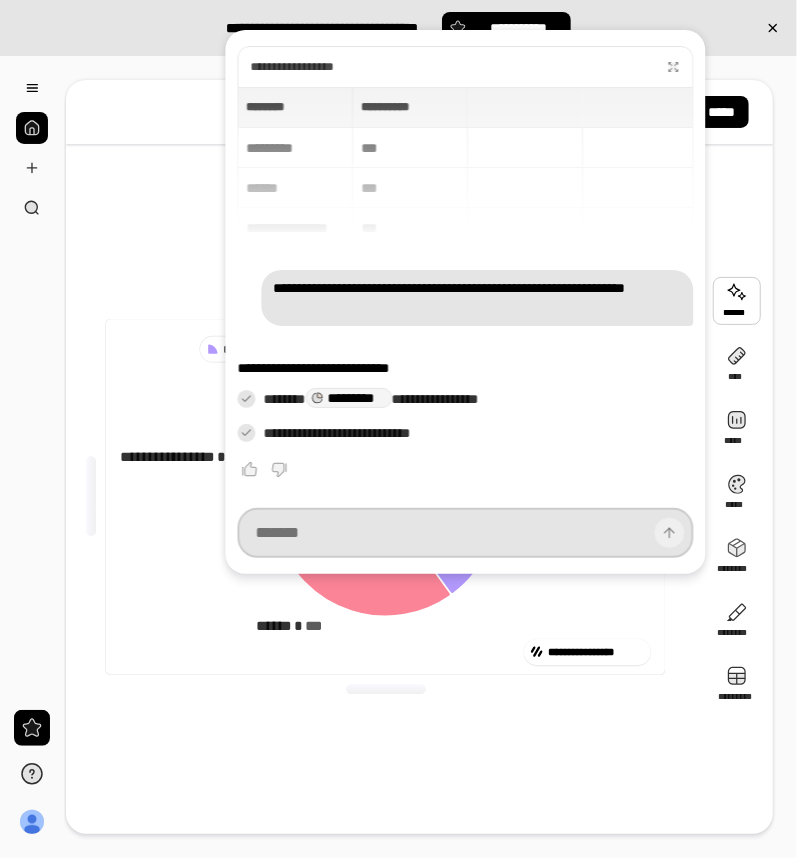 click at bounding box center (465, 533) 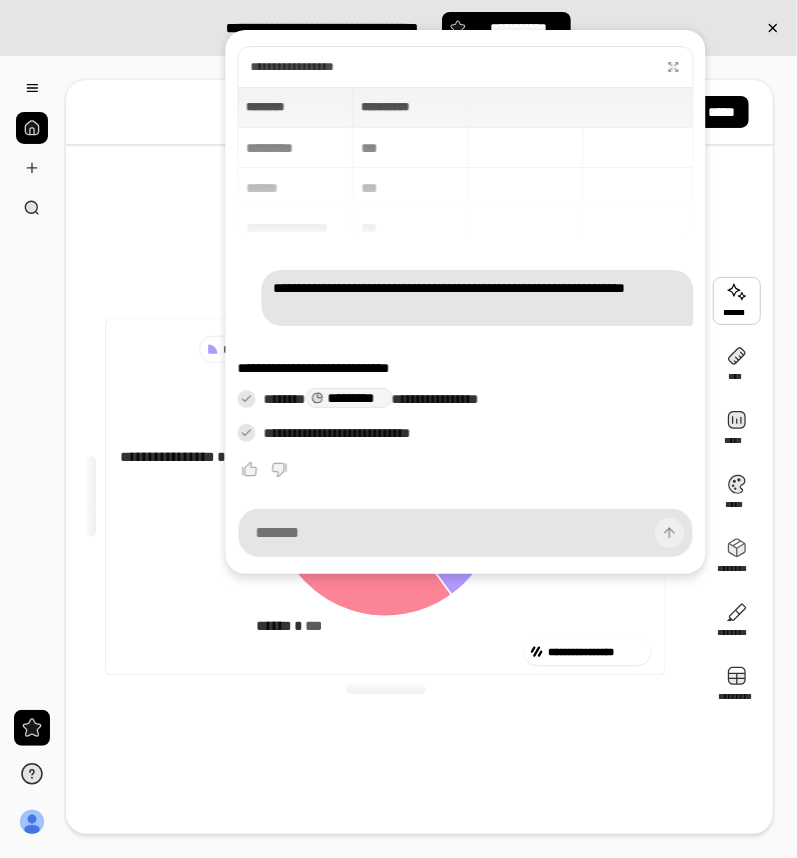 click on "**********" at bounding box center [477, 298] 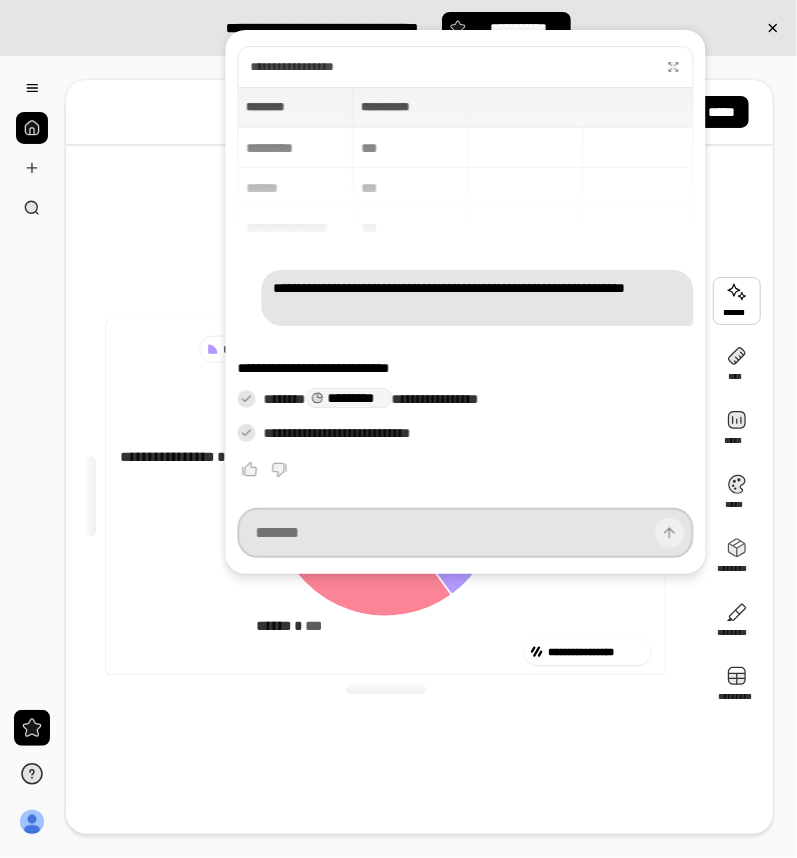 click at bounding box center [465, 533] 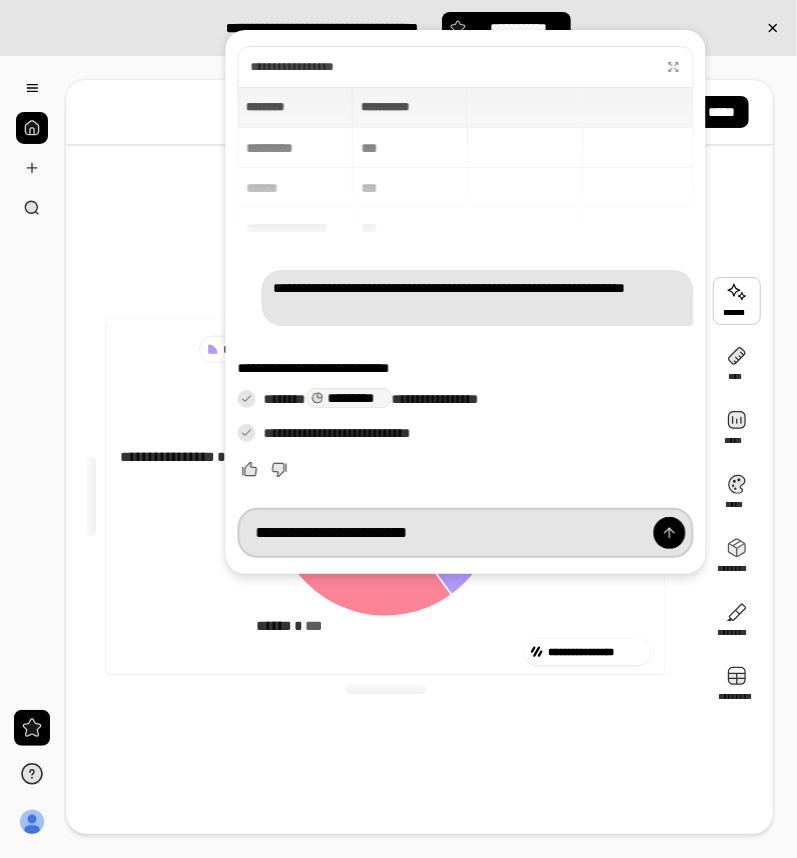 type on "**********" 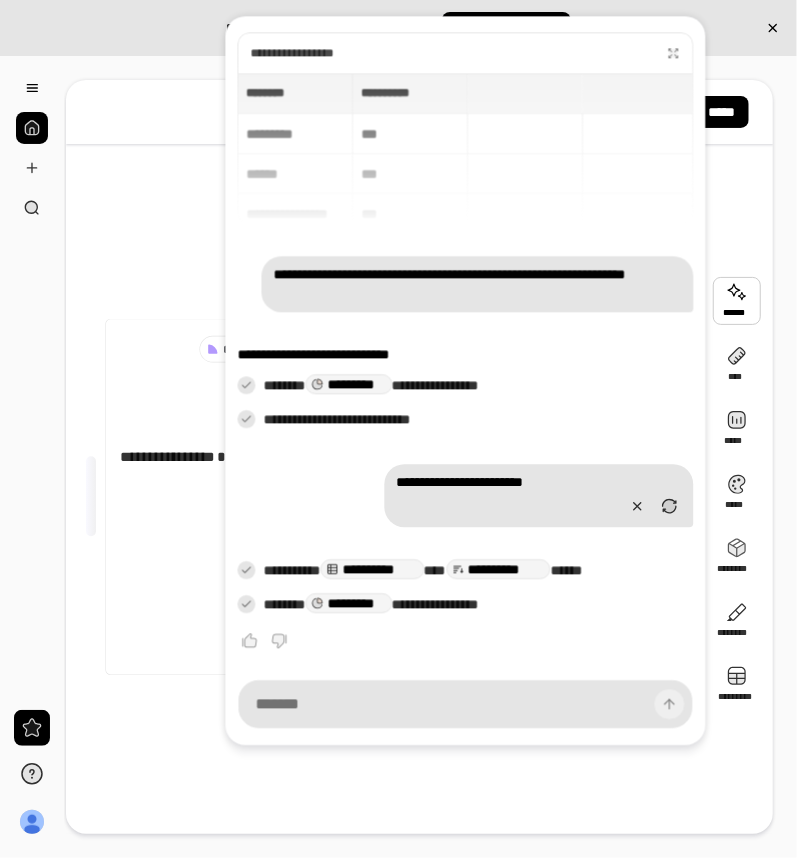 click on "**********" at bounding box center (385, 497) 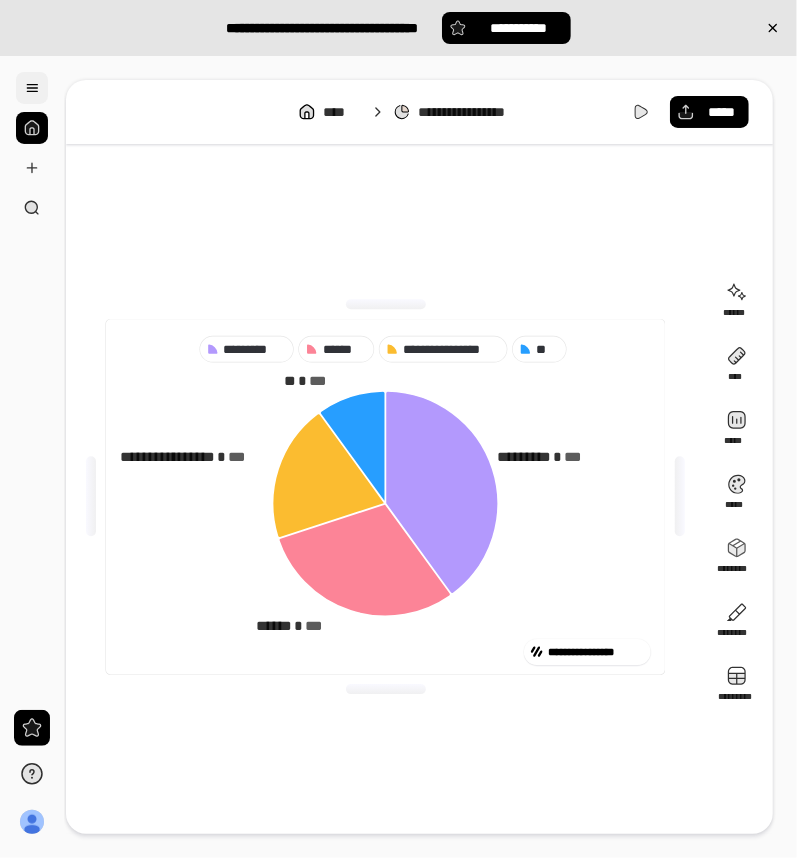 click at bounding box center [32, 88] 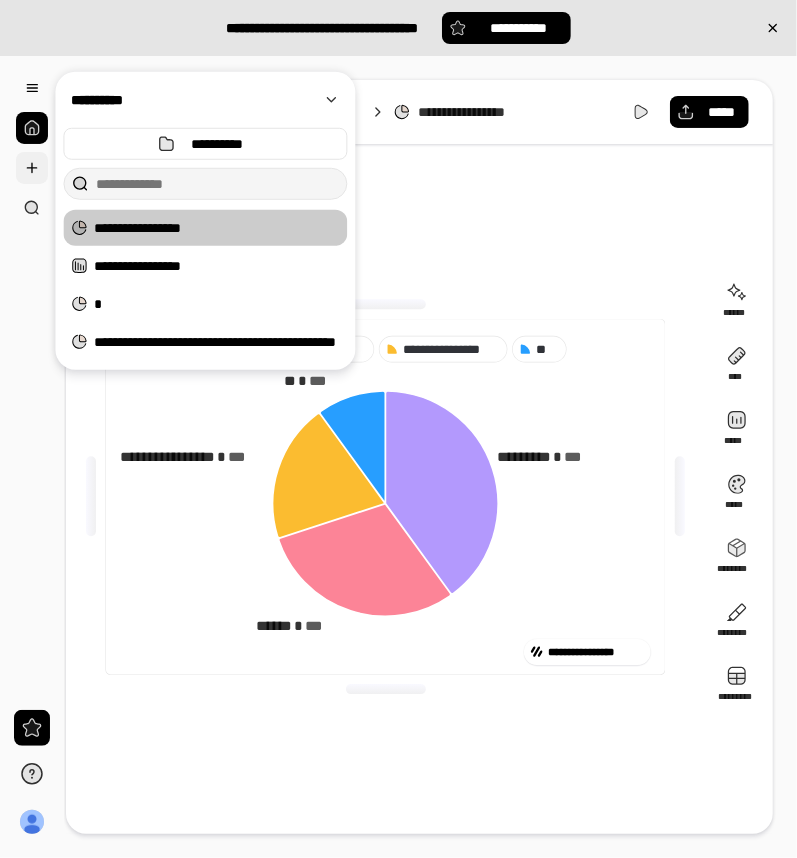 click at bounding box center [32, 168] 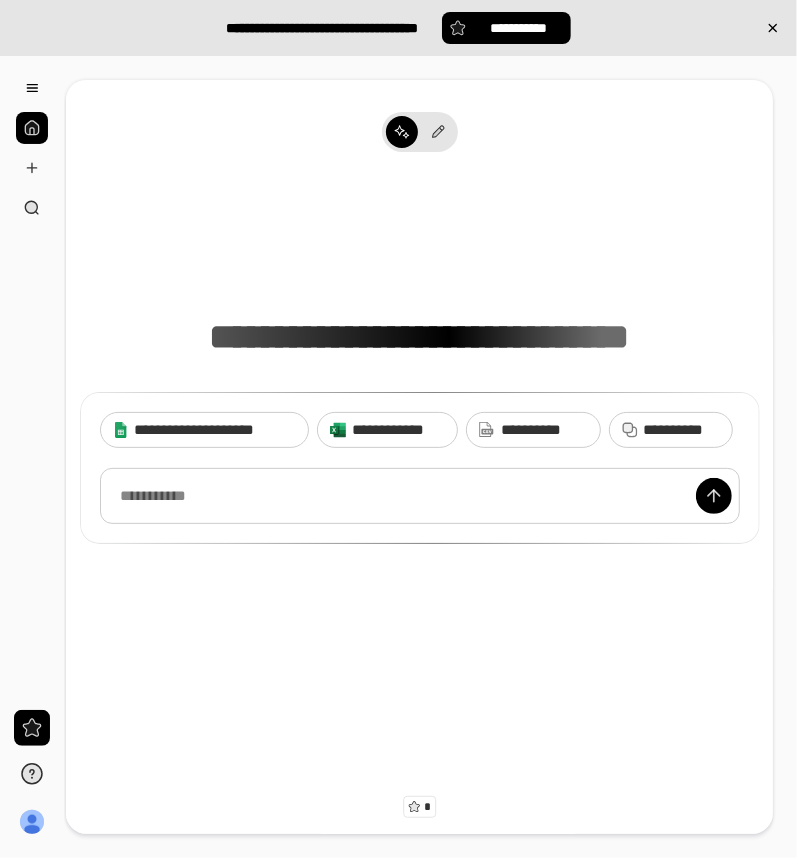 click at bounding box center [420, 496] 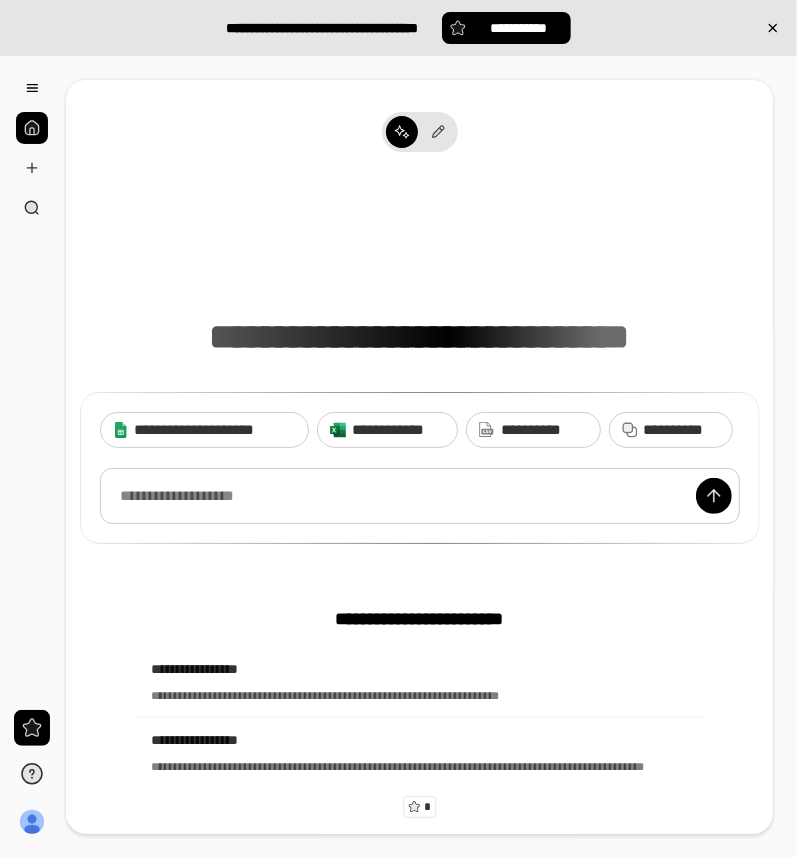 click at bounding box center [420, 496] 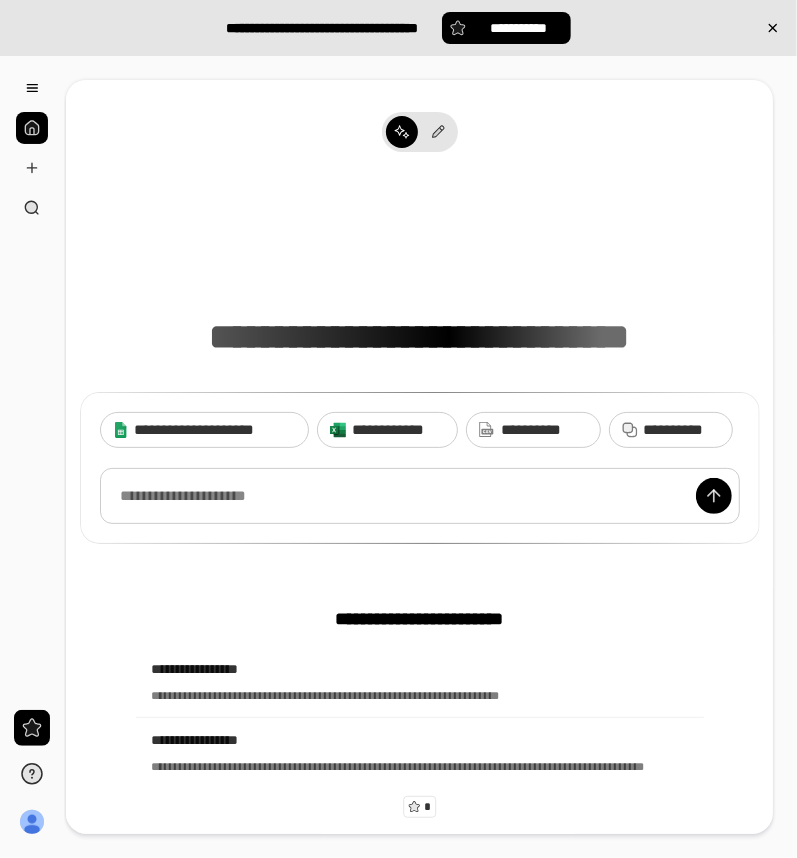 click at bounding box center (420, 496) 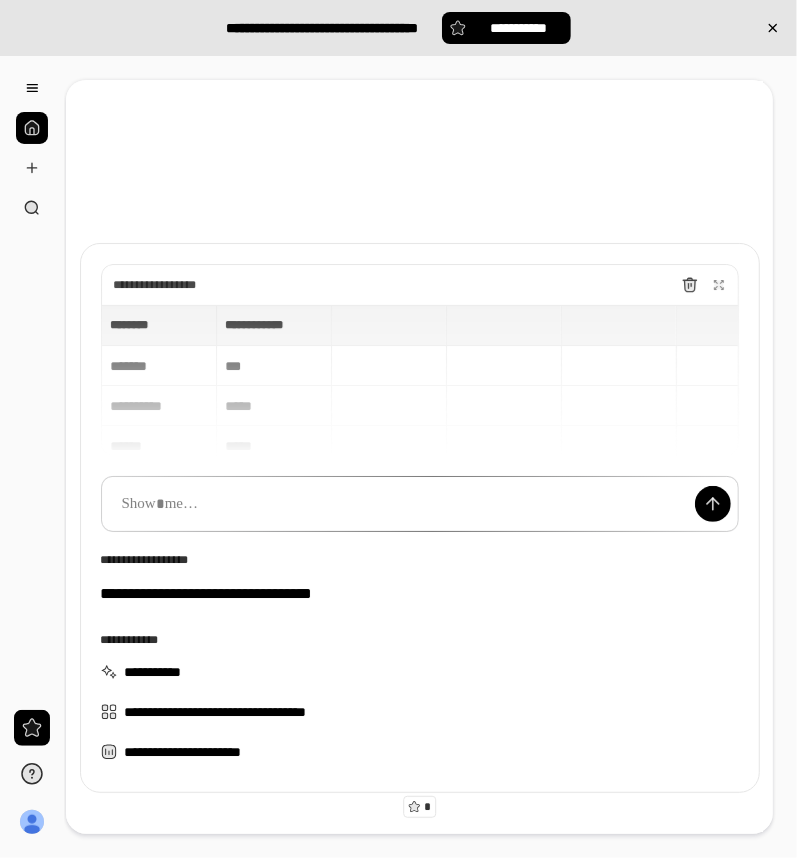 type 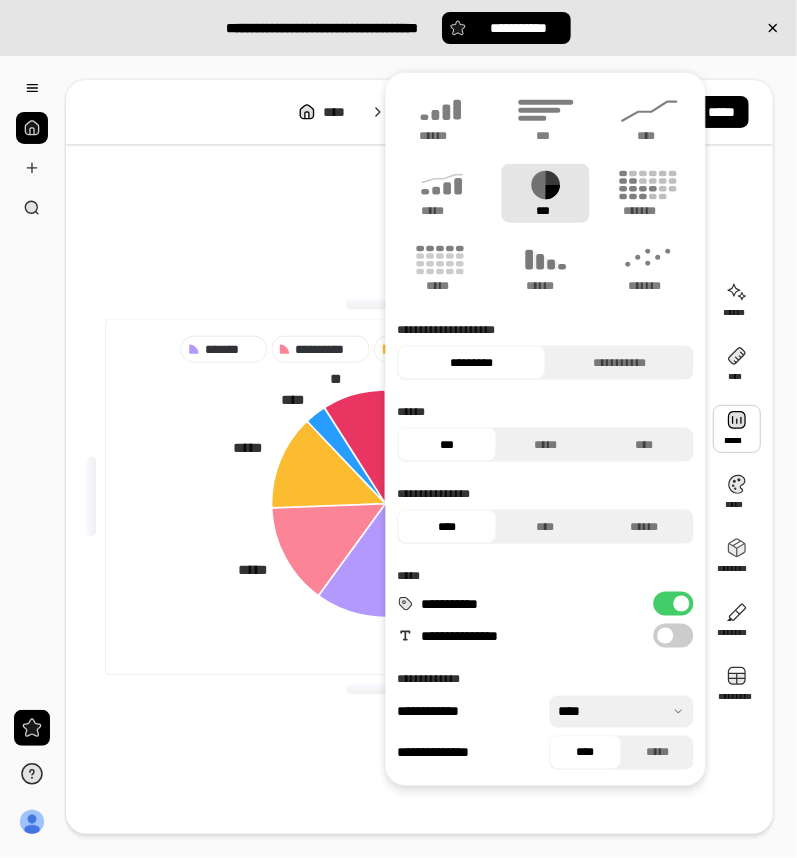 click on "**********" at bounding box center (673, 636) 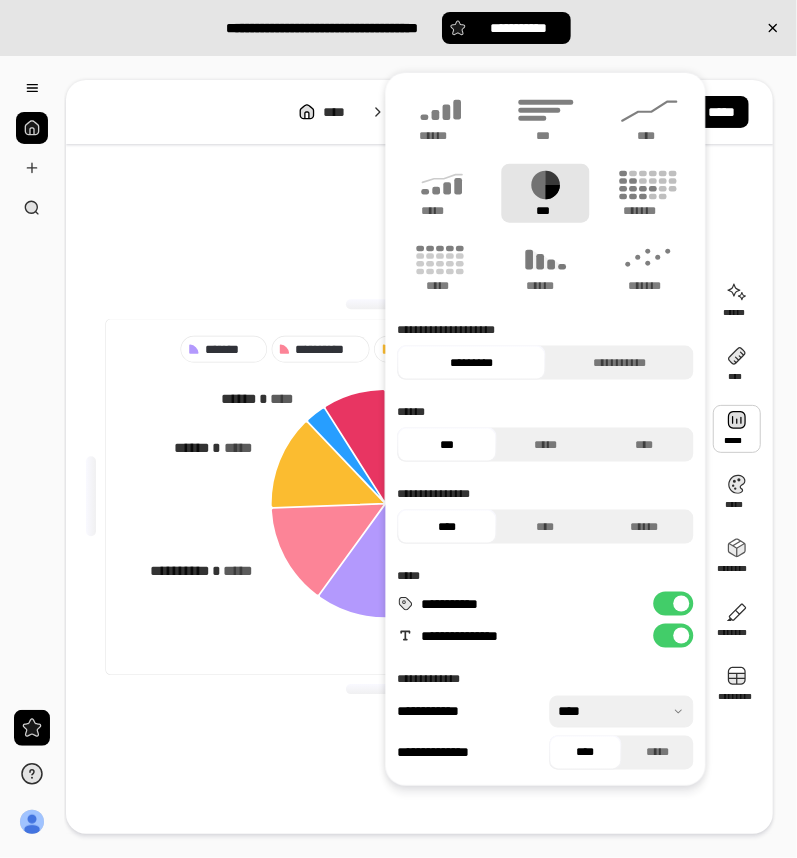 click on "**********" at bounding box center (385, 496) 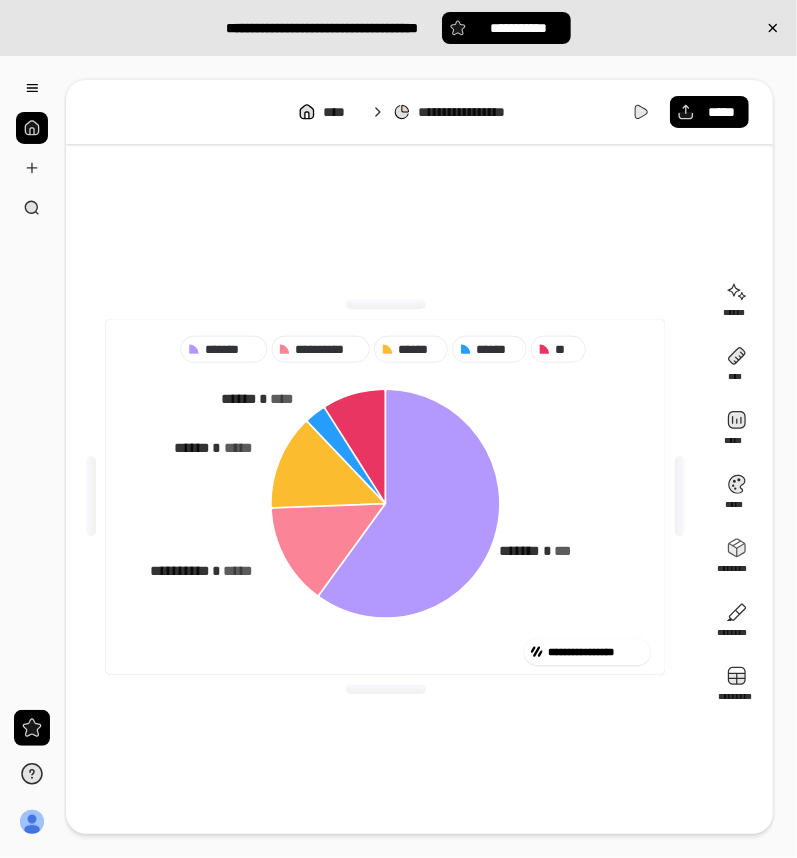 click on "**********" at bounding box center [385, 497] 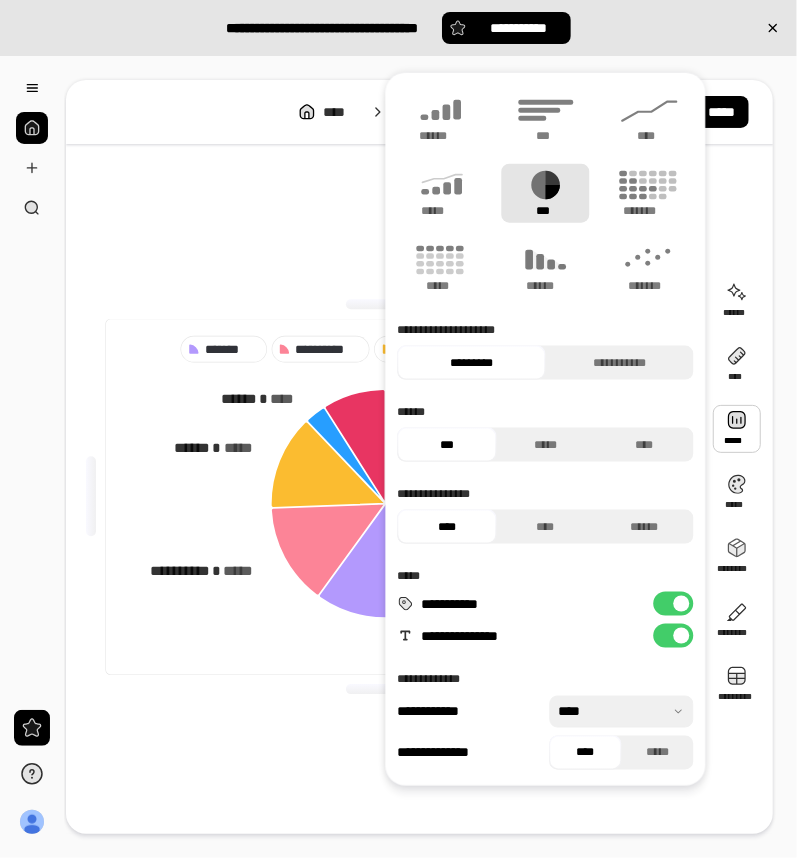 click at bounding box center (737, 429) 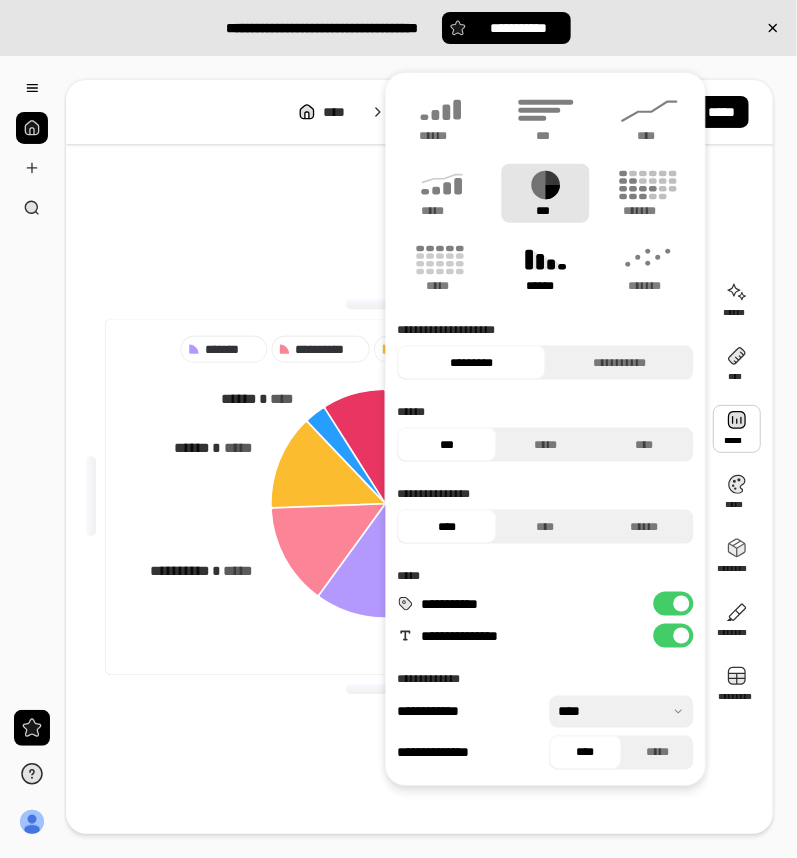 click 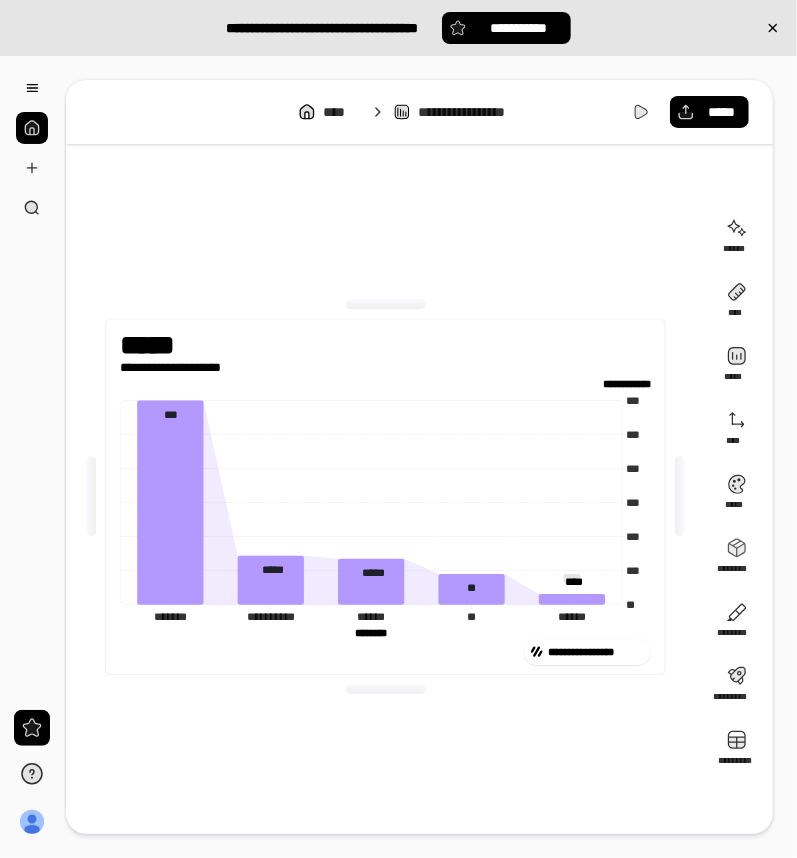 drag, startPoint x: 388, startPoint y: 738, endPoint x: 421, endPoint y: 714, distance: 40.804413 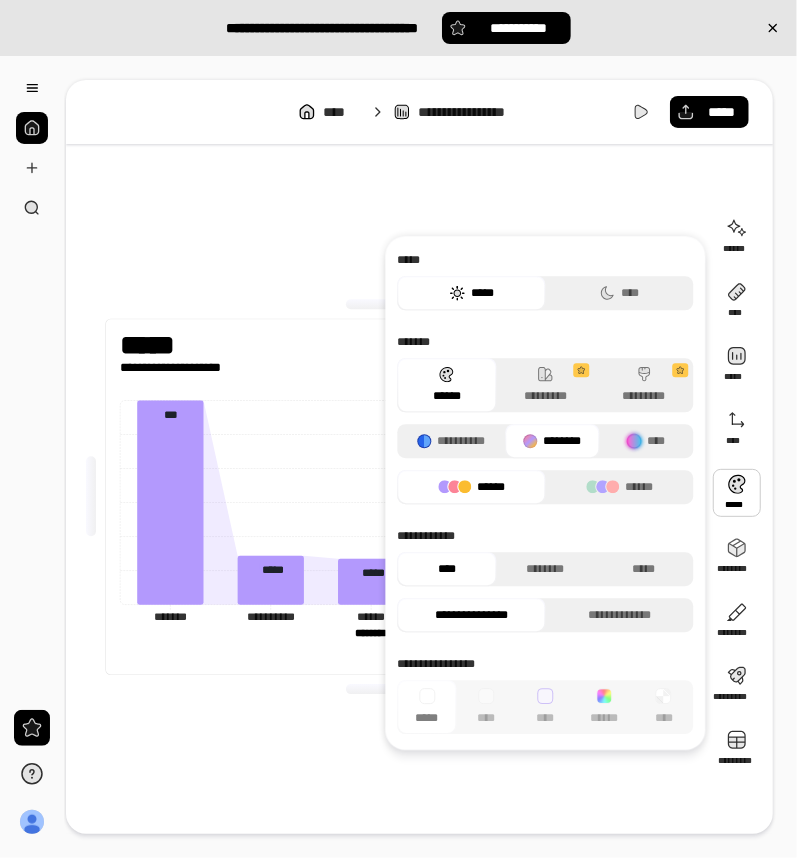 click at bounding box center [737, 493] 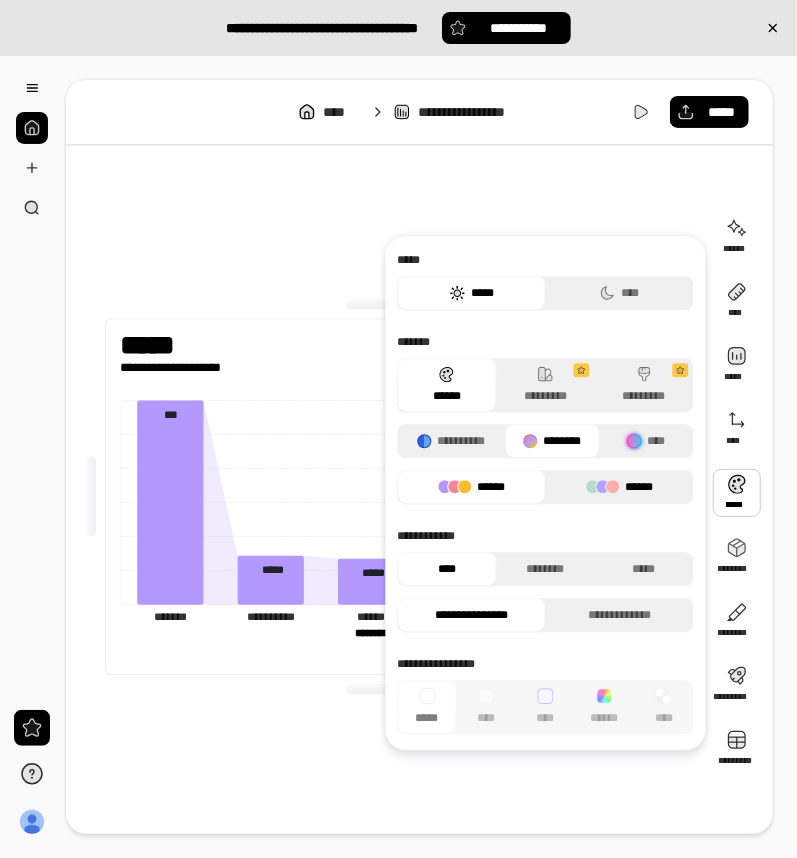 click on "******" at bounding box center (619, 487) 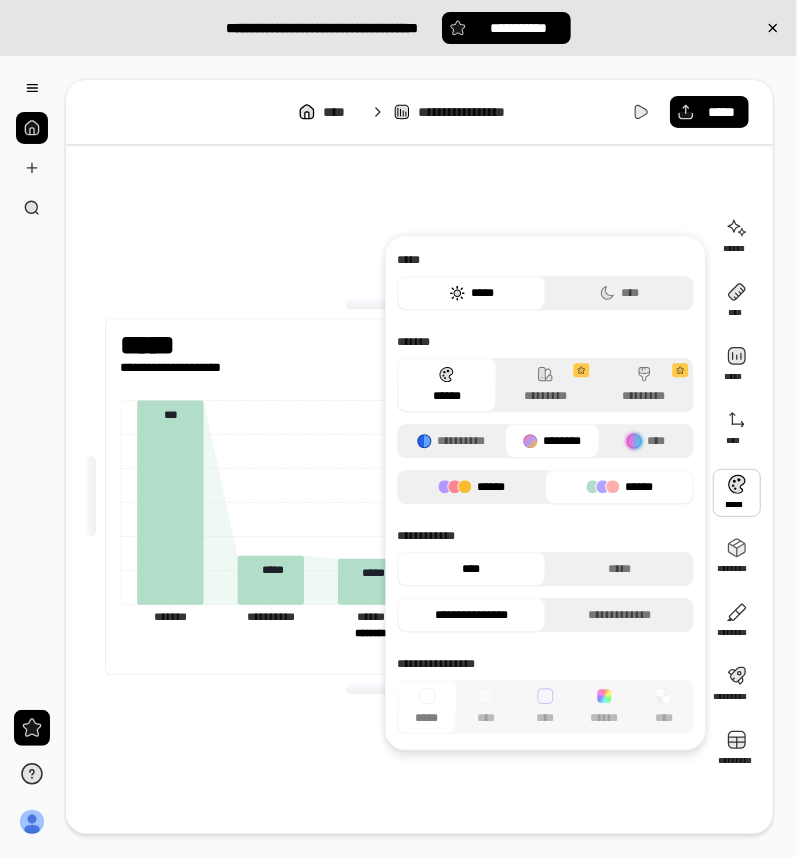 click on "******" at bounding box center [471, 487] 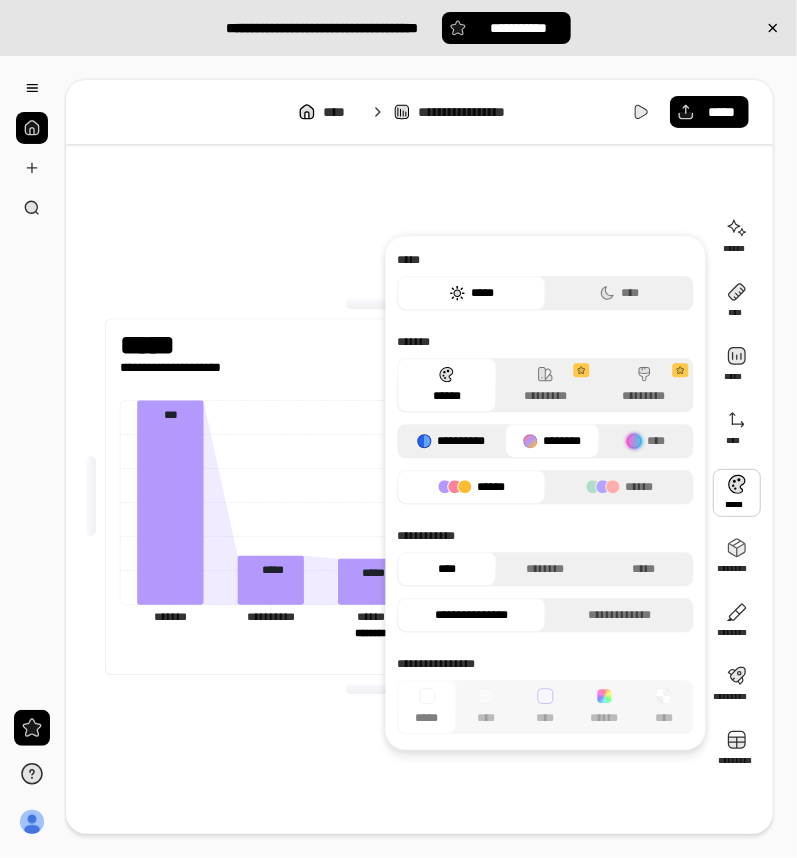 click on "**********" at bounding box center [451, 441] 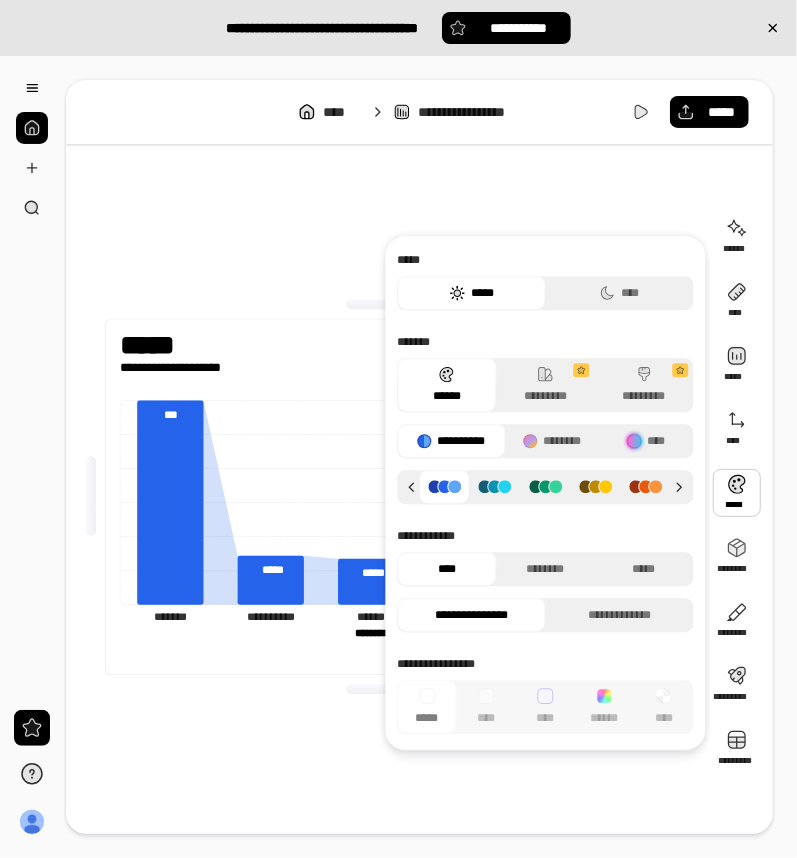click 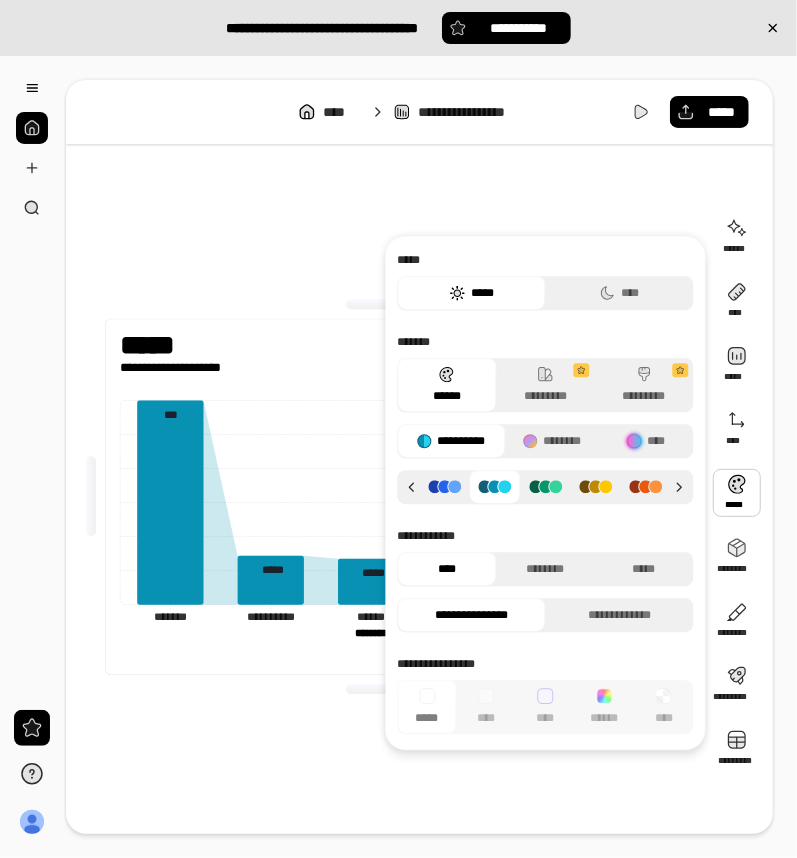 click 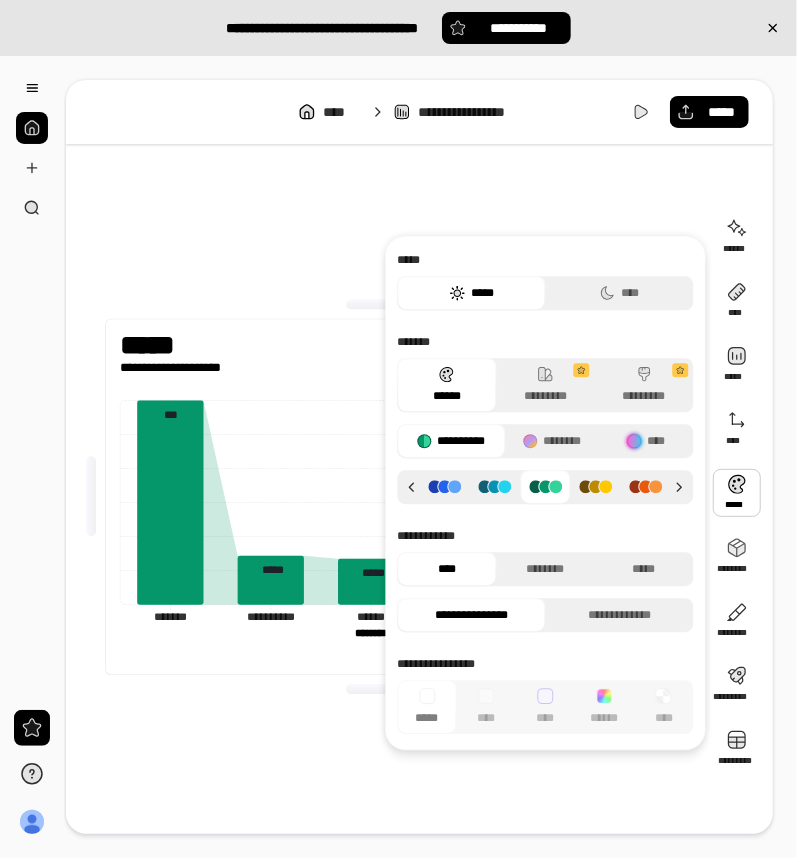 click 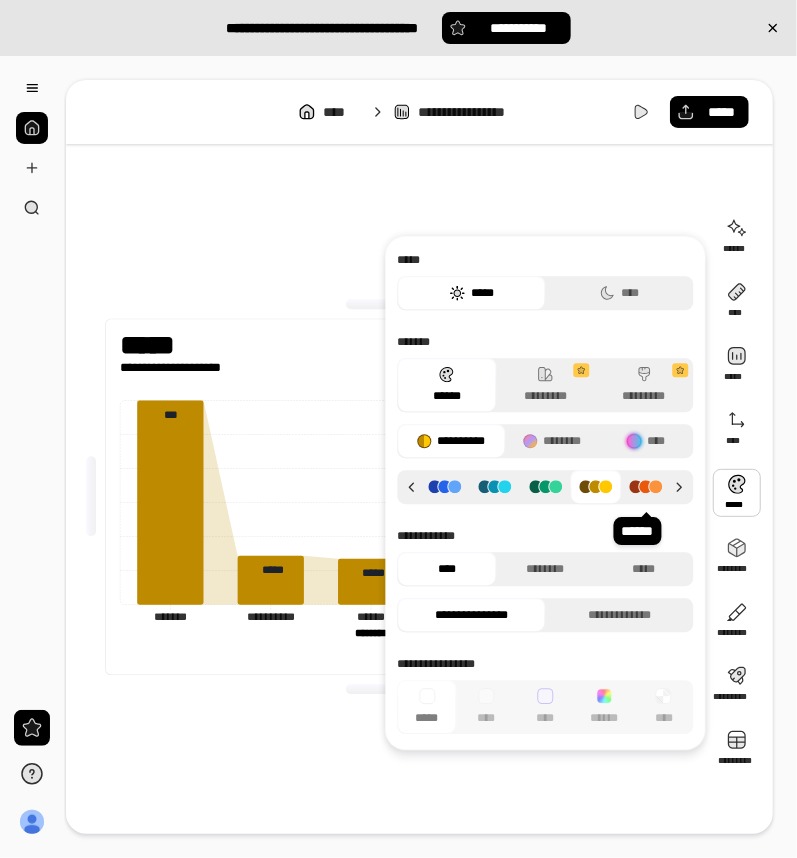 click 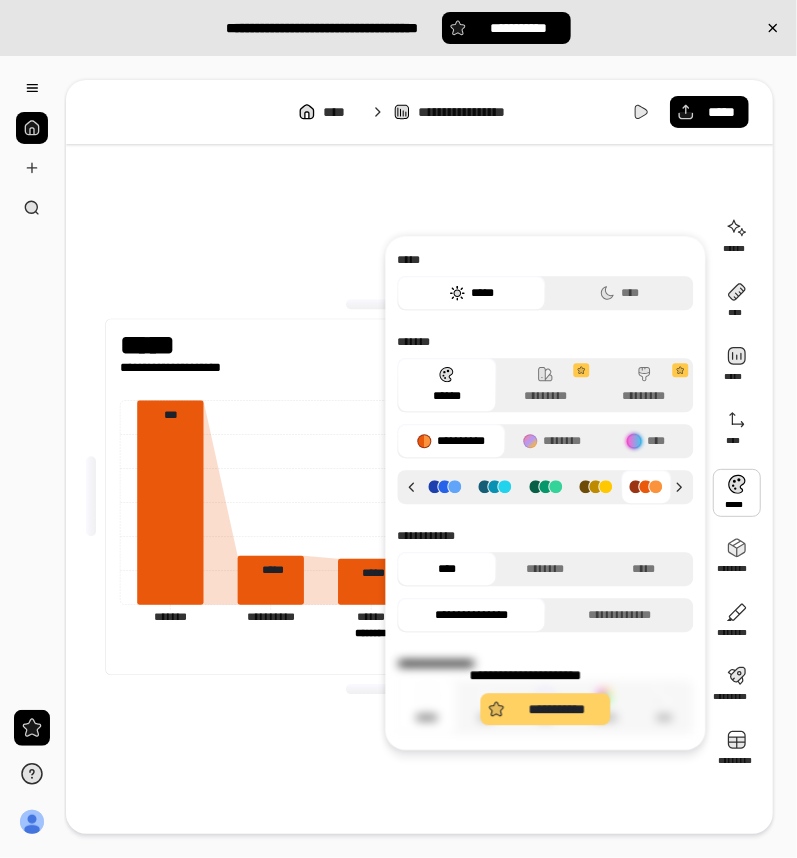 click on "**********" at bounding box center (546, 709) 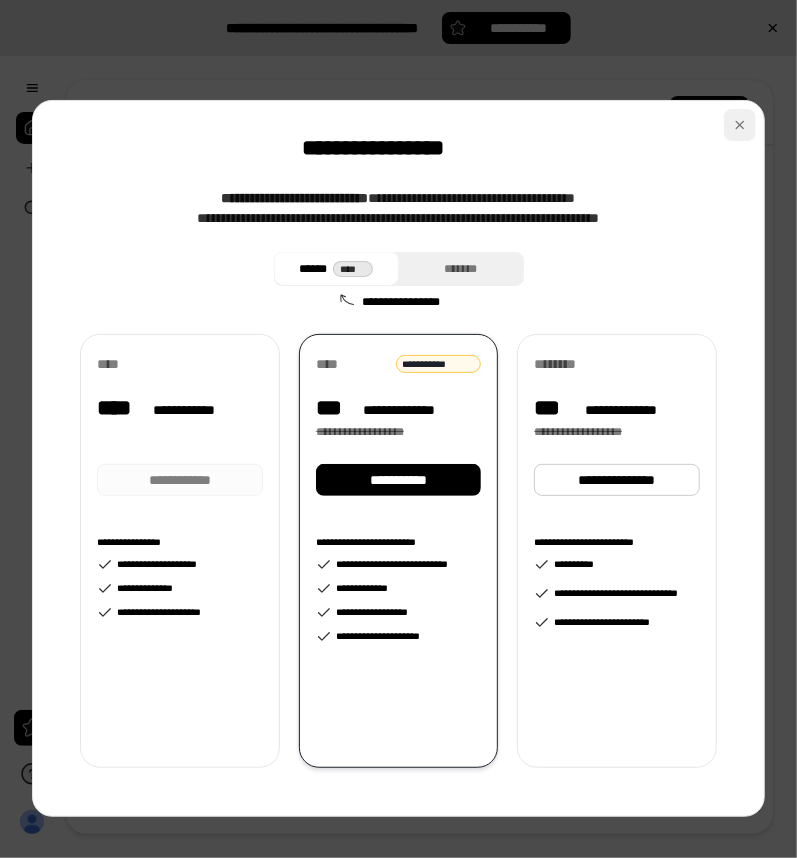 click at bounding box center [740, 125] 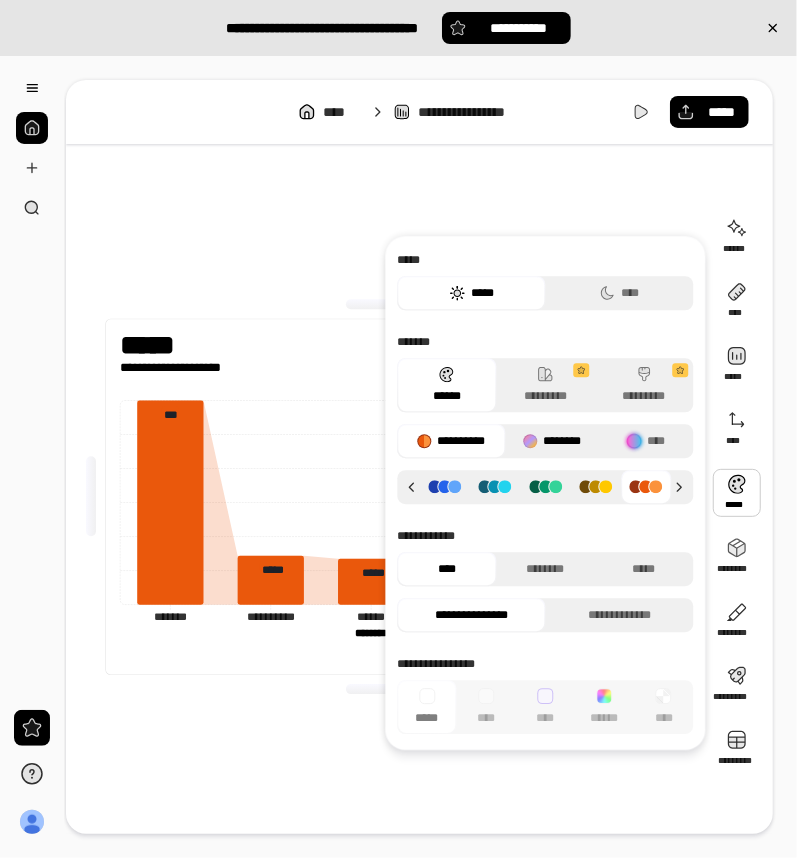click on "********" at bounding box center (552, 441) 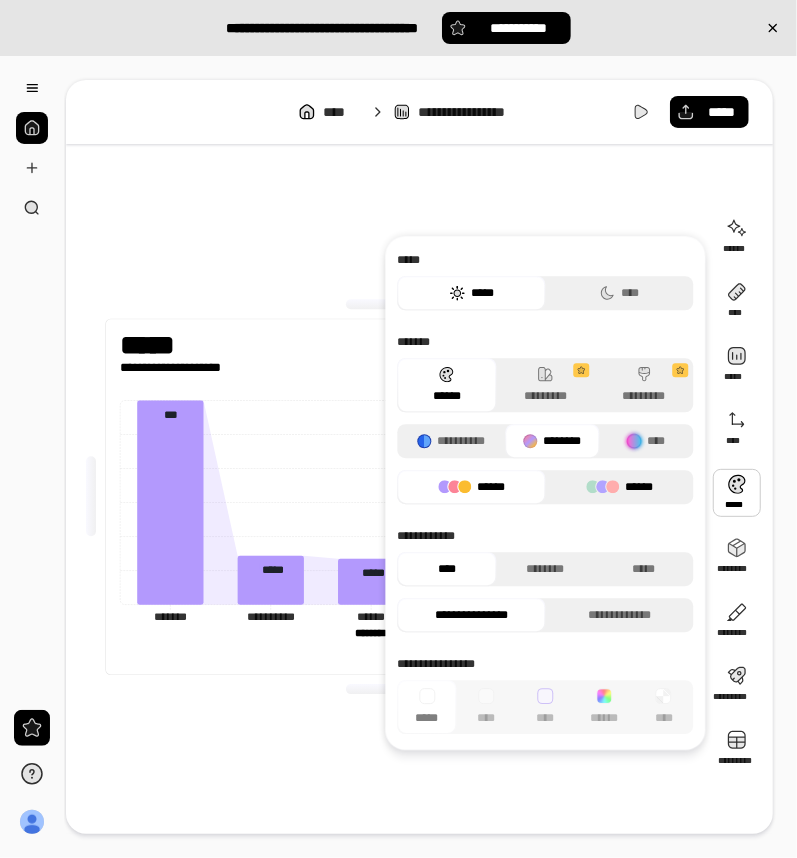click 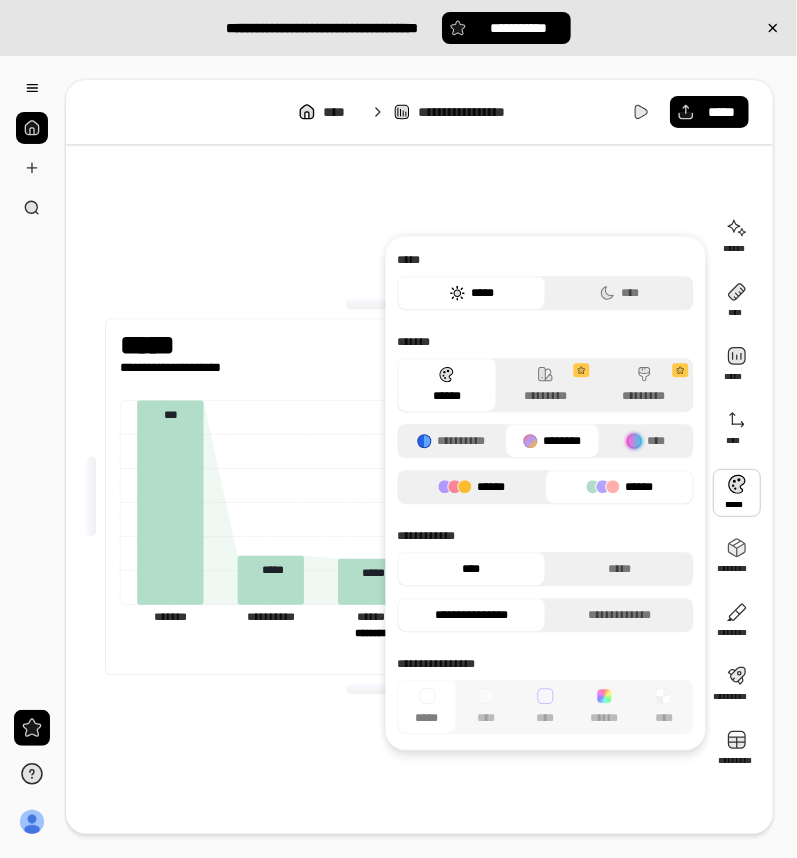 click on "******" at bounding box center (471, 487) 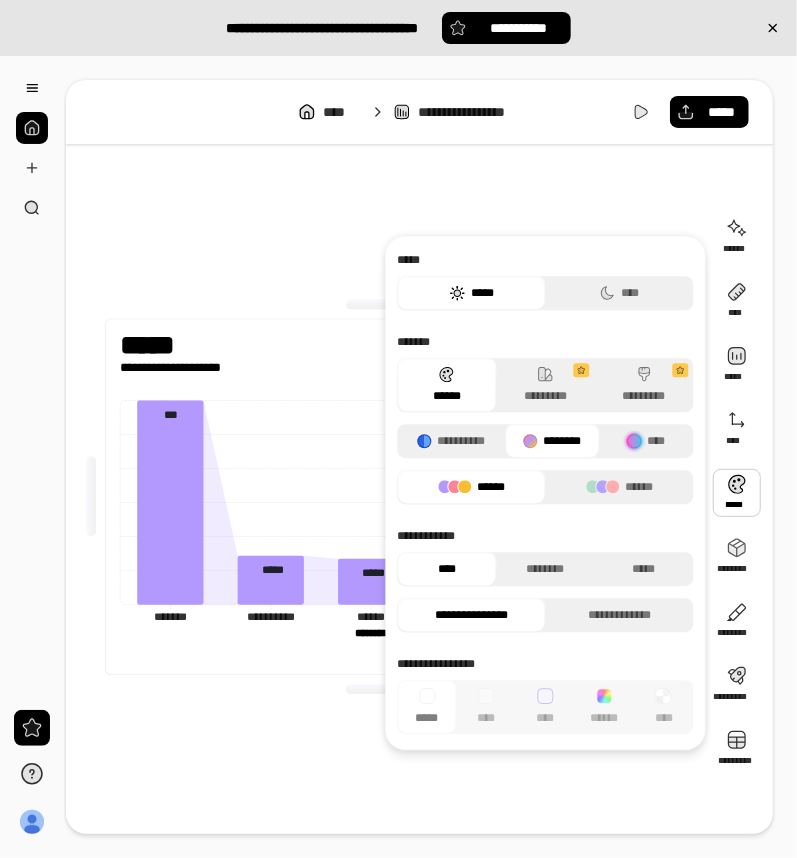 click at bounding box center [386, 689] 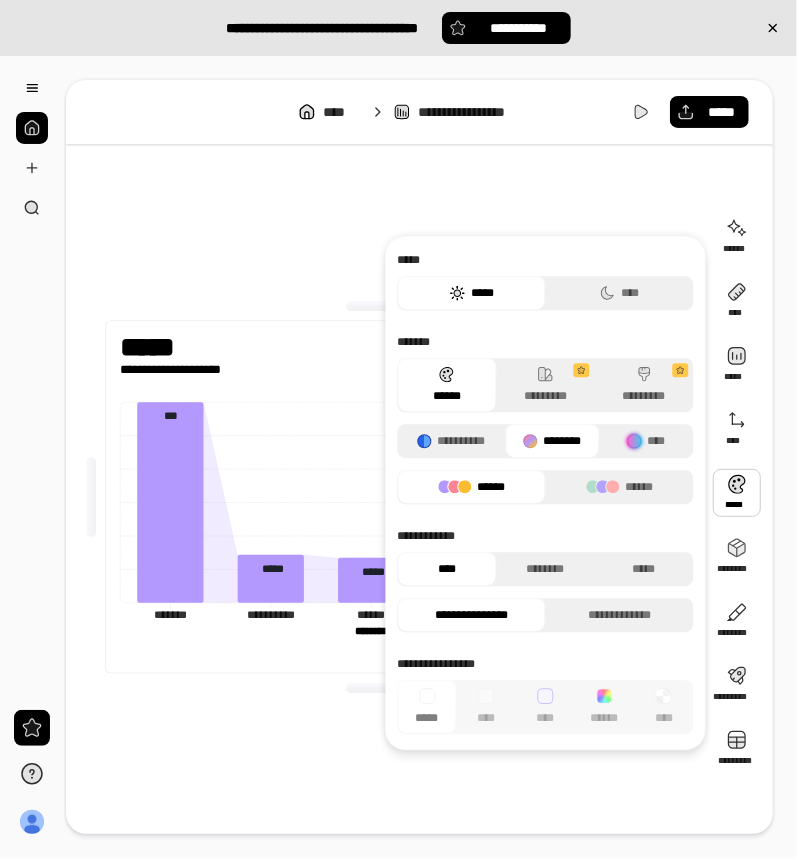 click on "**********" at bounding box center (385, 647) 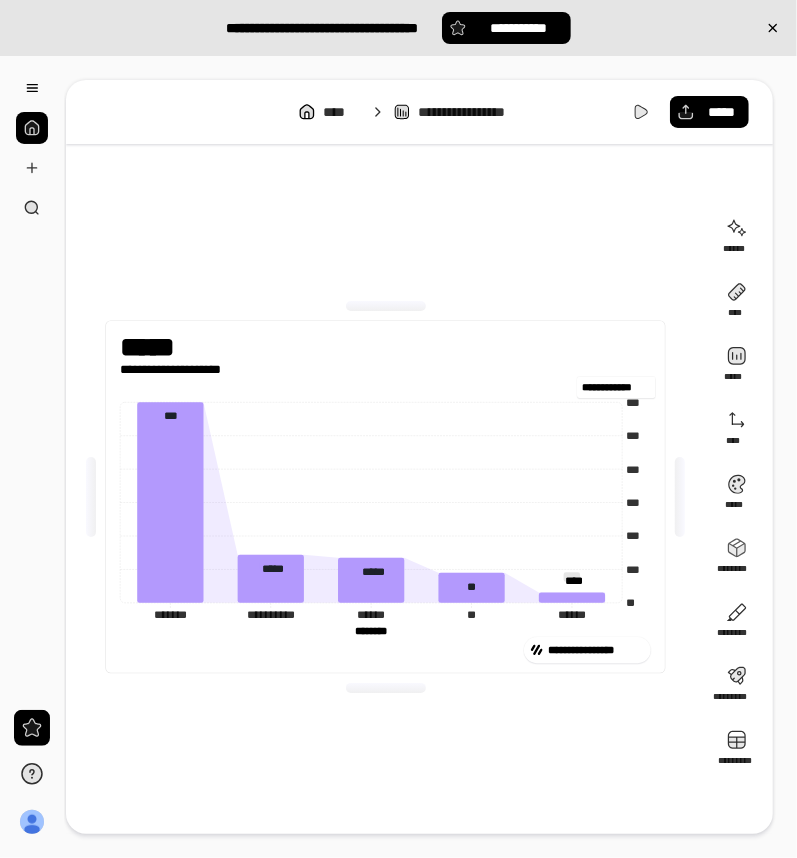 click on "**********" at bounding box center [616, 387] 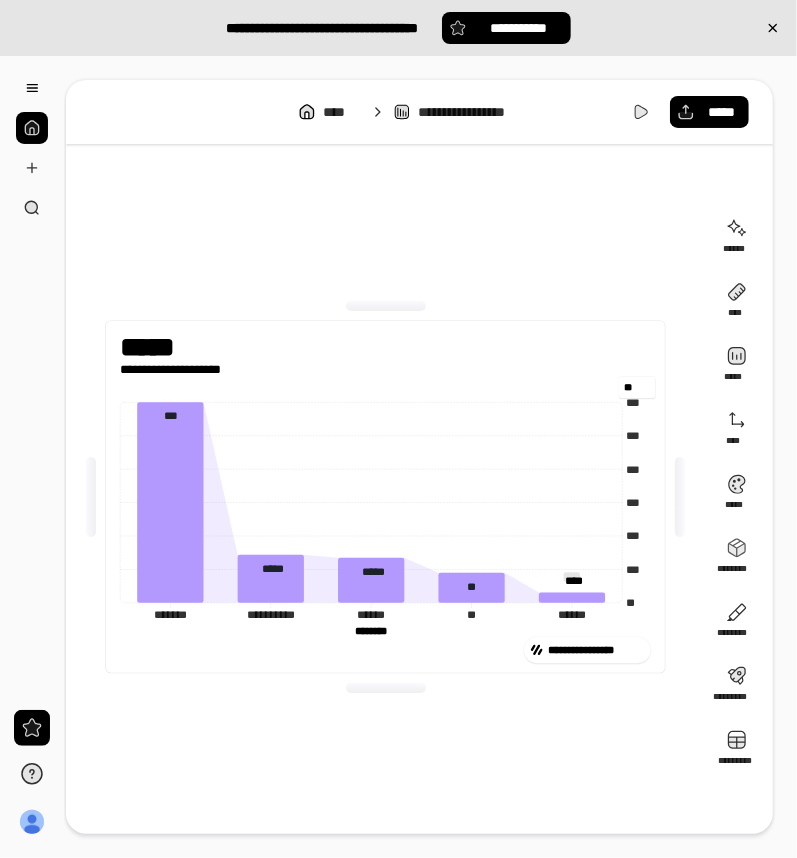 type on "*" 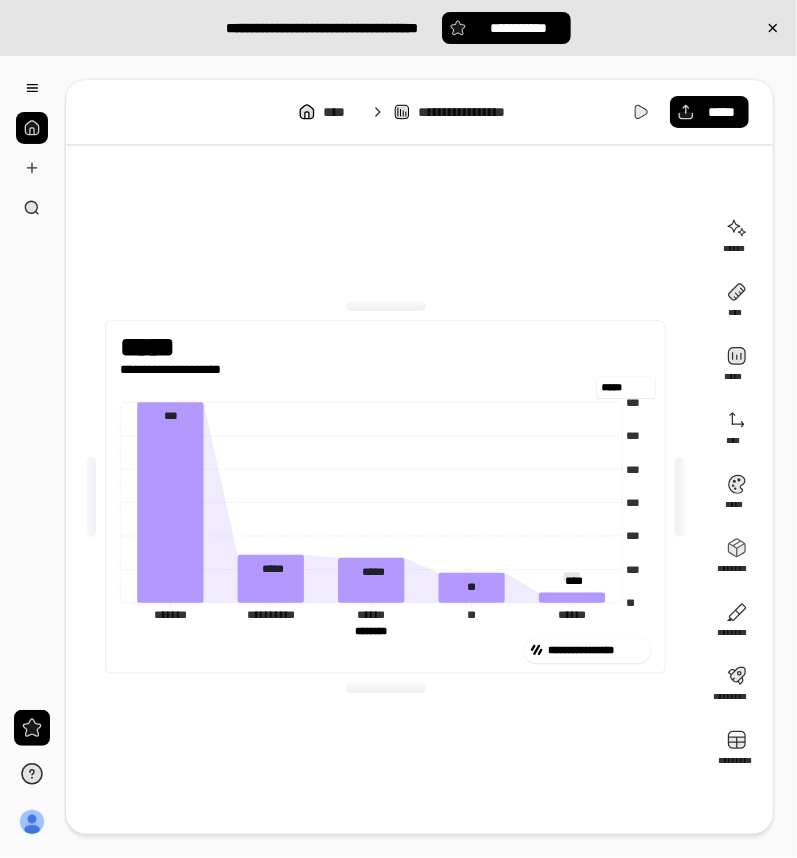 type on "*****" 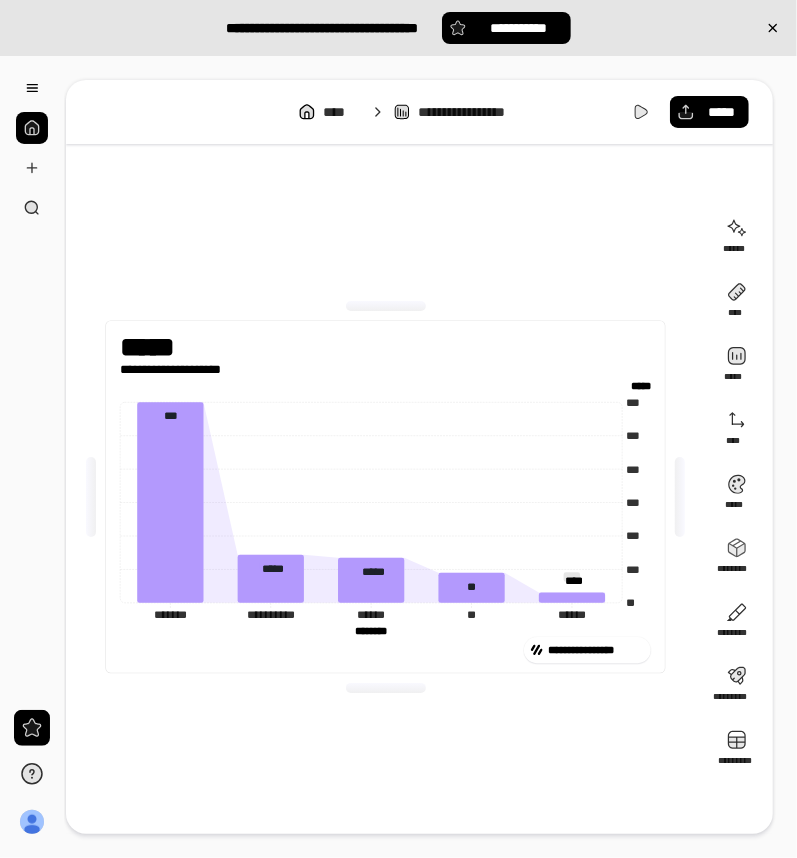 click on "***** ***** *********" at bounding box center (385, 387) 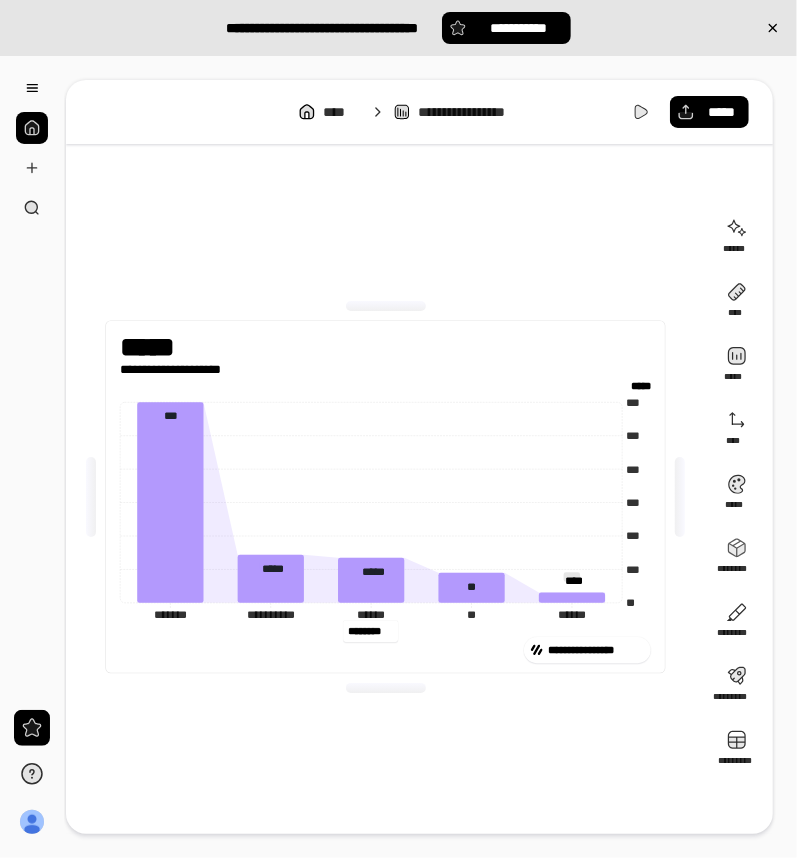 click on "********" at bounding box center [370, 631] 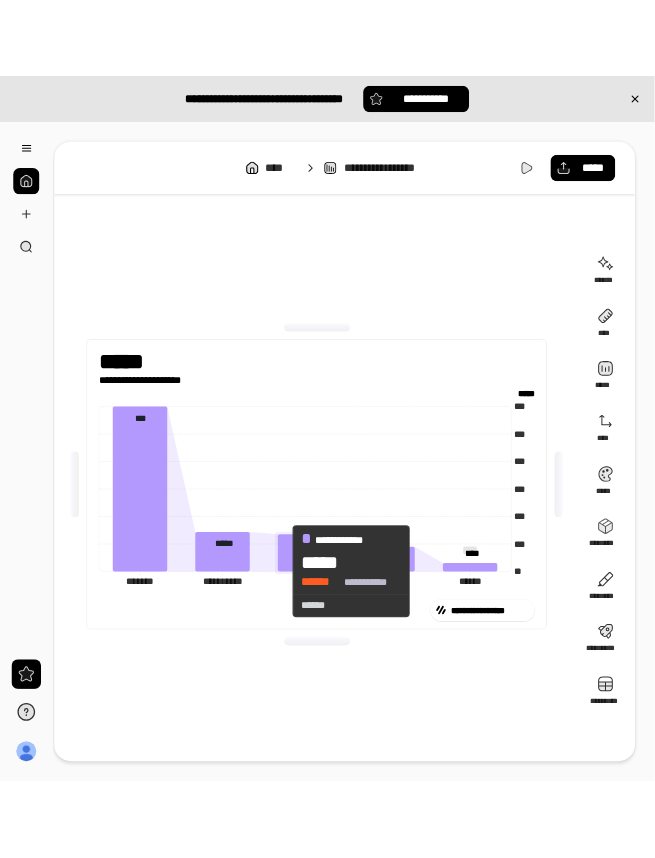 scroll, scrollTop: 0, scrollLeft: 0, axis: both 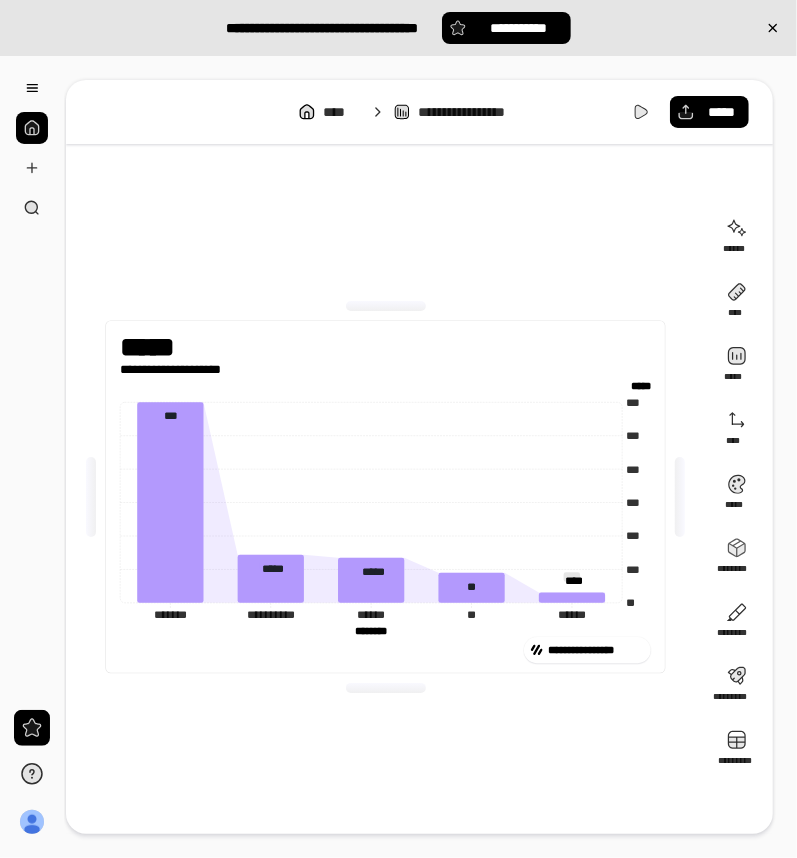 drag, startPoint x: 394, startPoint y: 630, endPoint x: 352, endPoint y: 635, distance: 42.296574 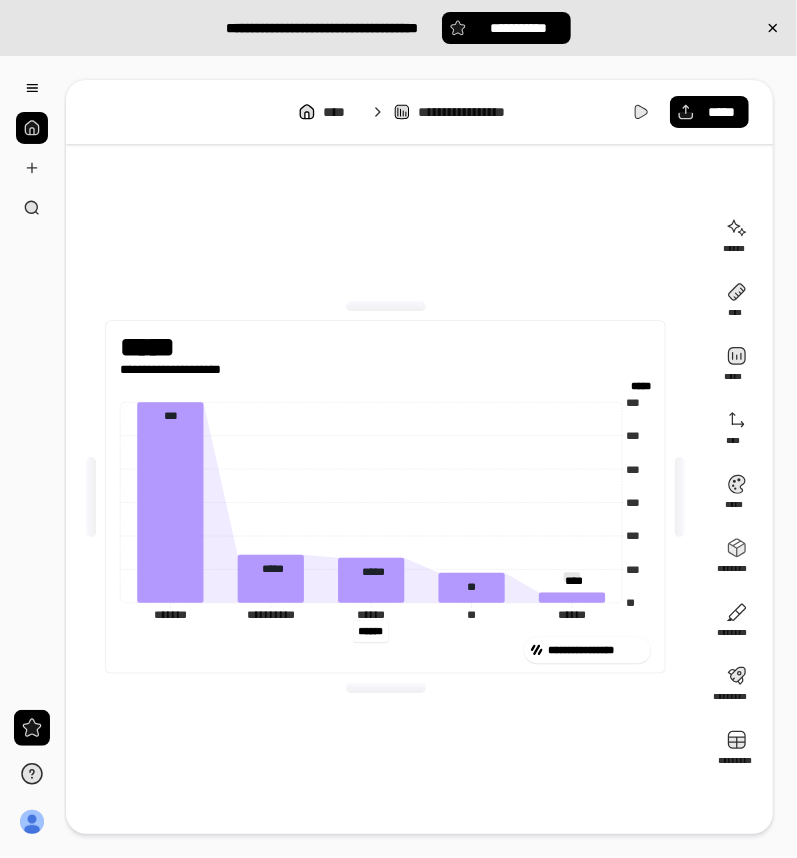 click at bounding box center [386, 688] 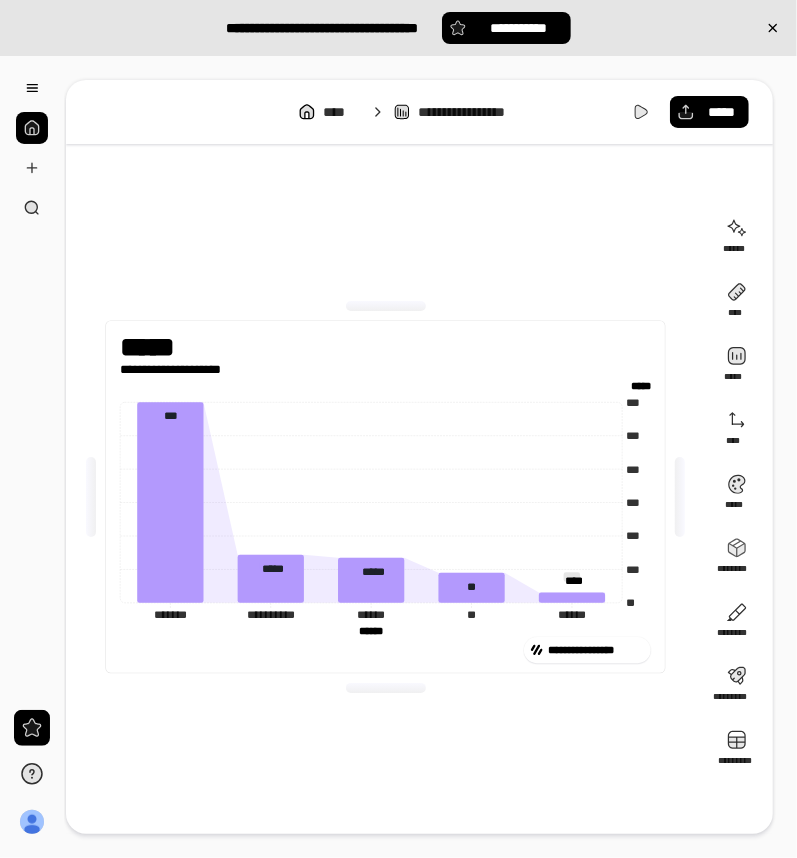 click on "*****" at bounding box center [160, 346] 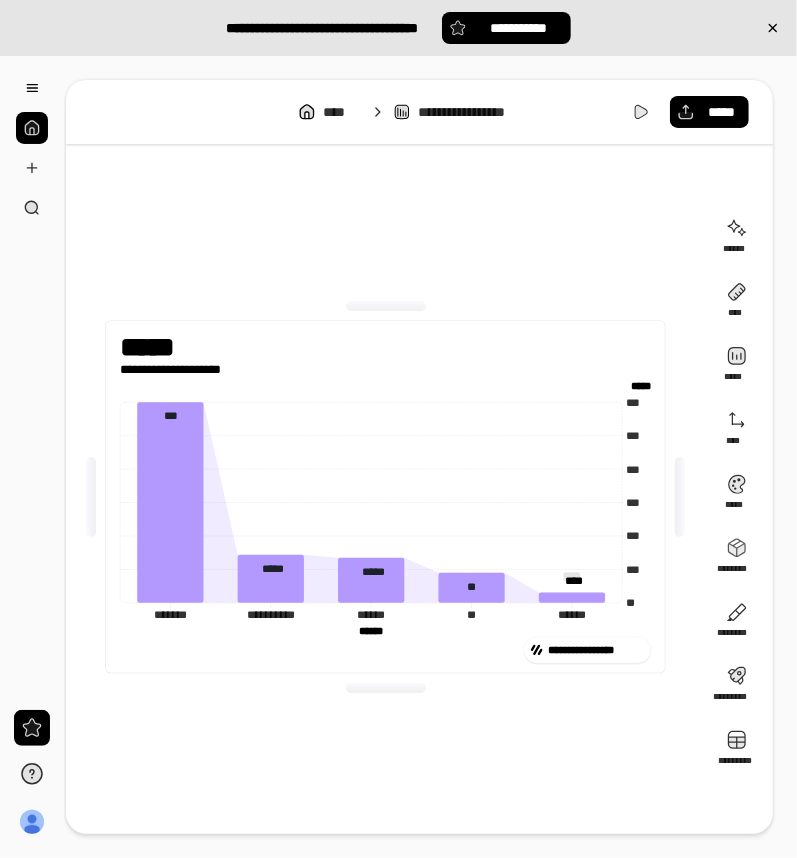click at bounding box center (386, 688) 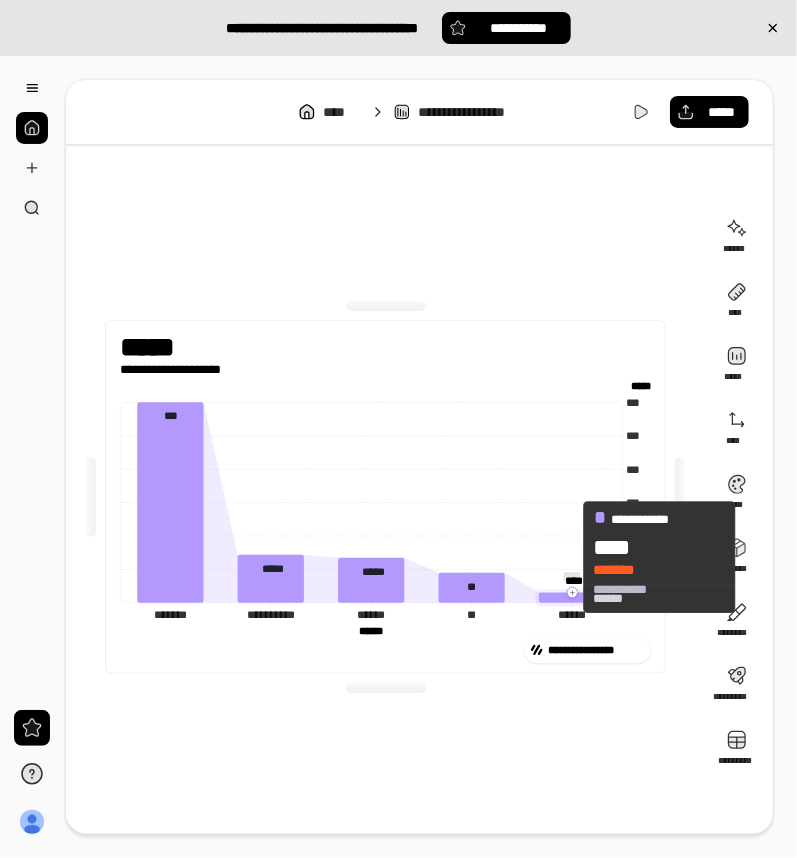 drag, startPoint x: 570, startPoint y: 557, endPoint x: 567, endPoint y: 542, distance: 15.297058 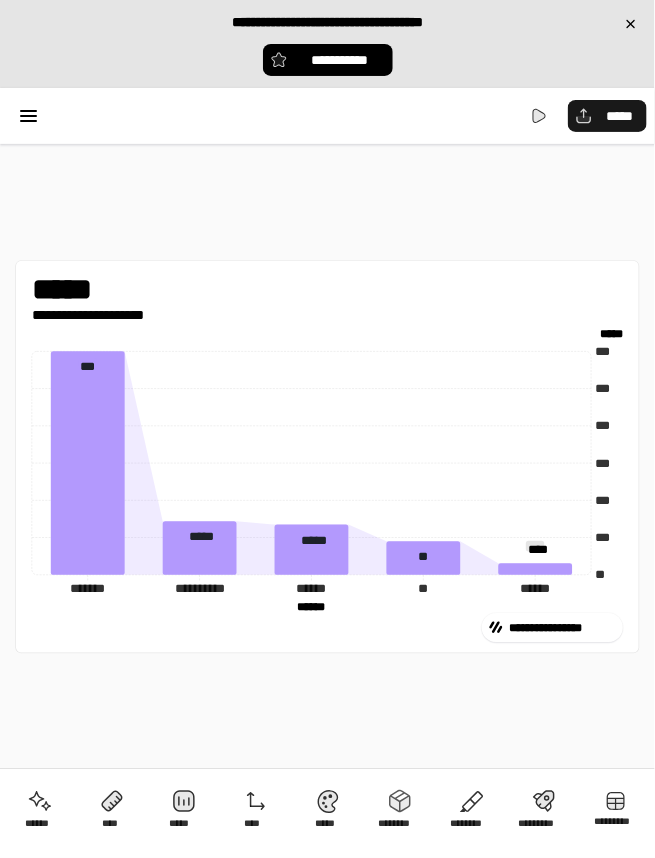 click on "*****" at bounding box center [619, 116] 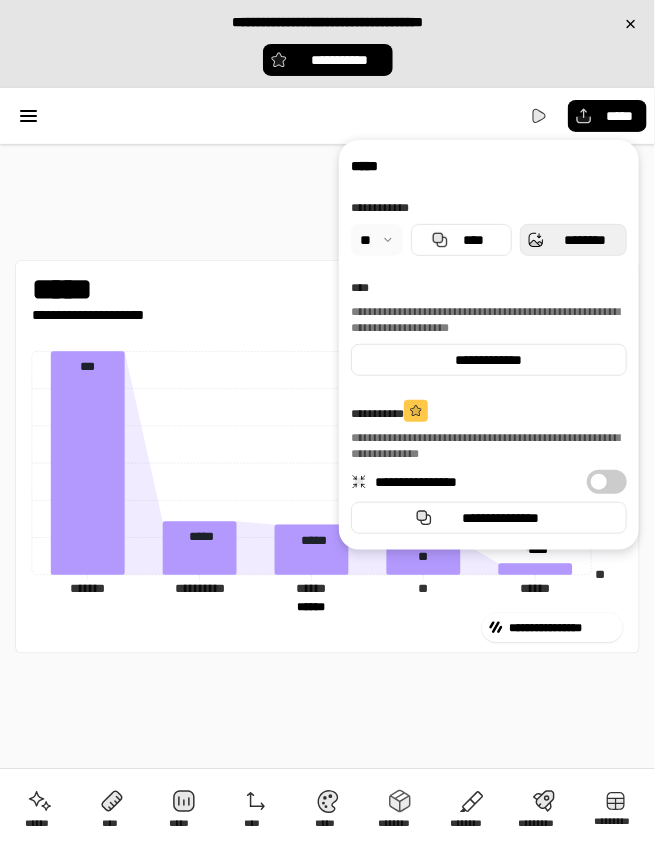 click on "********" at bounding box center [585, 240] 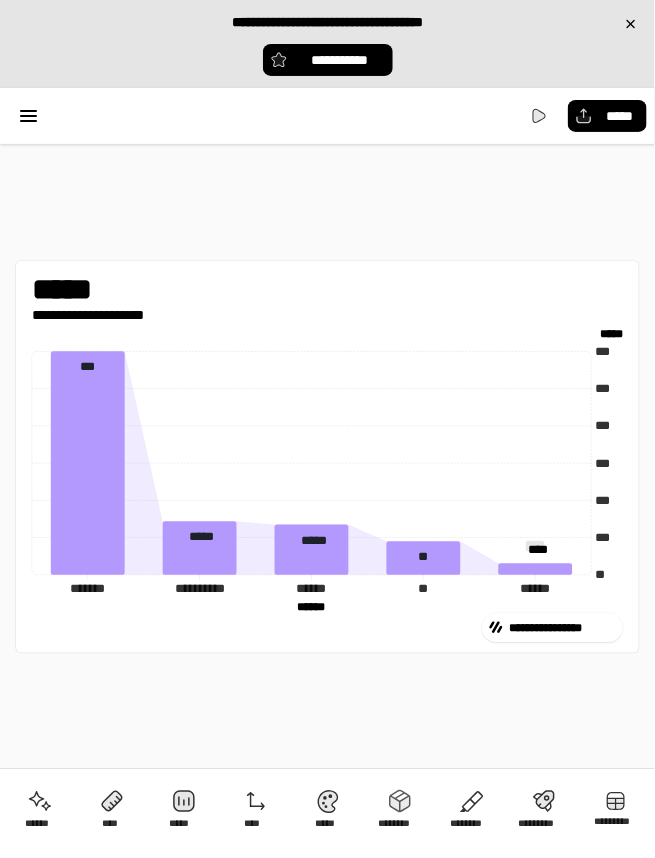 click on "**********" at bounding box center [327, 456] 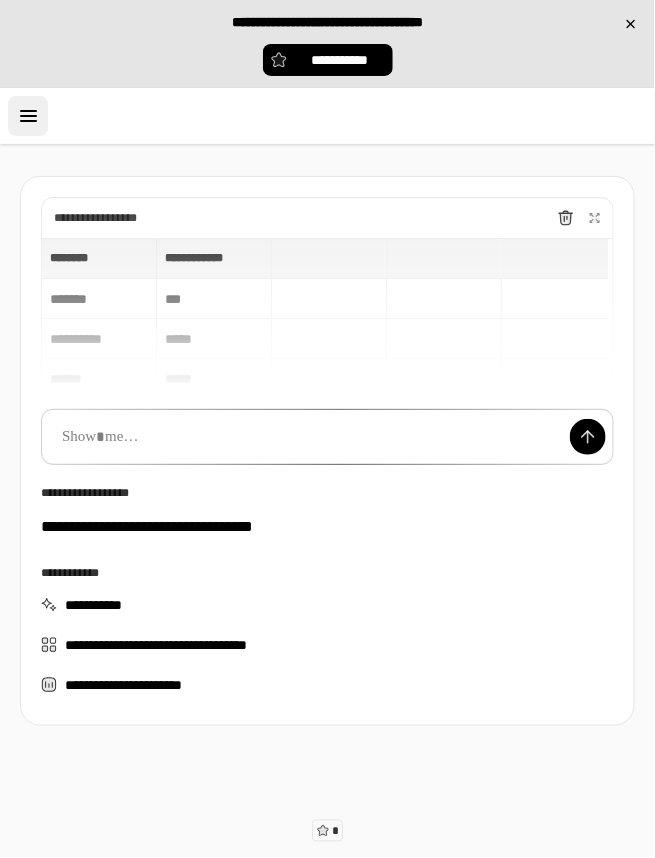 click at bounding box center [28, 116] 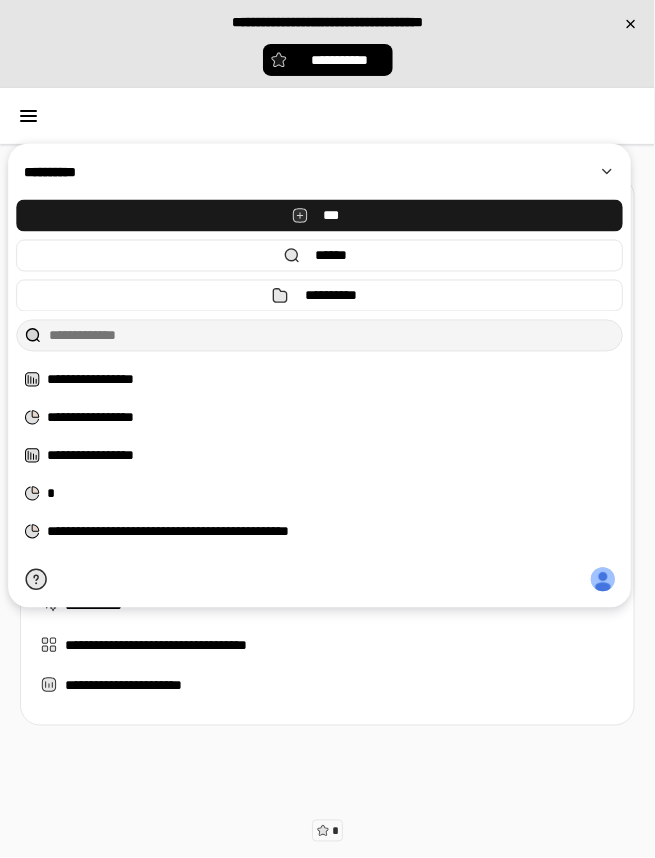 click on "***" at bounding box center [319, 216] 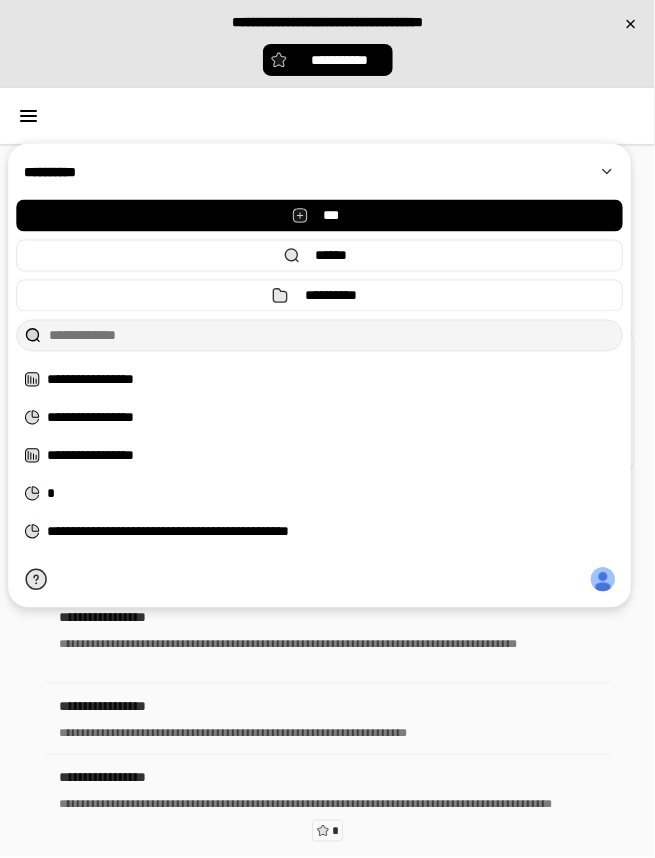 click at bounding box center (327, 116) 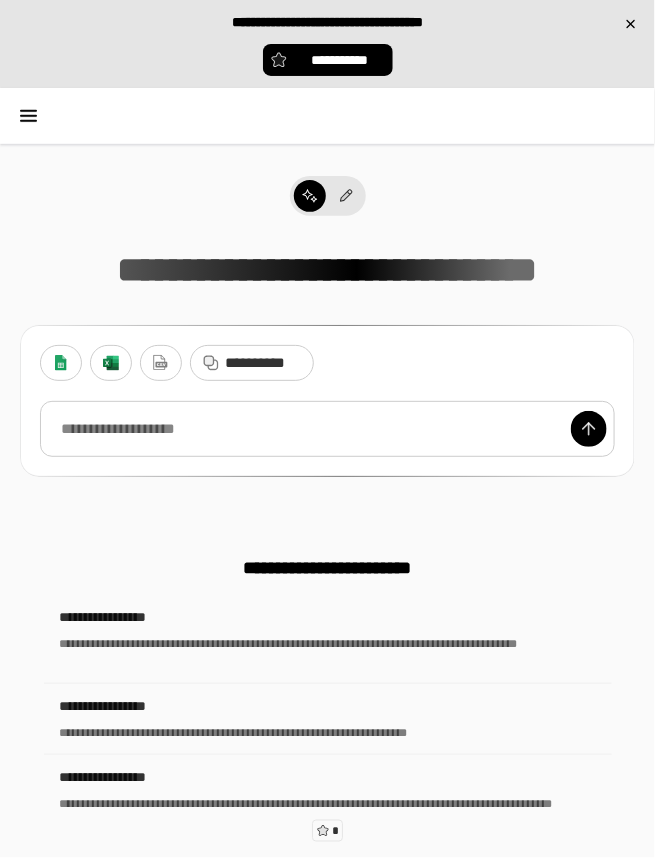 click at bounding box center [327, 429] 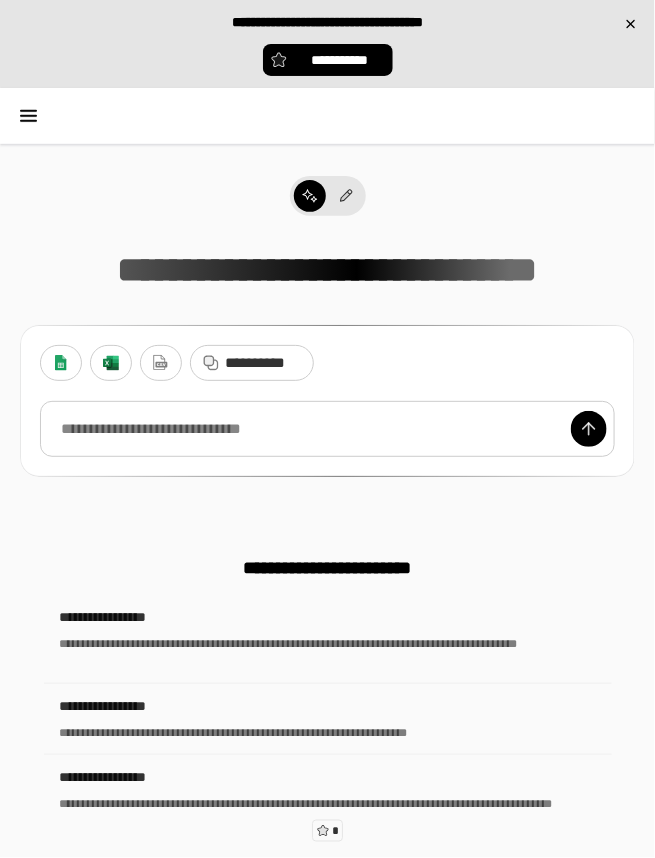 click at bounding box center [327, 429] 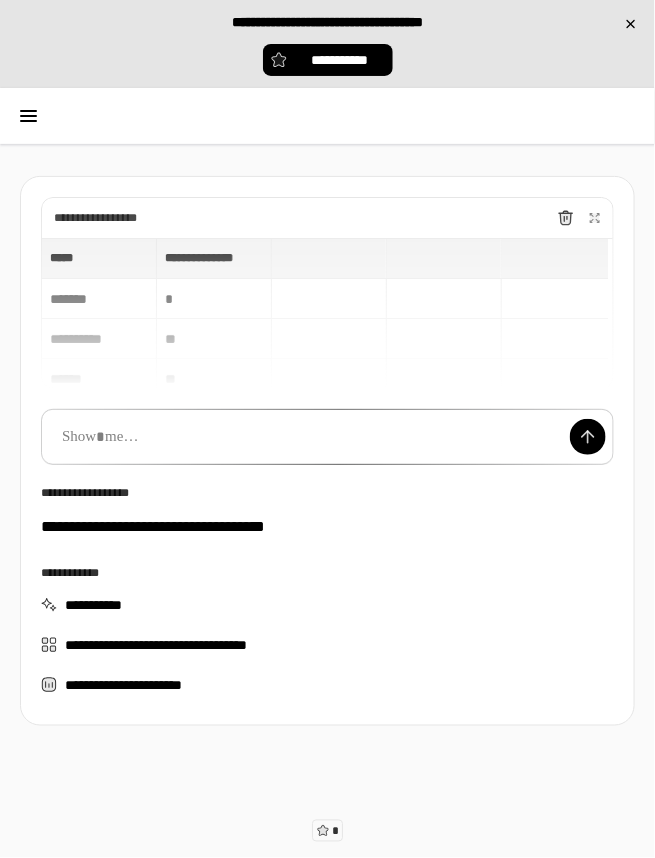 click at bounding box center [327, 437] 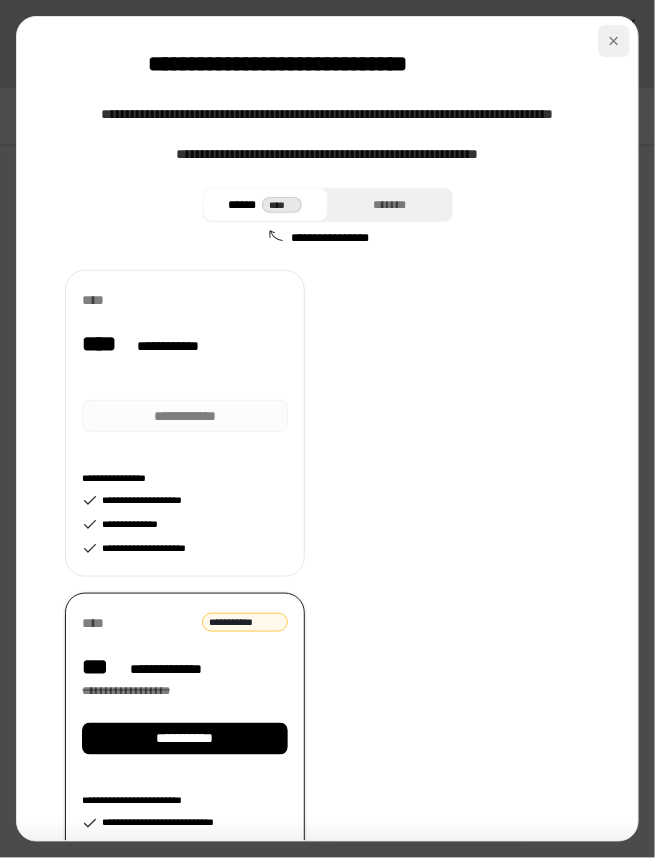 click at bounding box center [614, 41] 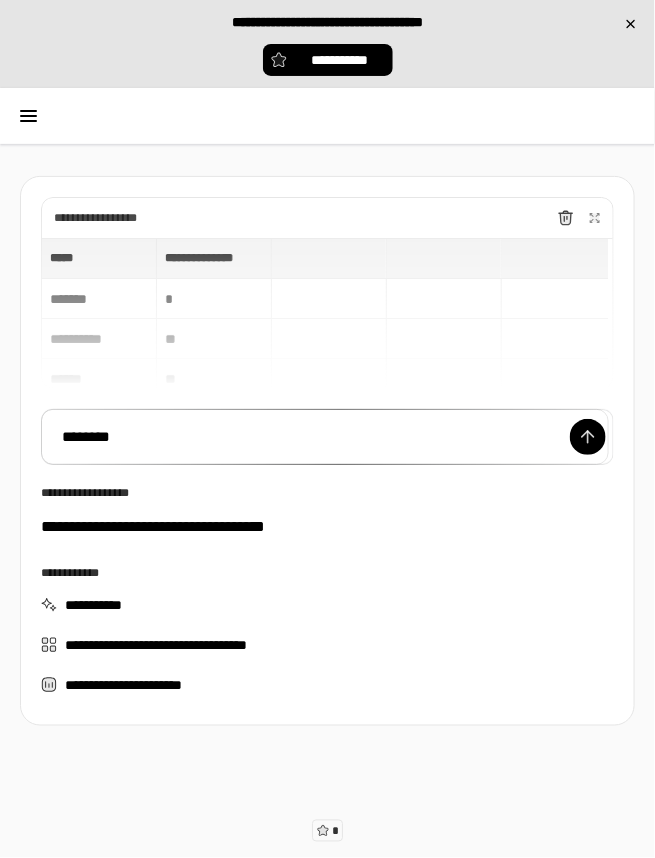 click on "**********" at bounding box center [327, 313] 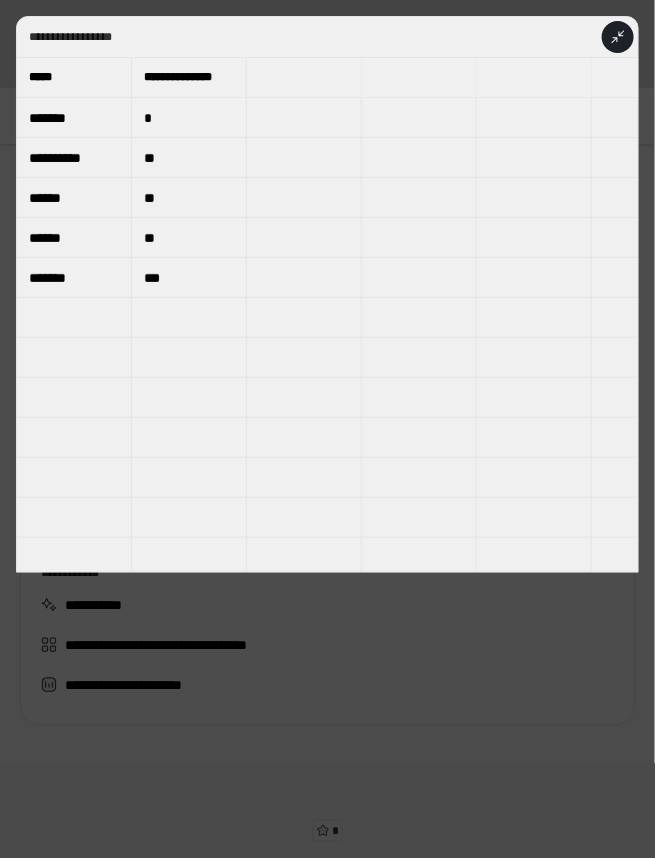 scroll, scrollTop: 0, scrollLeft: 531, axis: horizontal 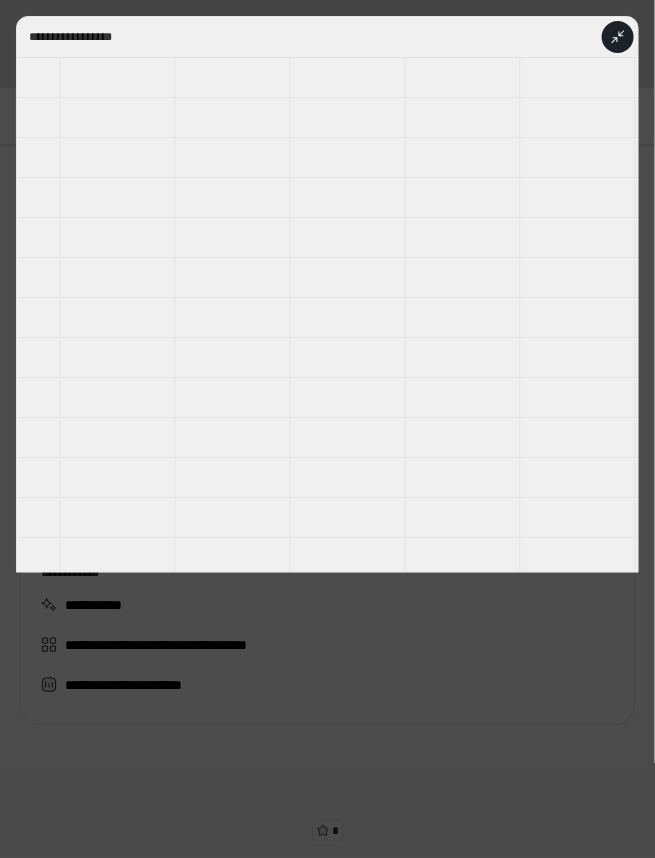 click at bounding box center [327, 429] 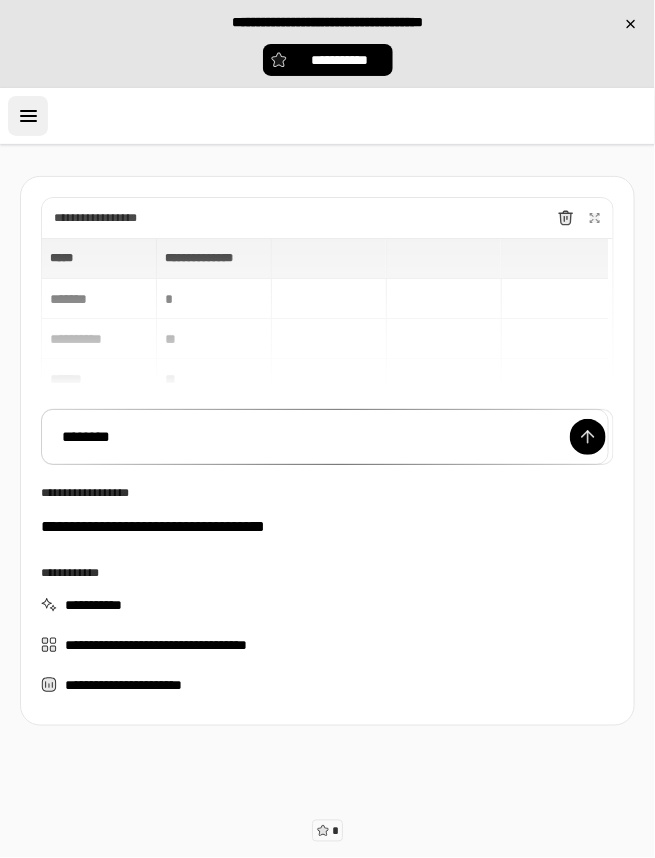 click at bounding box center (28, 116) 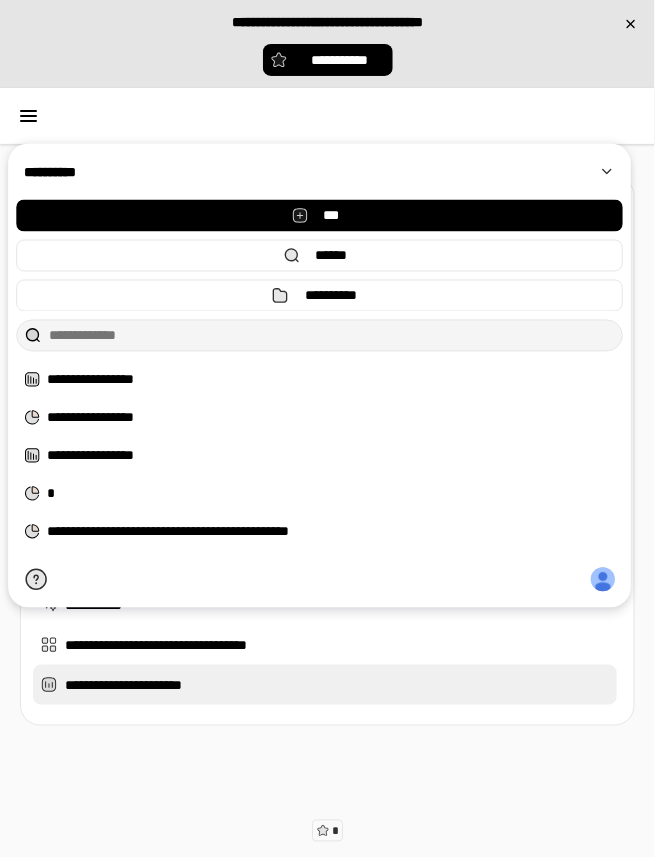 click on "**********" at bounding box center (325, 685) 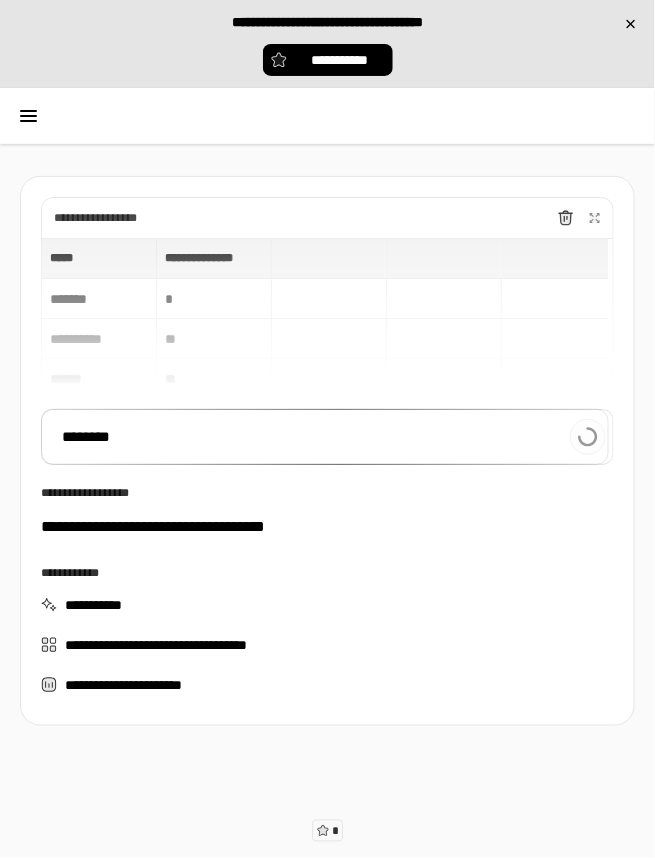 click on "**********" at bounding box center [327, 313] 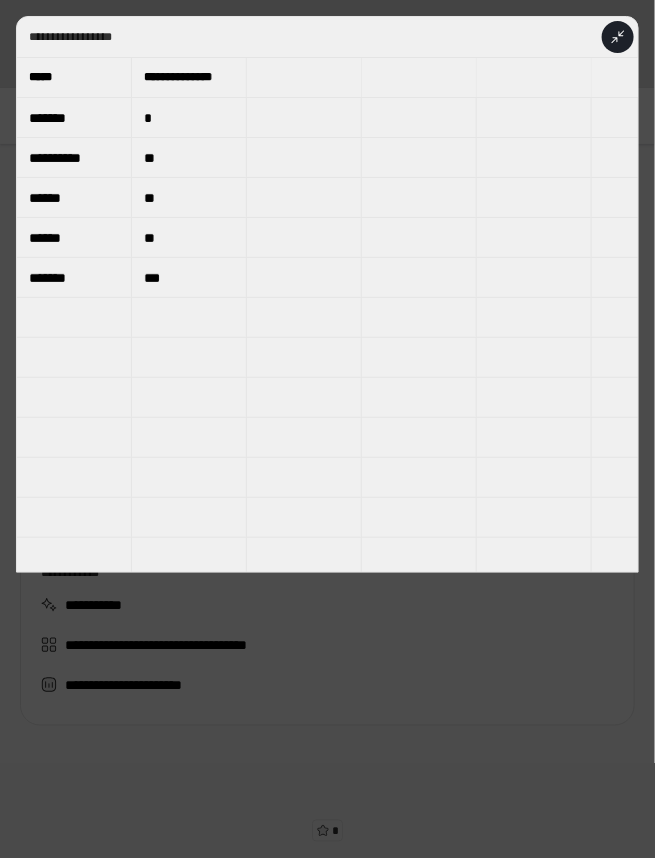 click at bounding box center (327, 429) 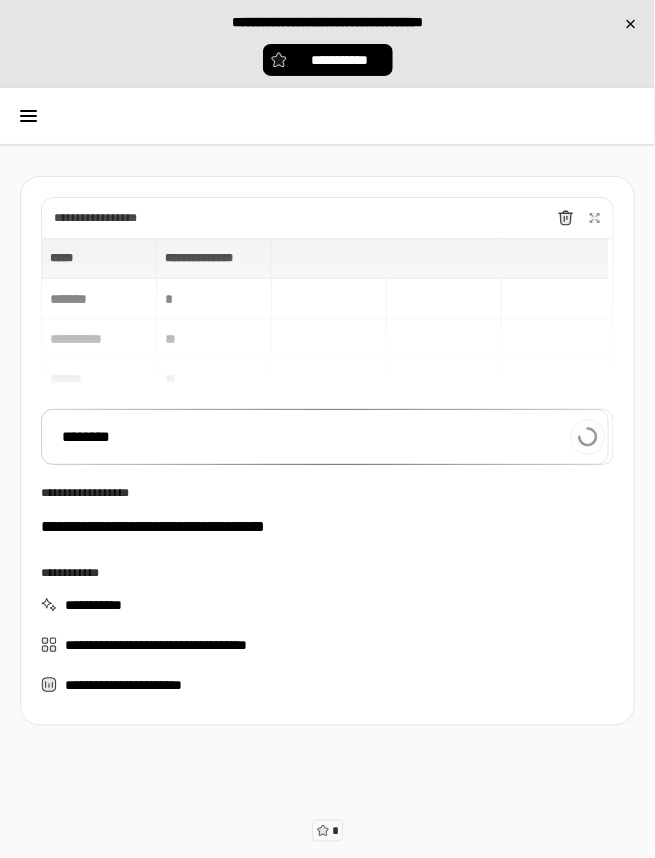 click on "**********" at bounding box center (327, 313) 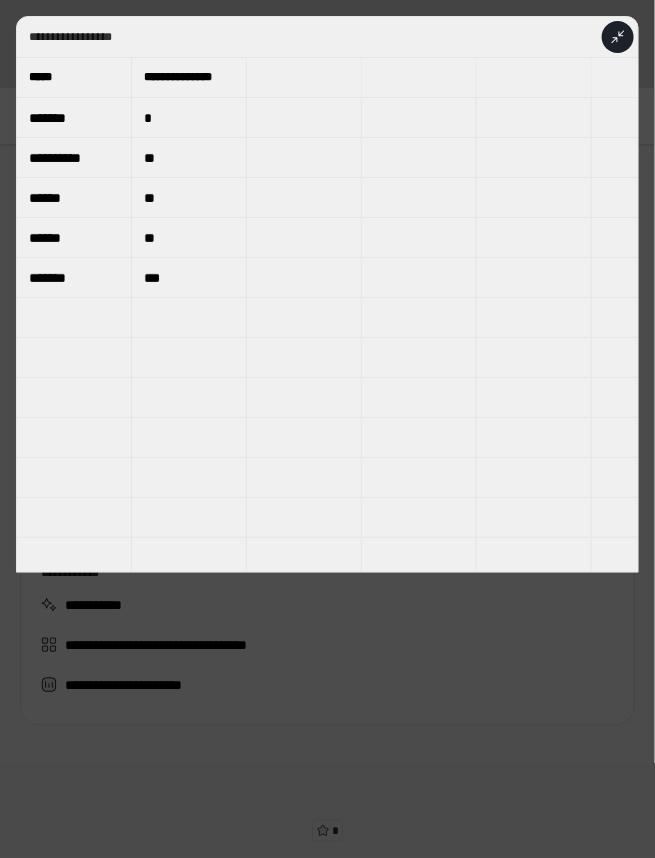 click on "*******" at bounding box center (74, 118) 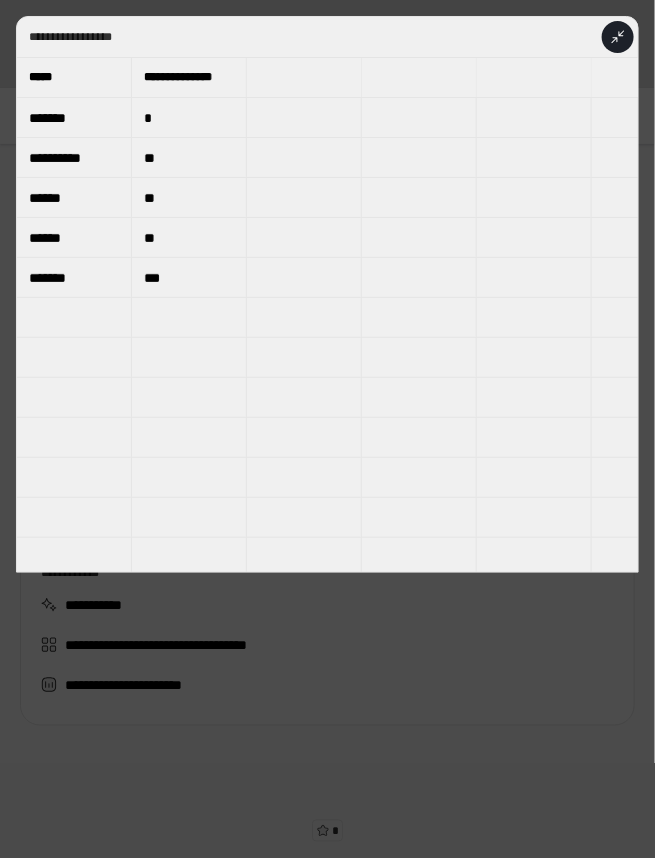 drag, startPoint x: 72, startPoint y: 121, endPoint x: 23, endPoint y: 123, distance: 49.0408 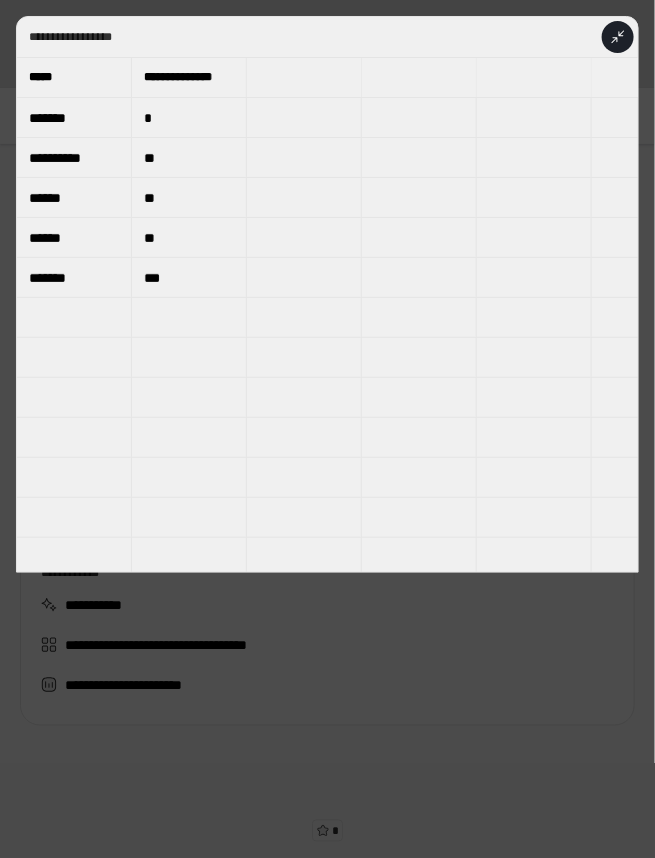click on "*******" at bounding box center (74, 118) 